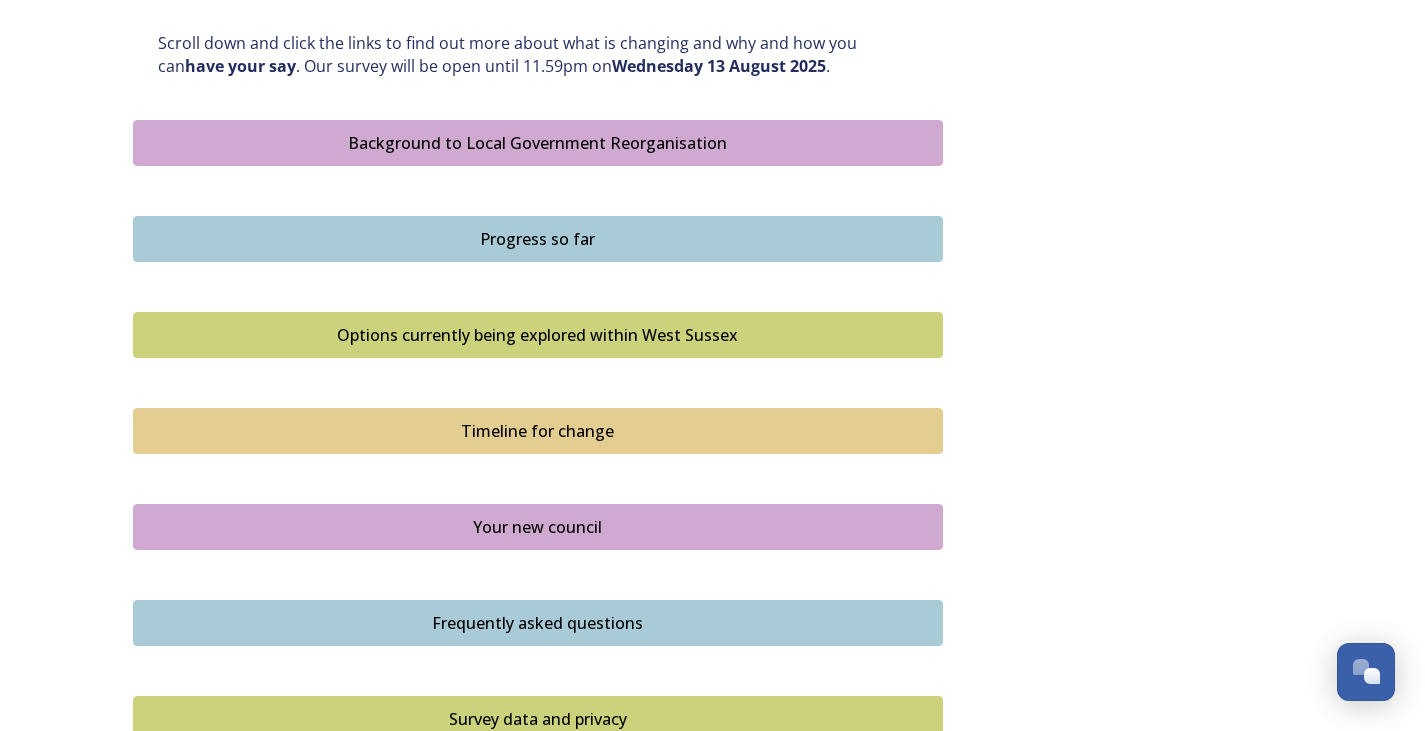 scroll, scrollTop: 1100, scrollLeft: 0, axis: vertical 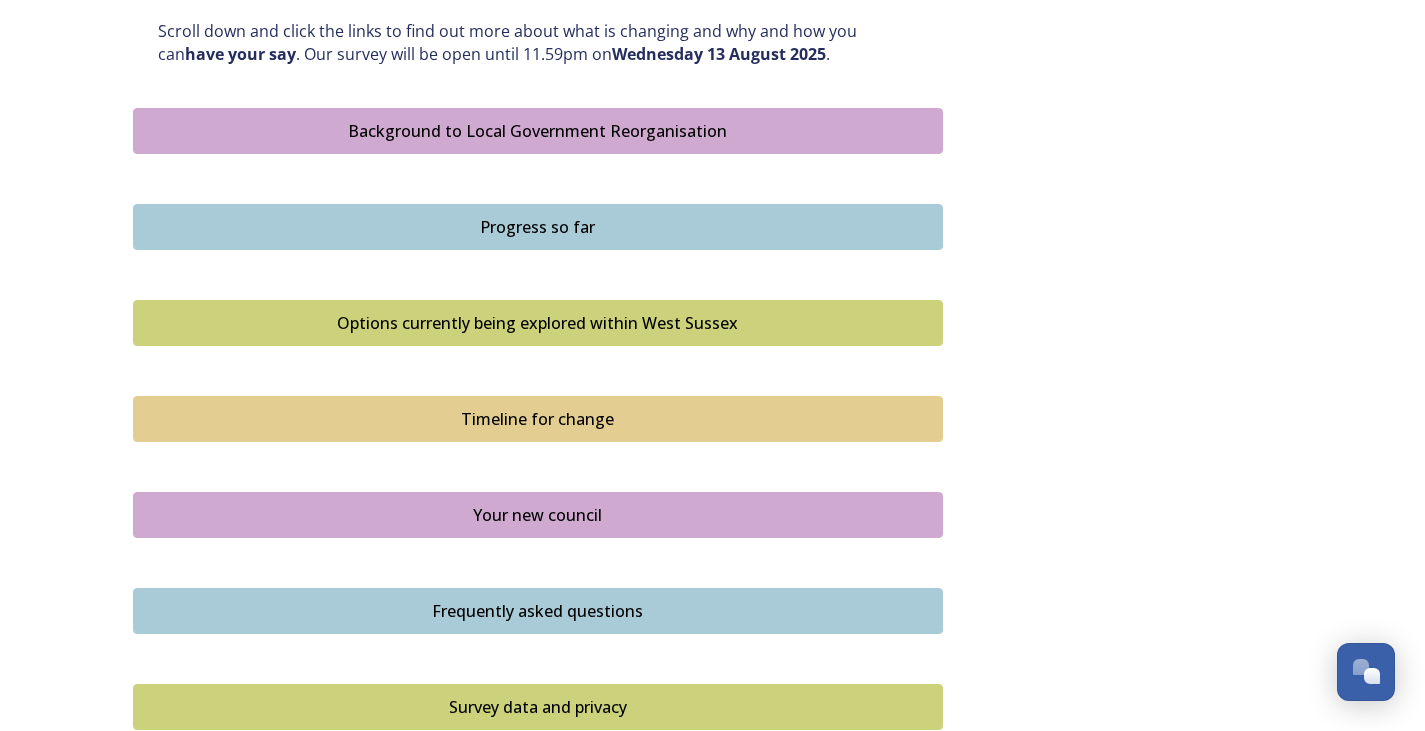 click on "Options currently being explored within West Sussex" at bounding box center (538, 323) 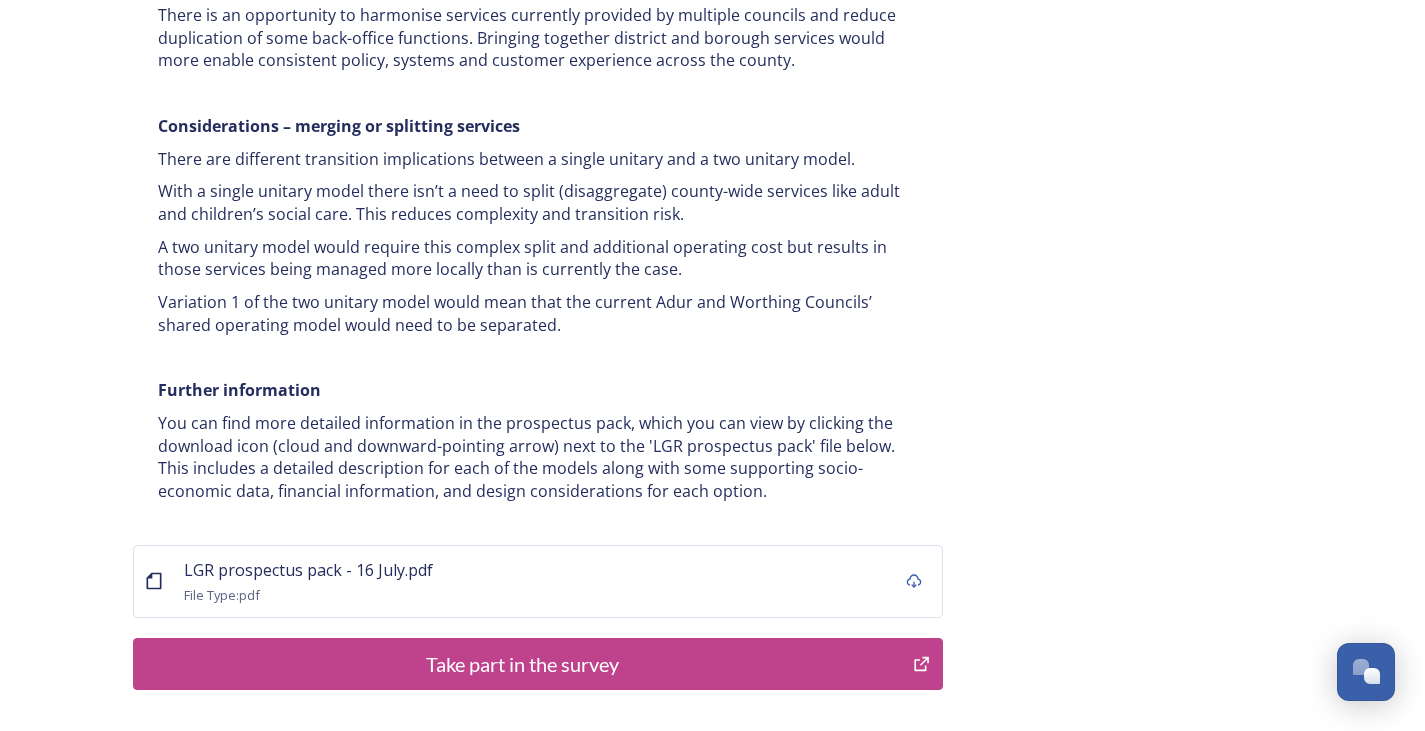 scroll, scrollTop: 3984, scrollLeft: 0, axis: vertical 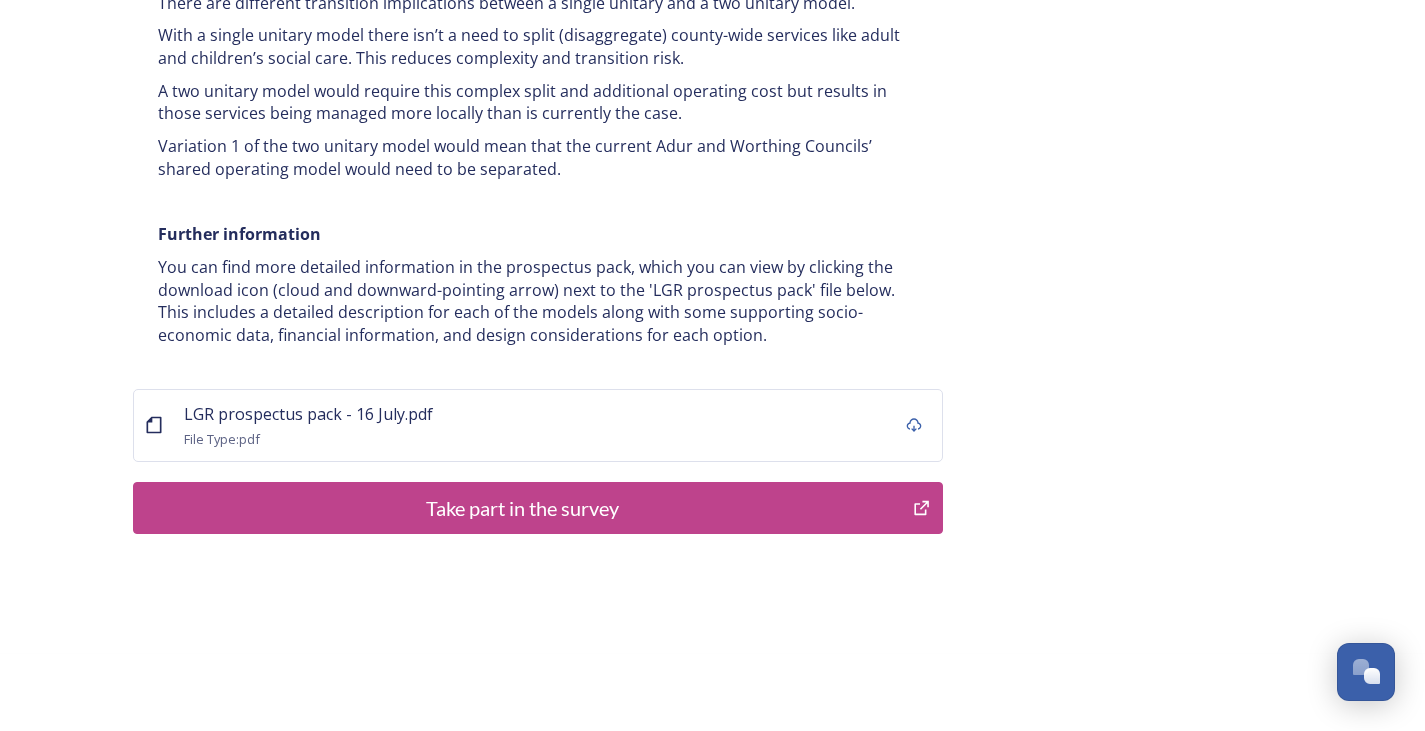 click on "Take part in the survey" at bounding box center [523, 508] 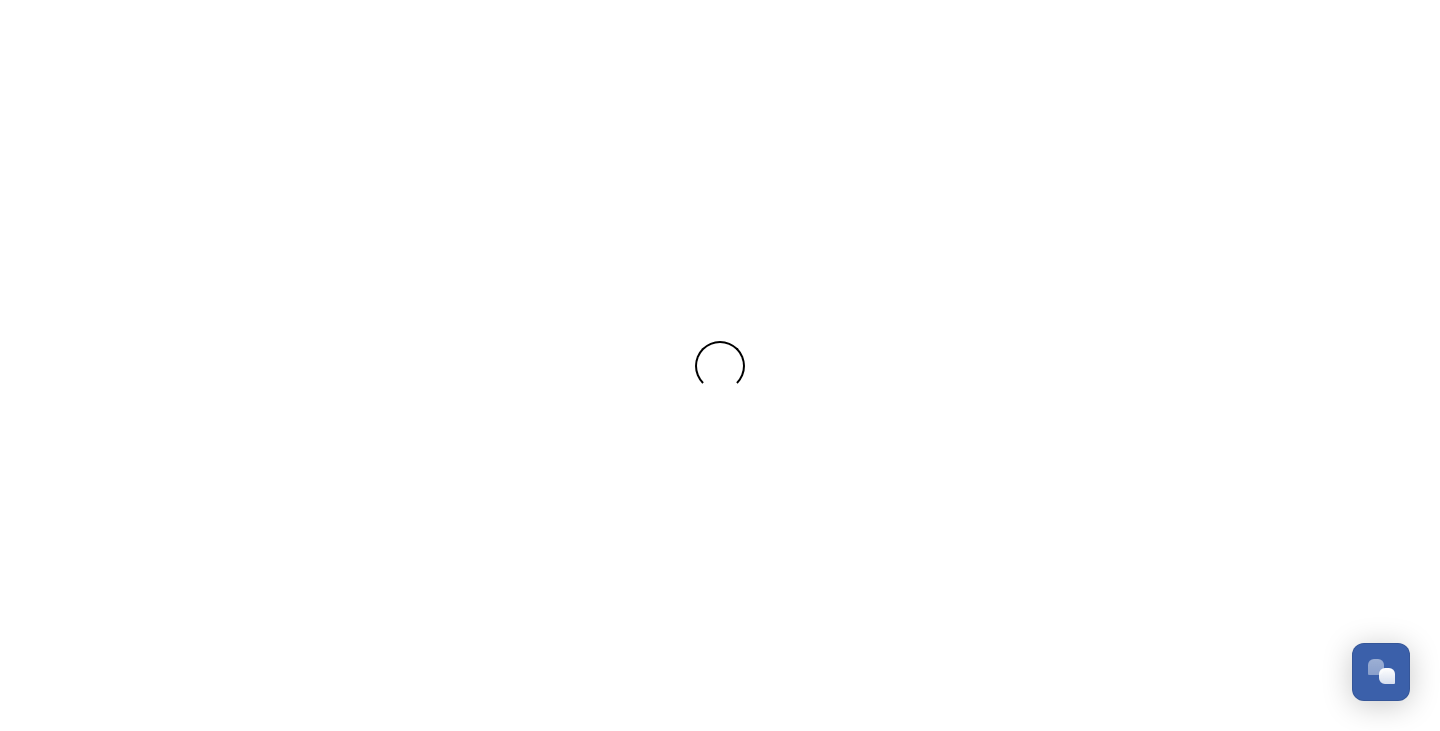 scroll, scrollTop: 0, scrollLeft: 0, axis: both 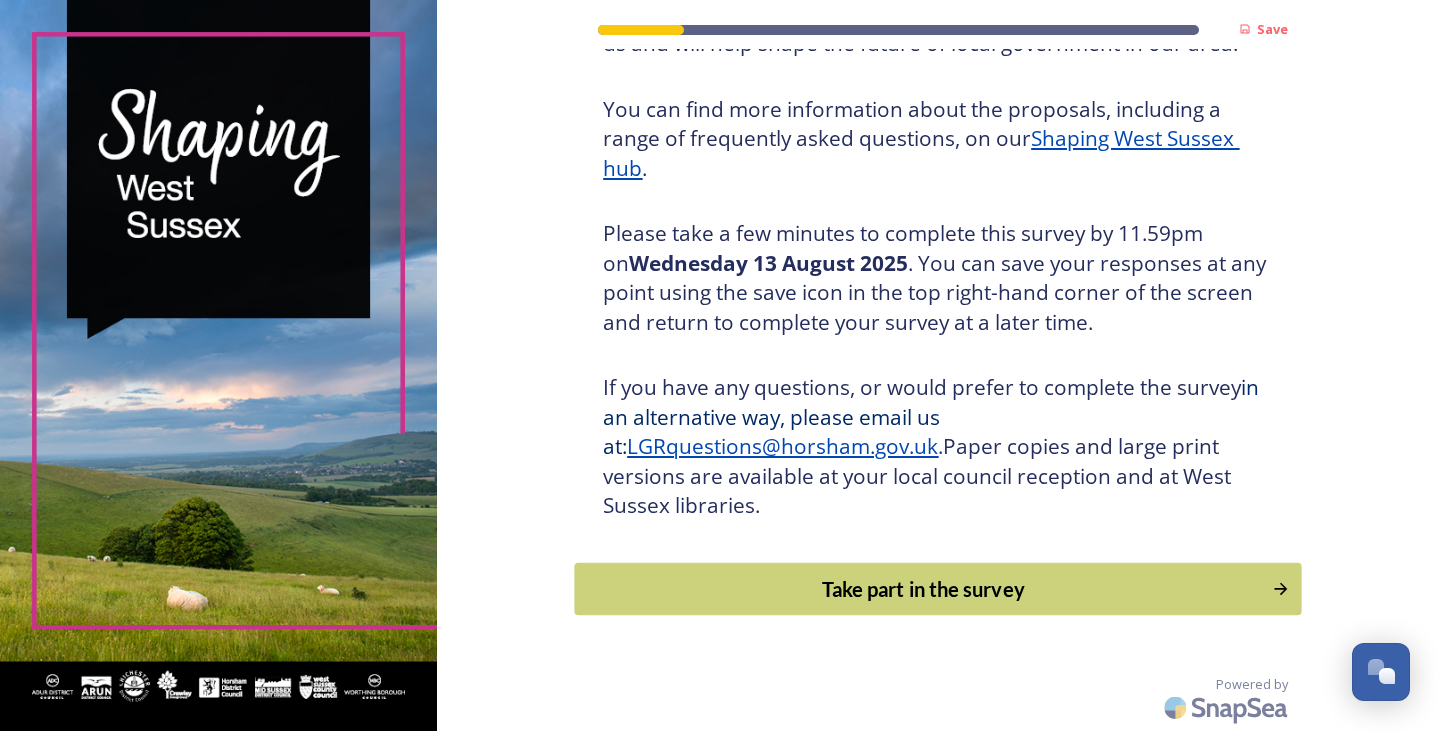 click on "Take part in the survey" at bounding box center [924, 589] 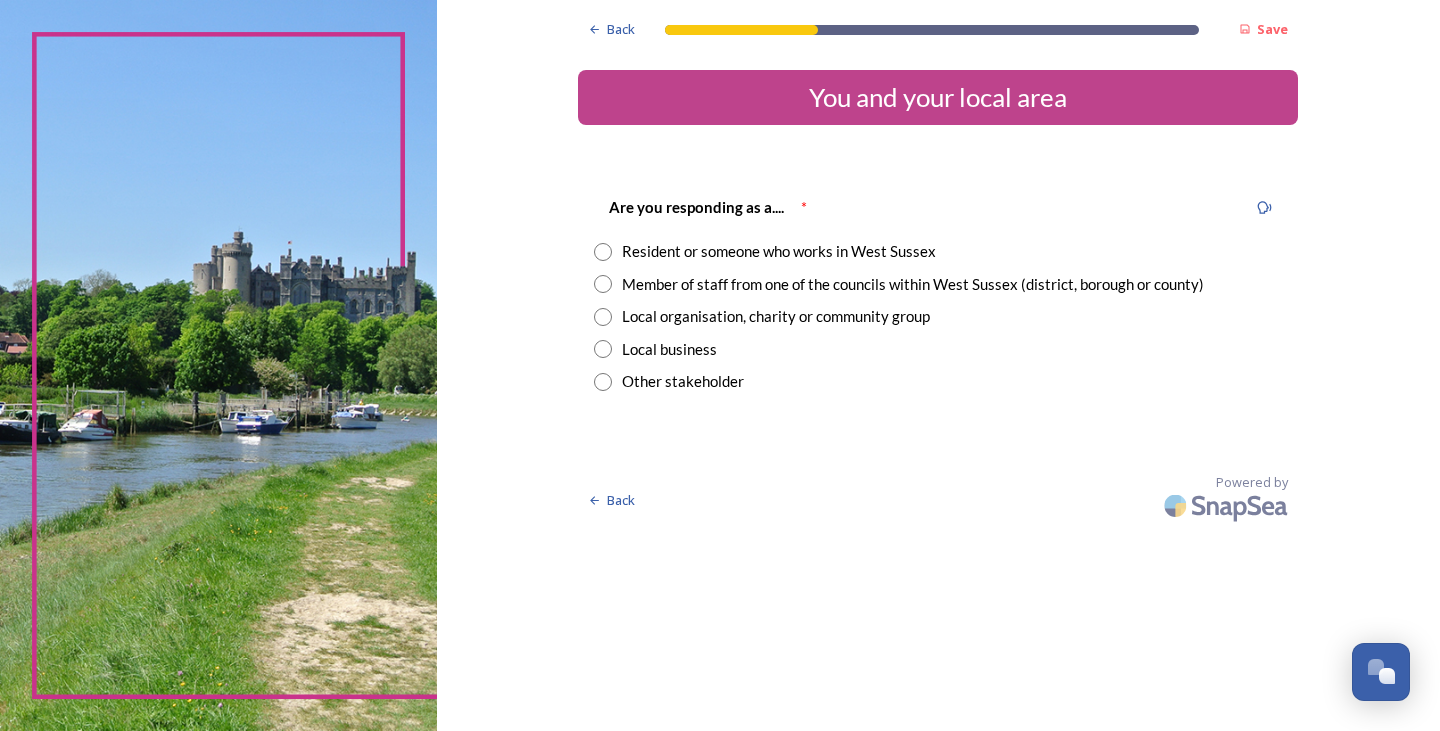 click at bounding box center [603, 252] 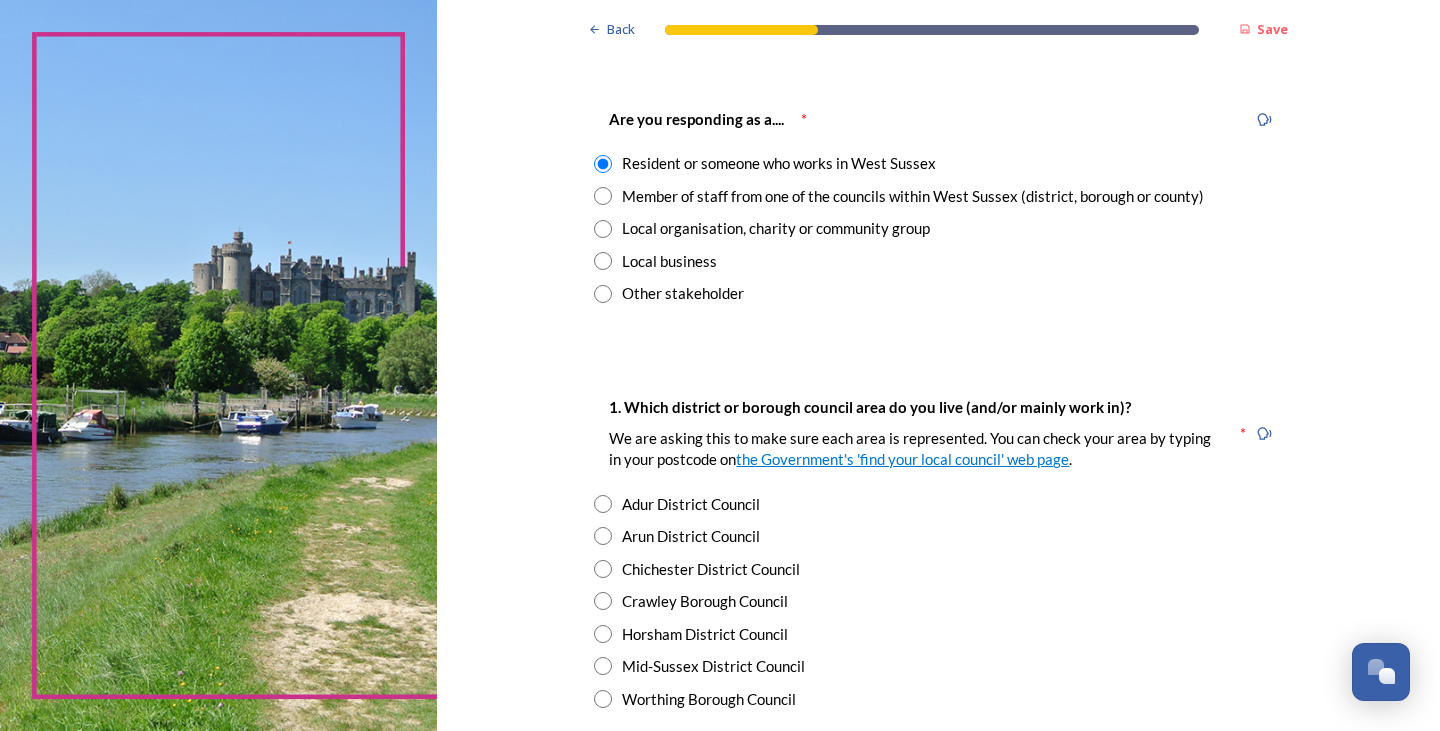 scroll, scrollTop: 100, scrollLeft: 0, axis: vertical 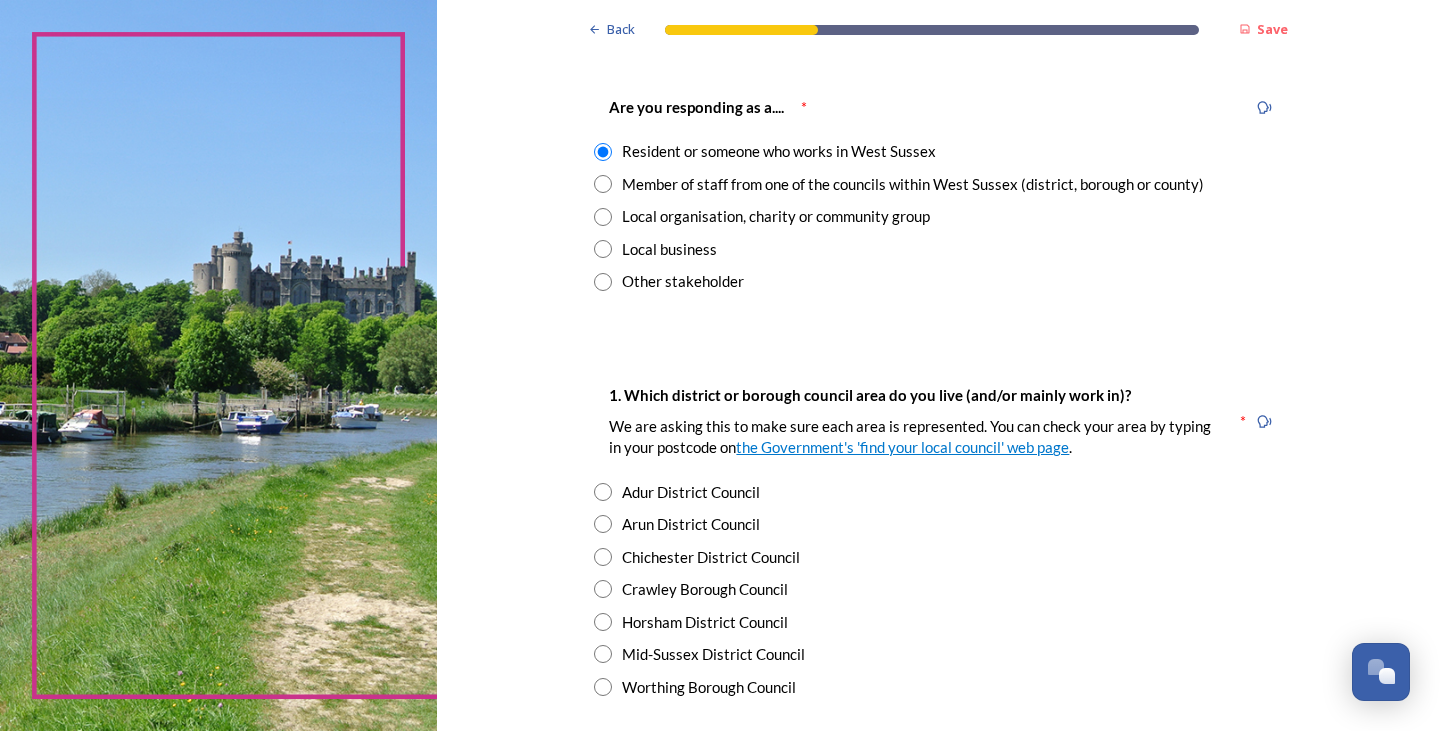 click at bounding box center [603, 524] 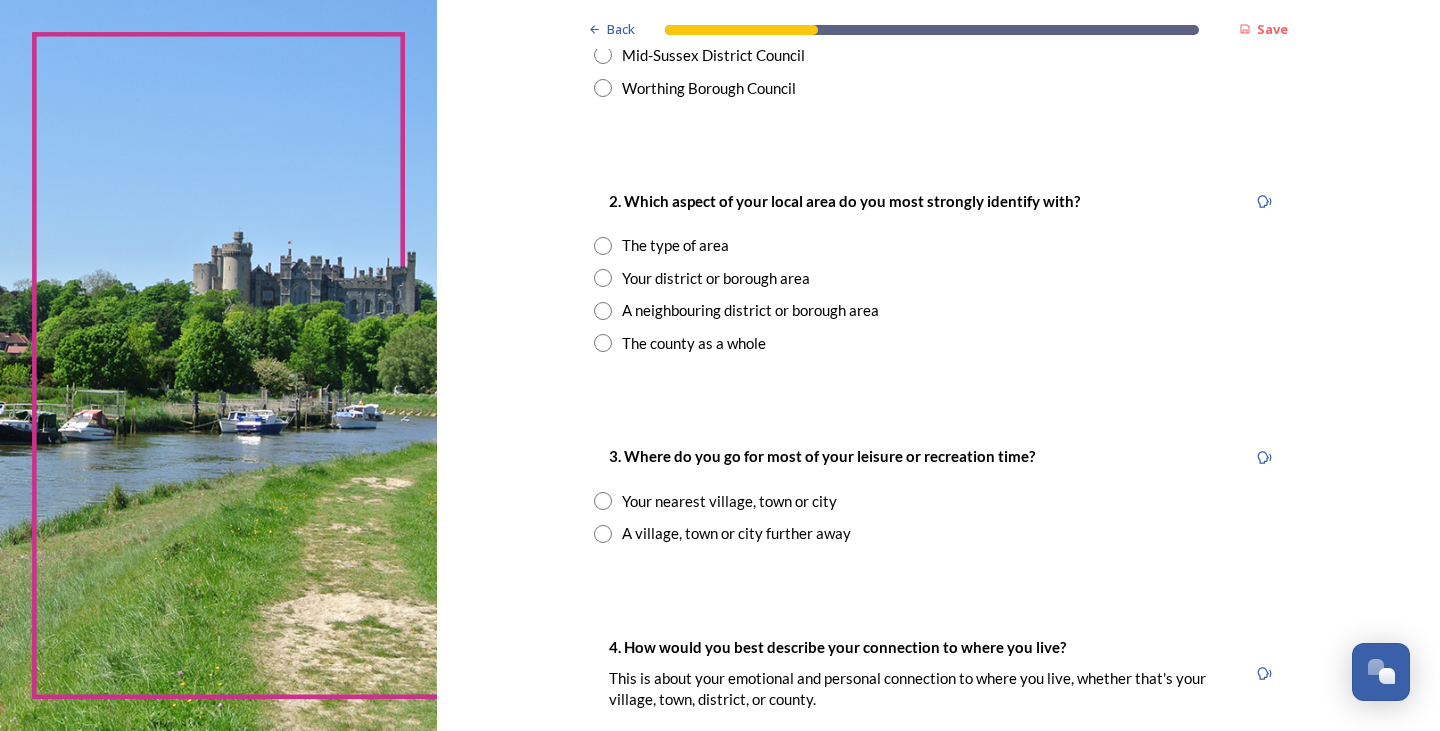 scroll, scrollTop: 700, scrollLeft: 0, axis: vertical 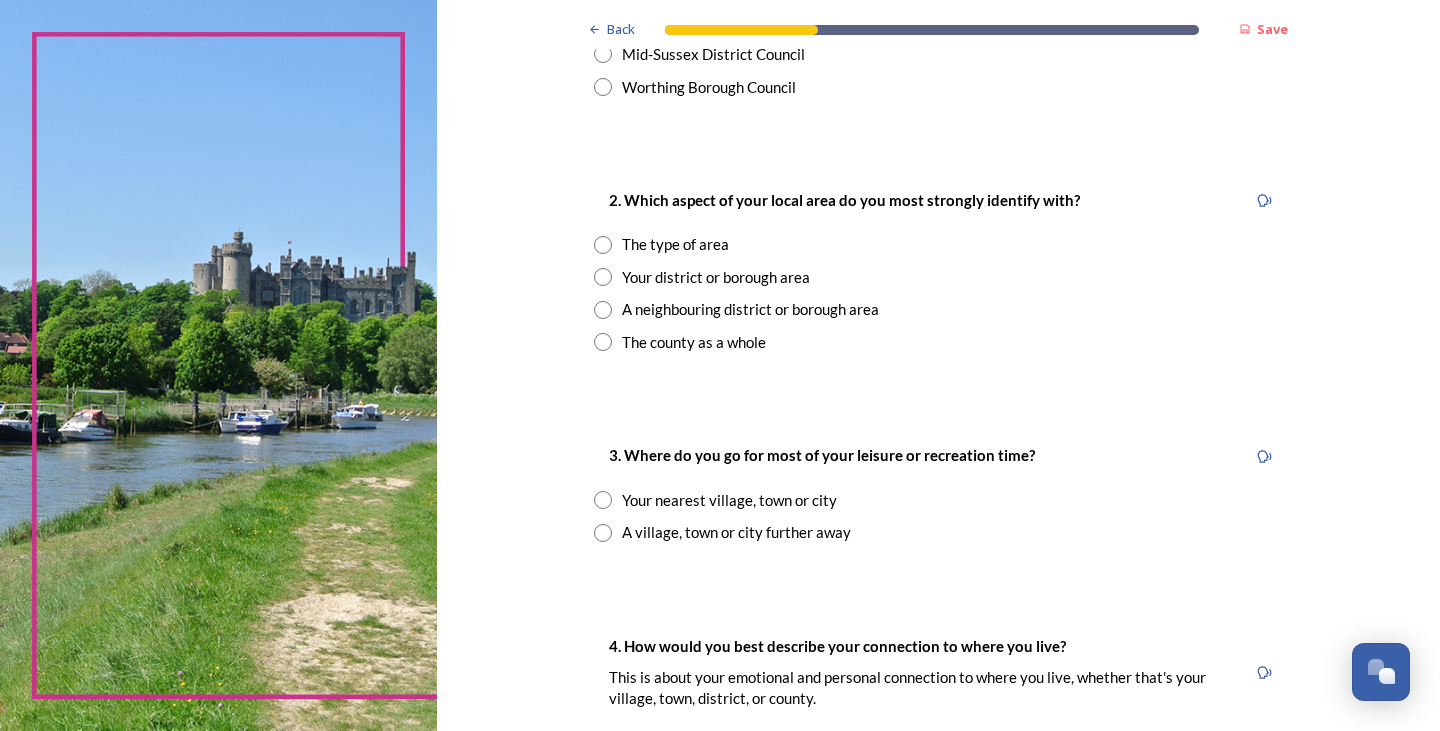 click at bounding box center [603, 500] 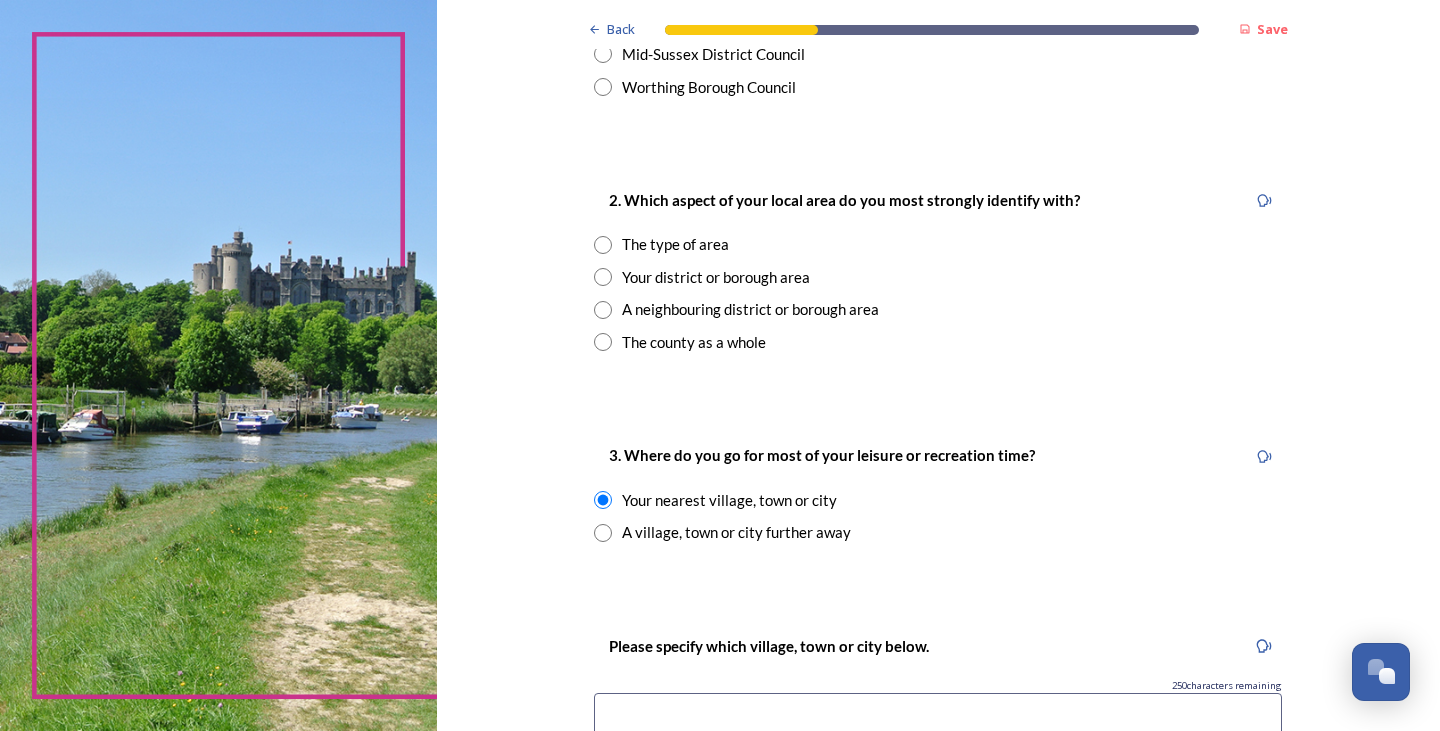 click at bounding box center [603, 277] 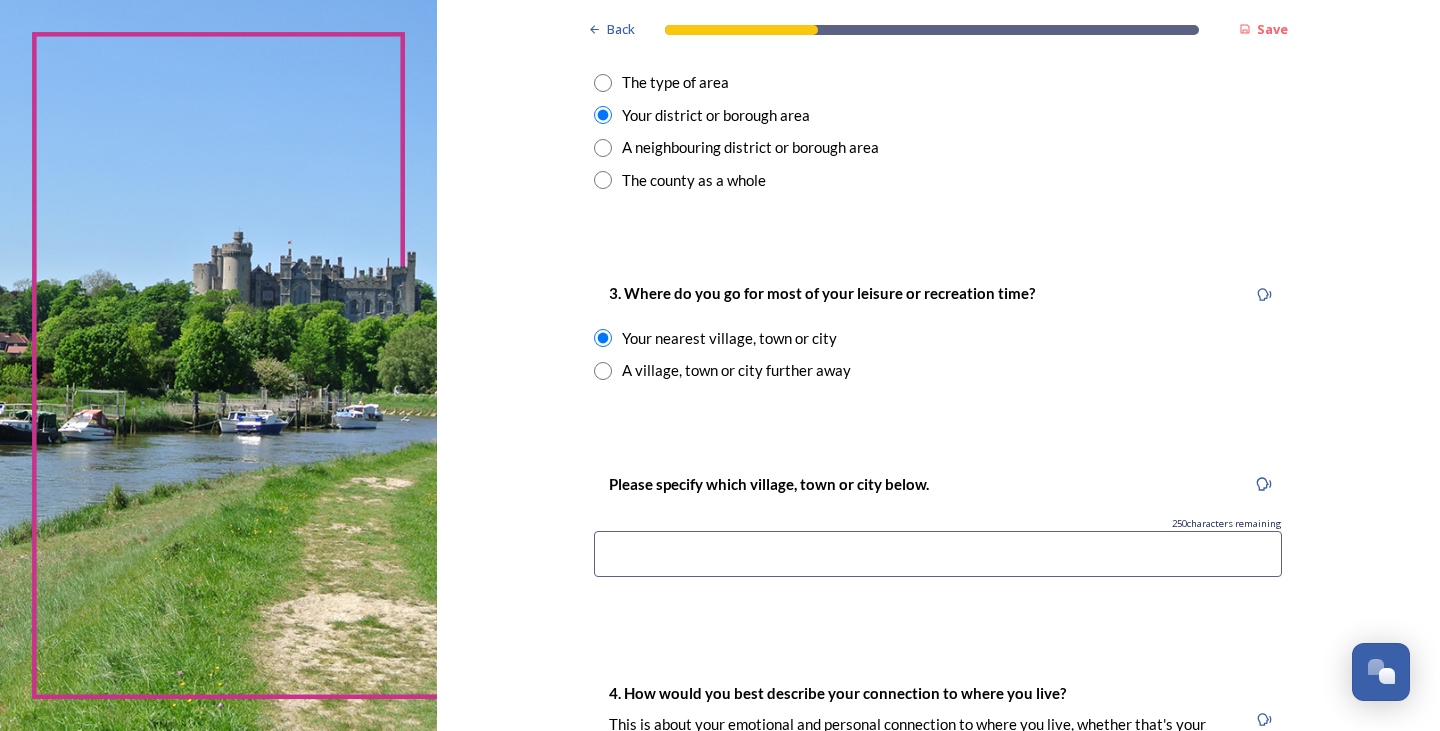 scroll, scrollTop: 900, scrollLeft: 0, axis: vertical 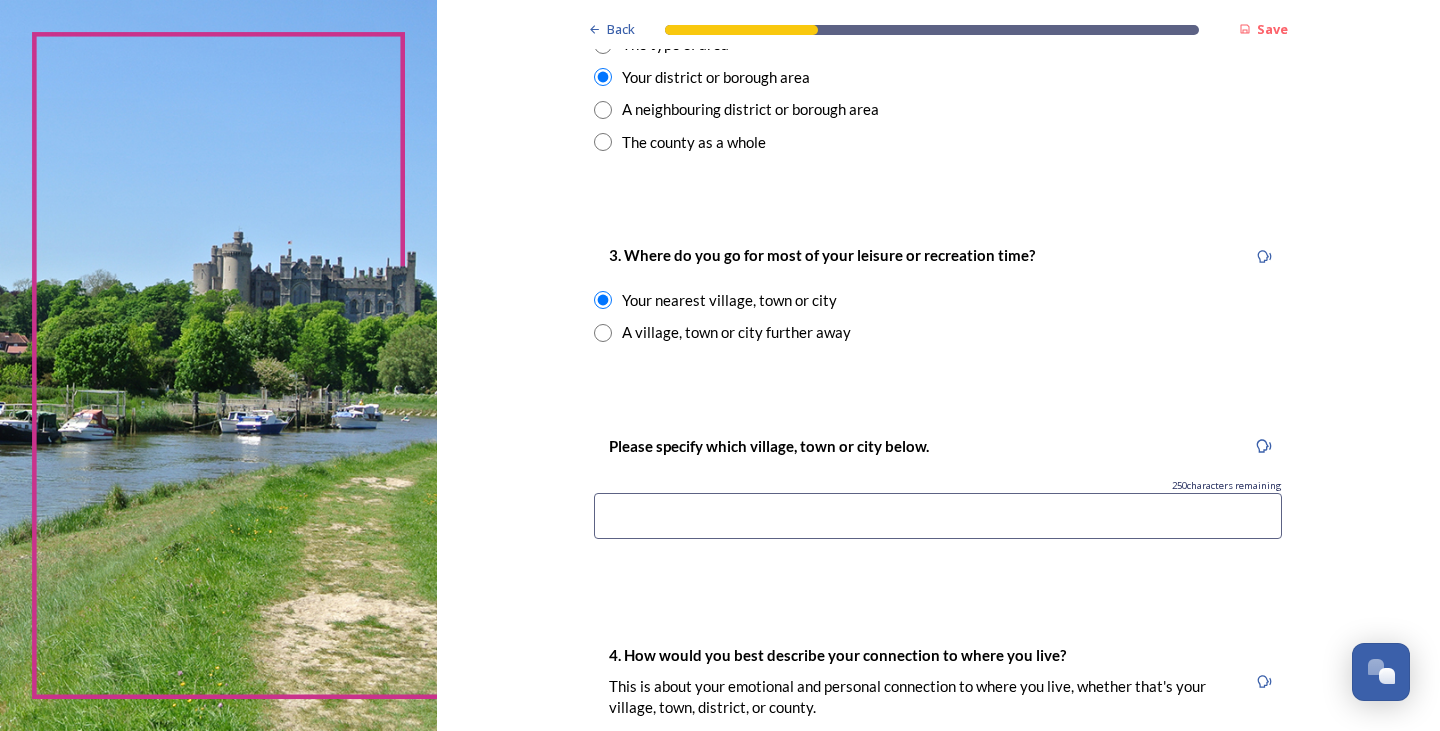 click at bounding box center [938, 516] 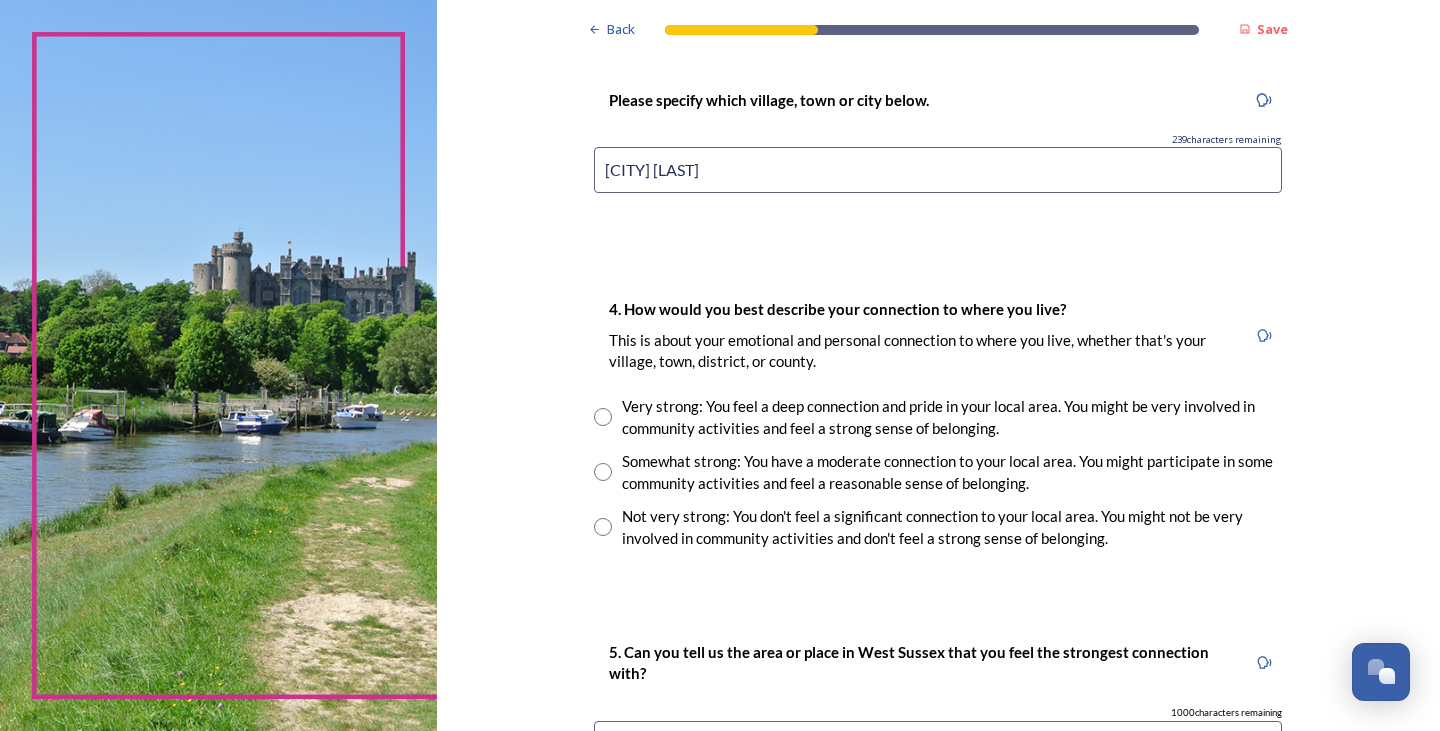scroll, scrollTop: 1300, scrollLeft: 0, axis: vertical 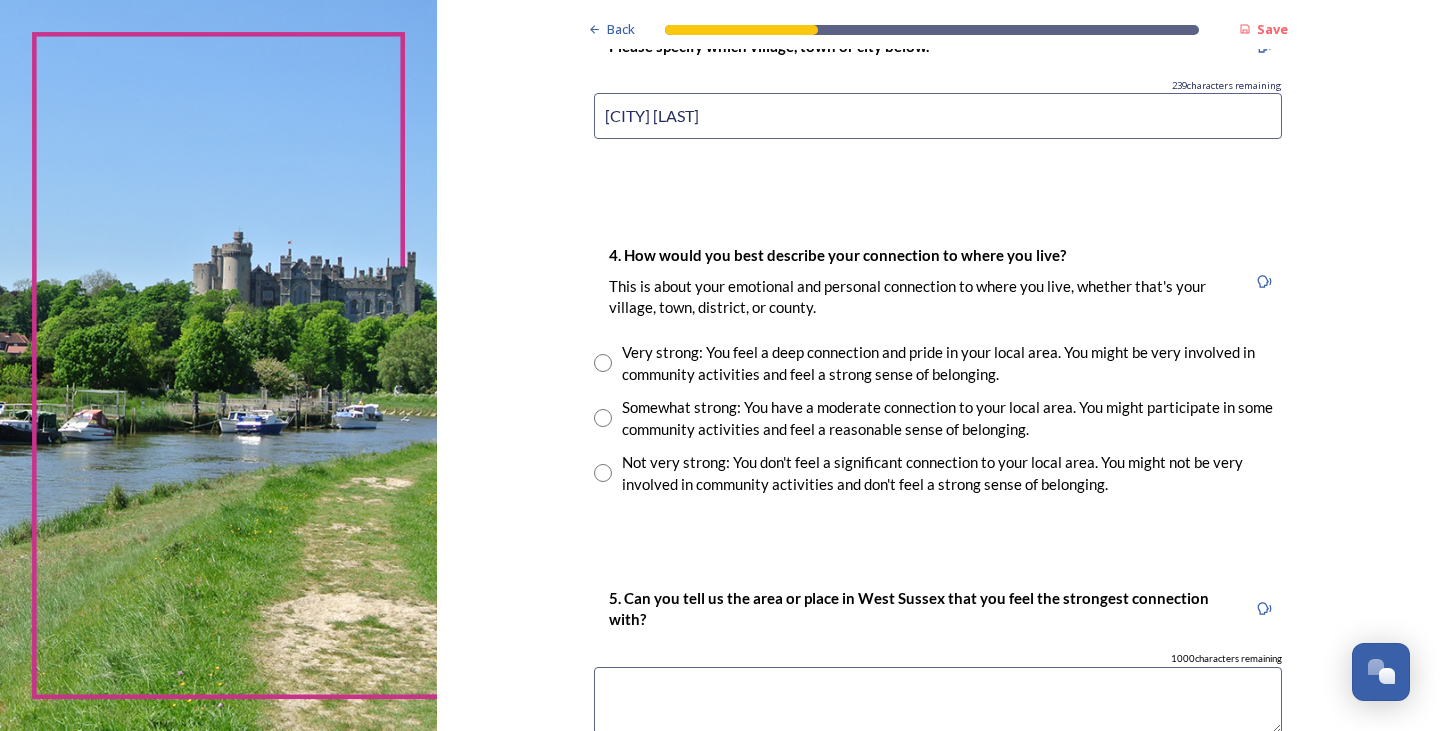type on "Bonor Regis" 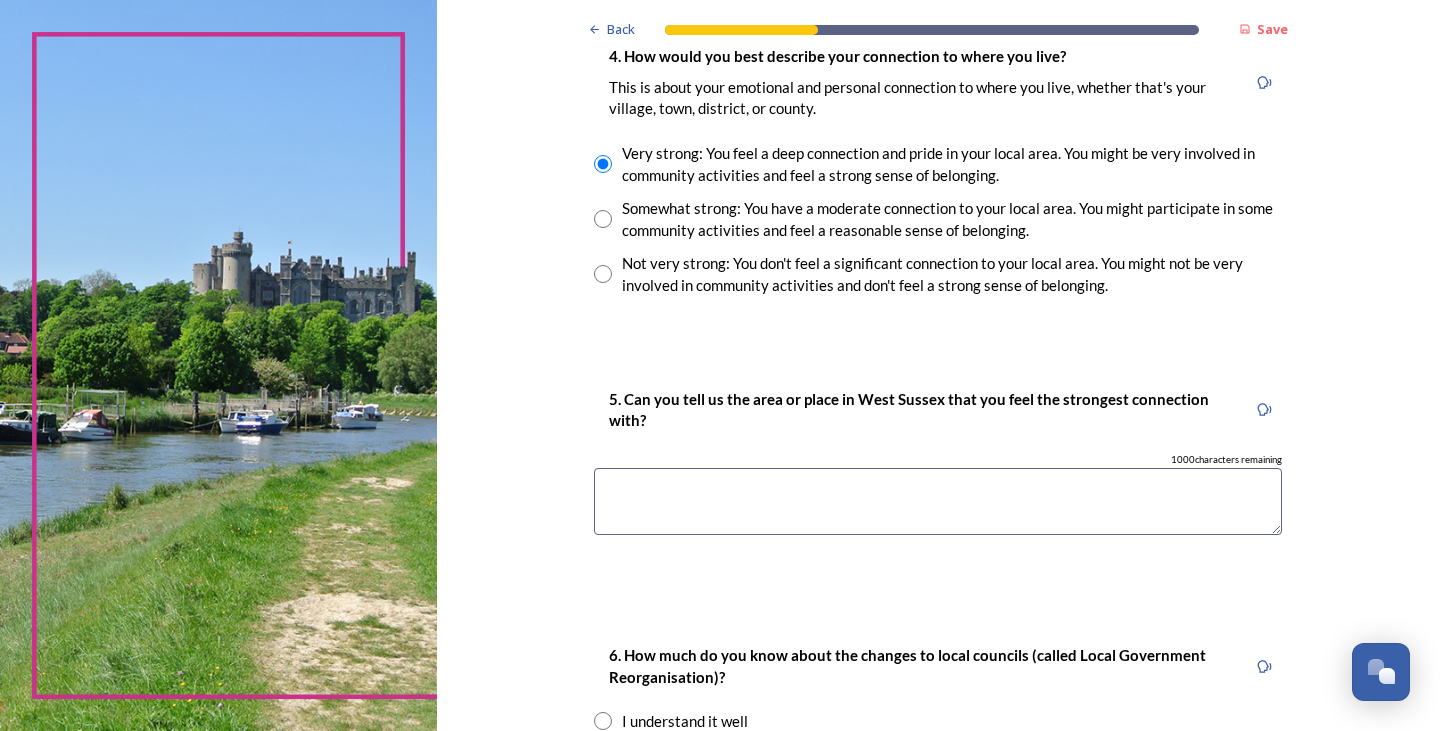scroll, scrollTop: 1500, scrollLeft: 0, axis: vertical 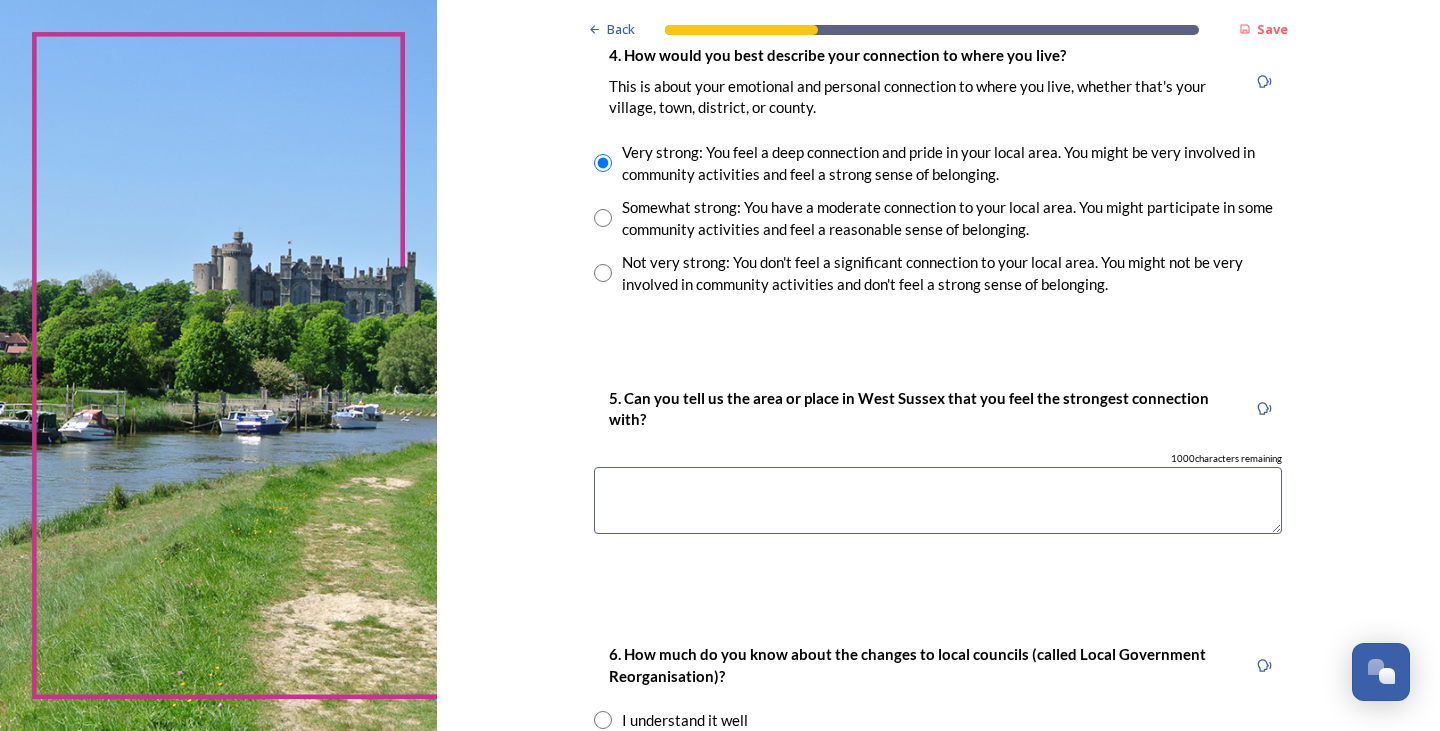 click at bounding box center (938, 500) 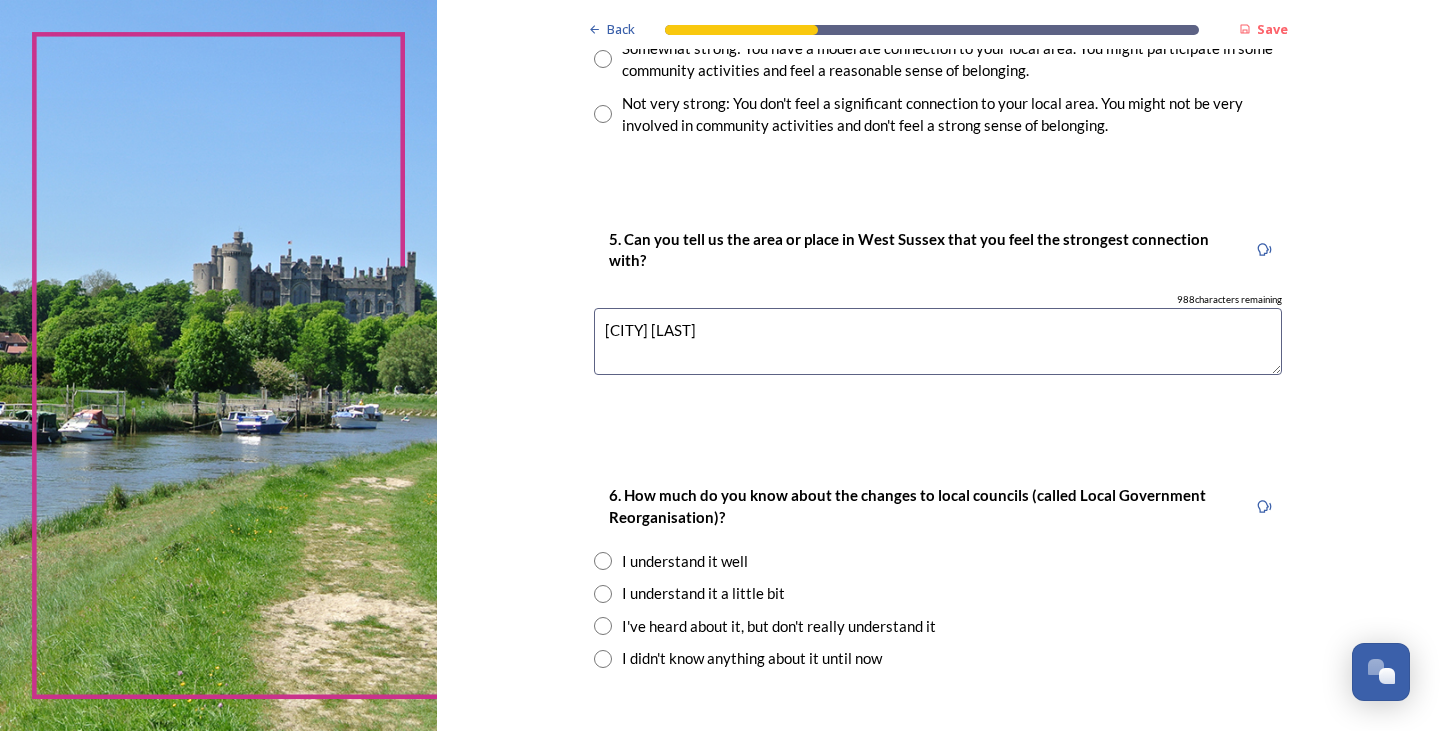 scroll, scrollTop: 1700, scrollLeft: 0, axis: vertical 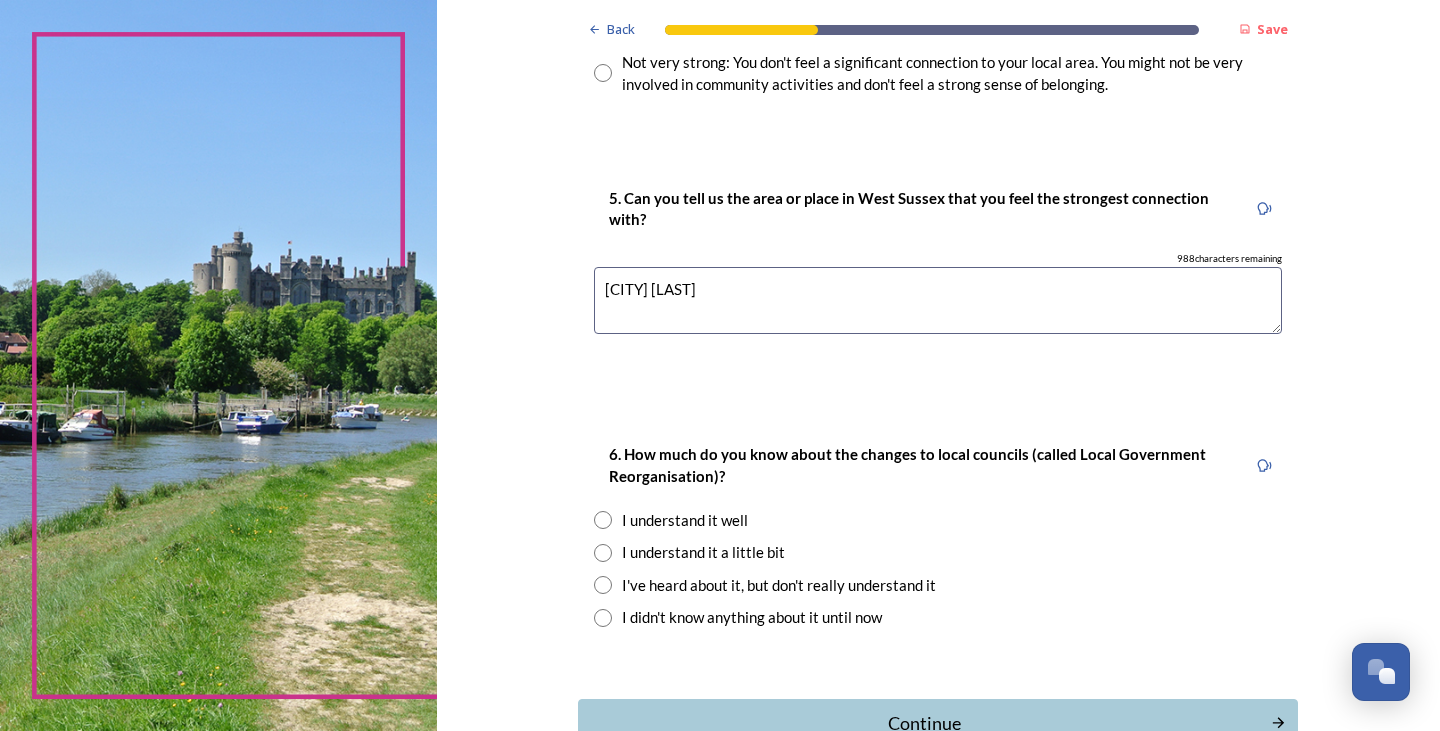 type on "[CITY] [REGION]" 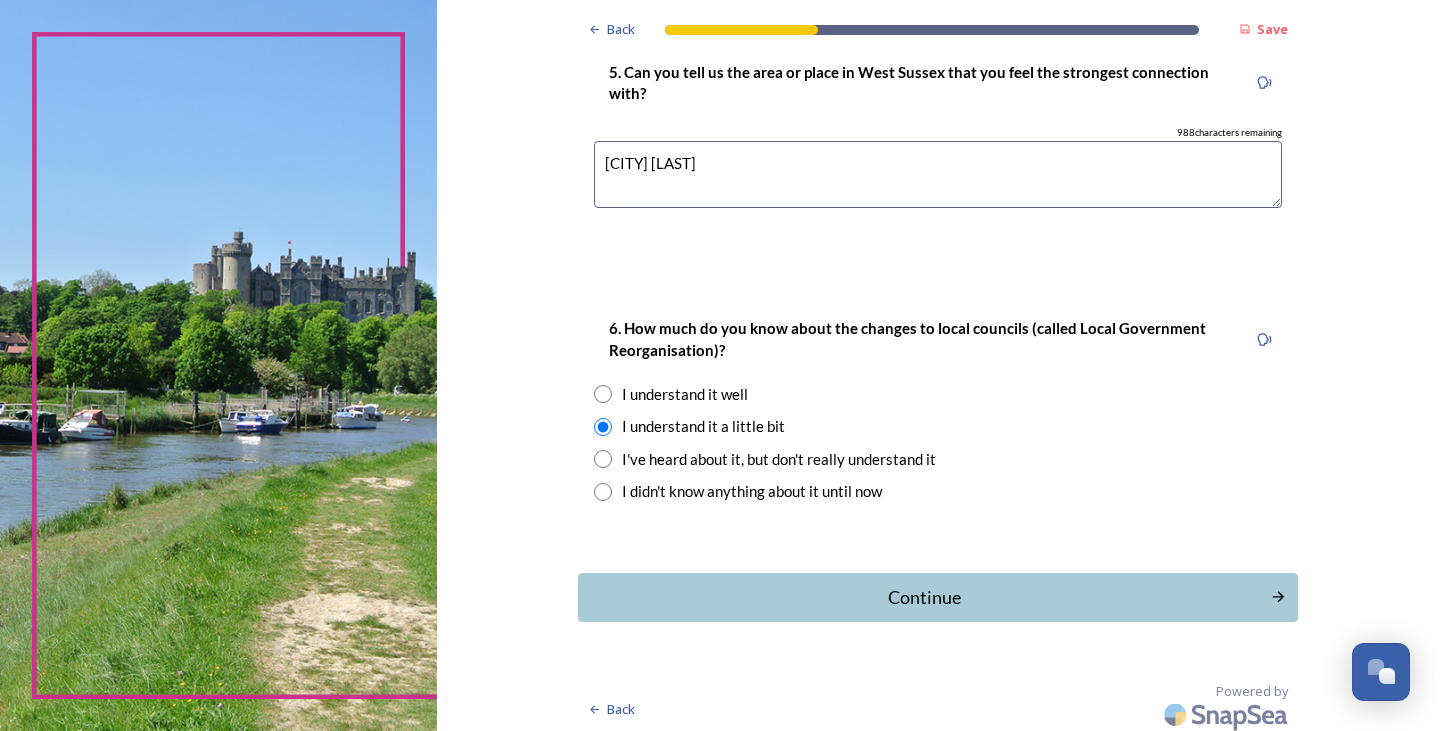 scroll, scrollTop: 1833, scrollLeft: 0, axis: vertical 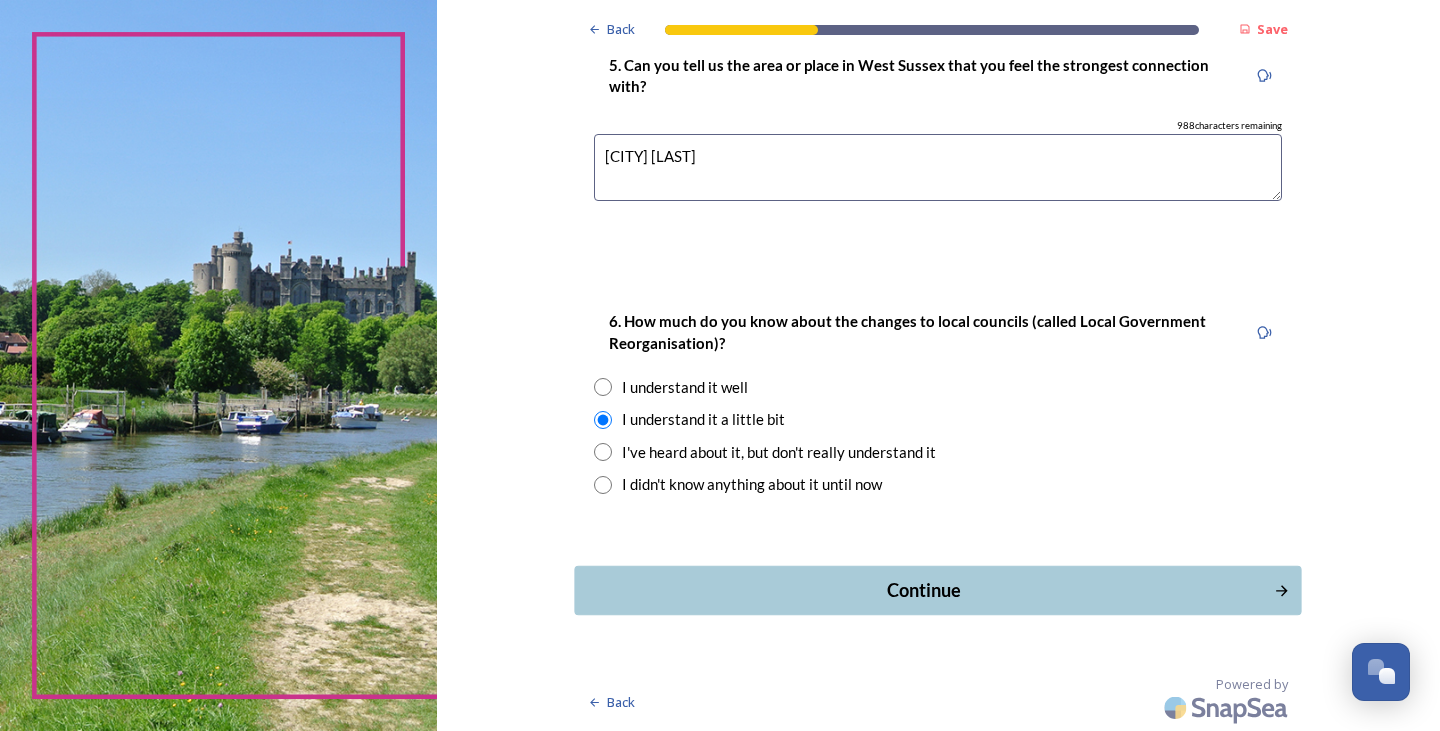 click on "Continue" at bounding box center (924, 590) 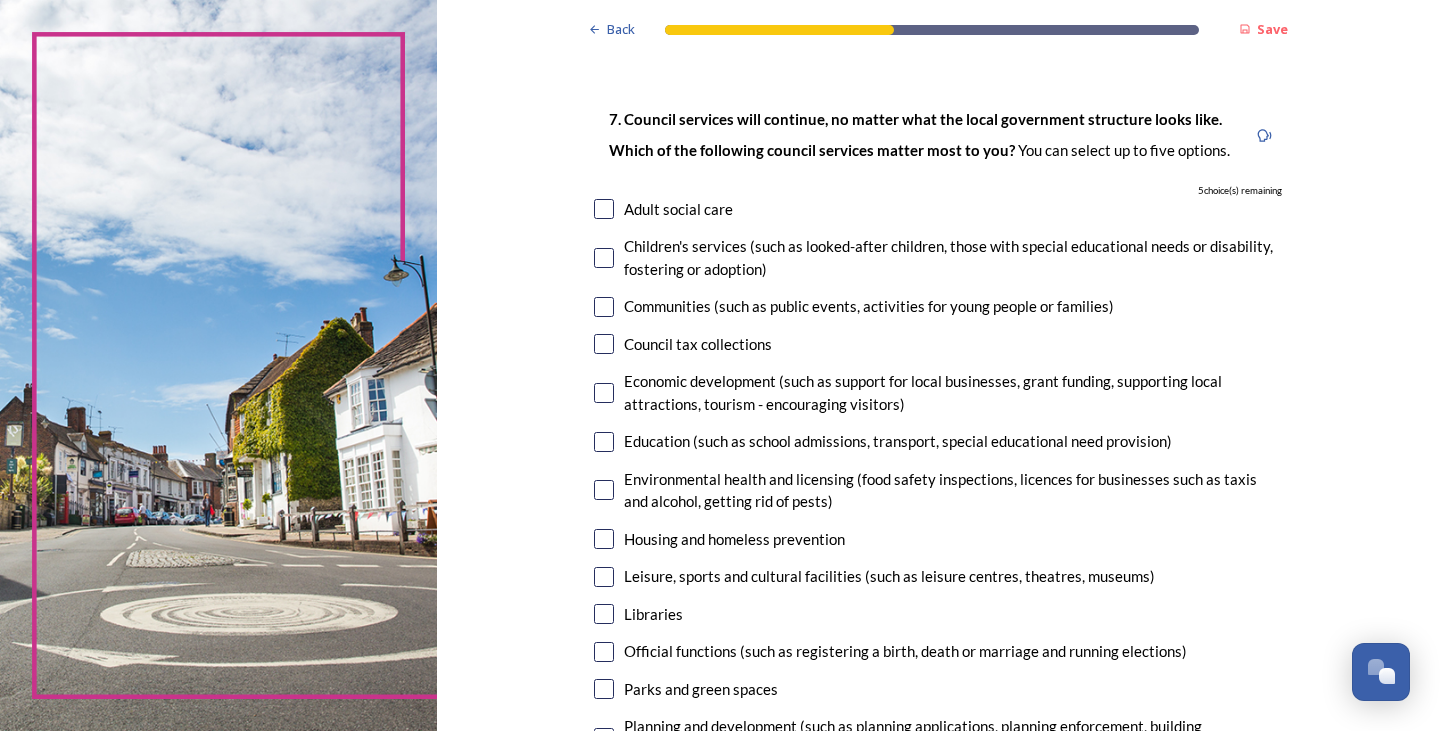 scroll, scrollTop: 100, scrollLeft: 0, axis: vertical 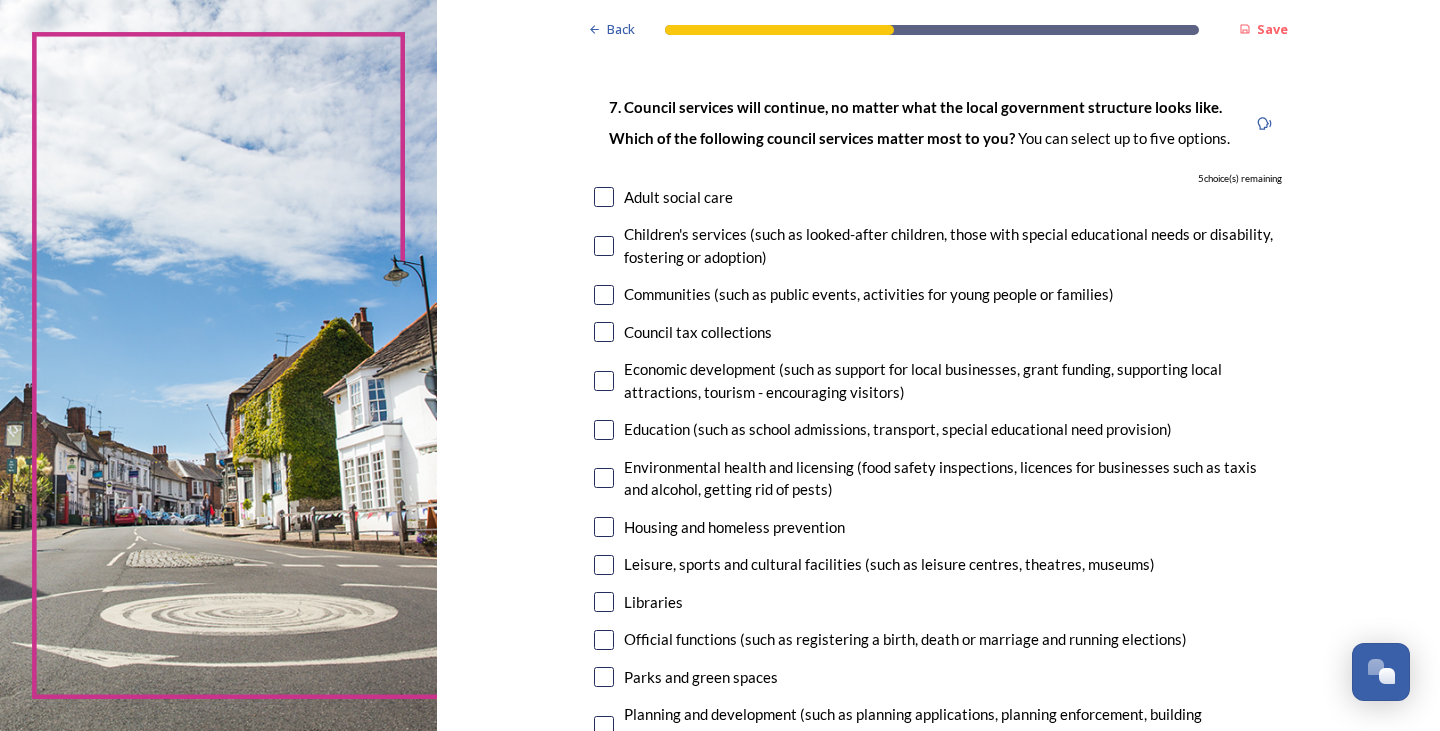 click at bounding box center [604, 381] 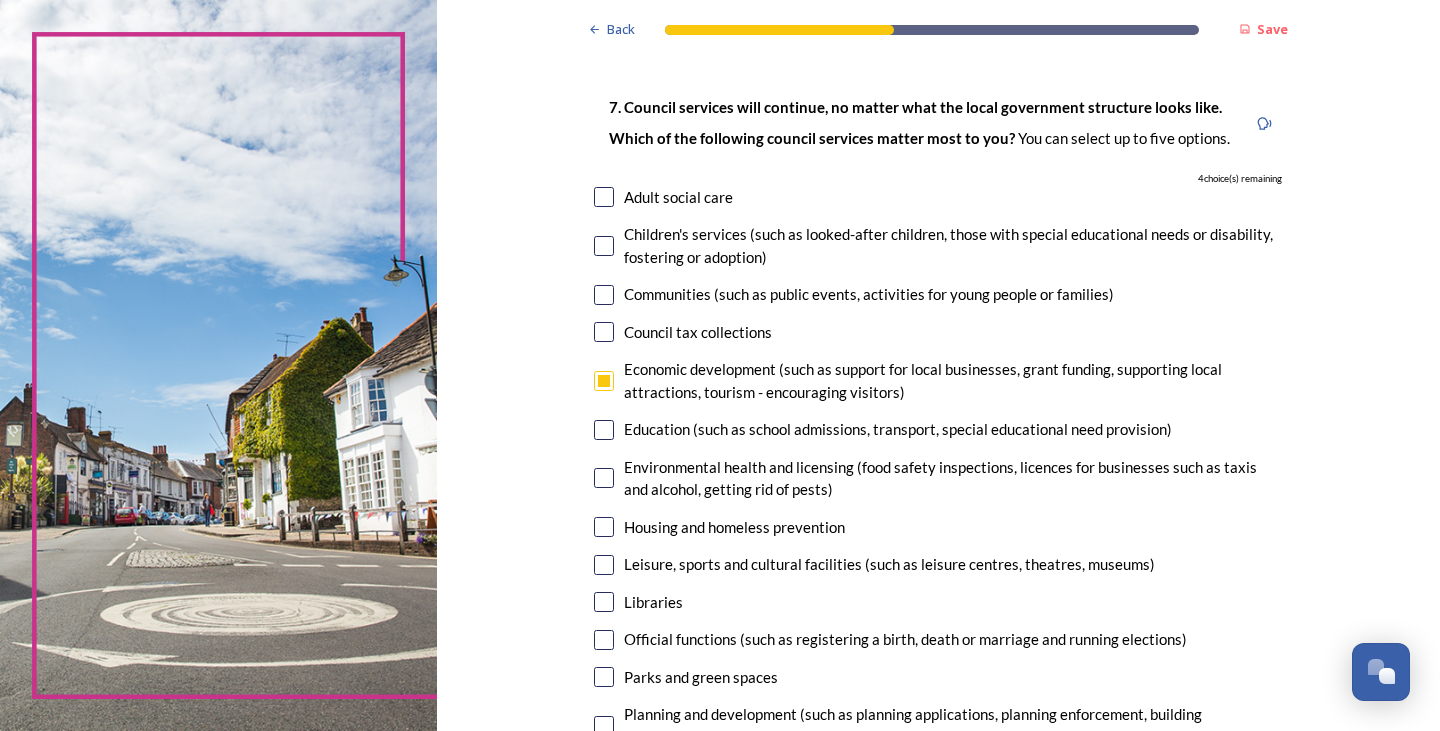 click at bounding box center [604, 527] 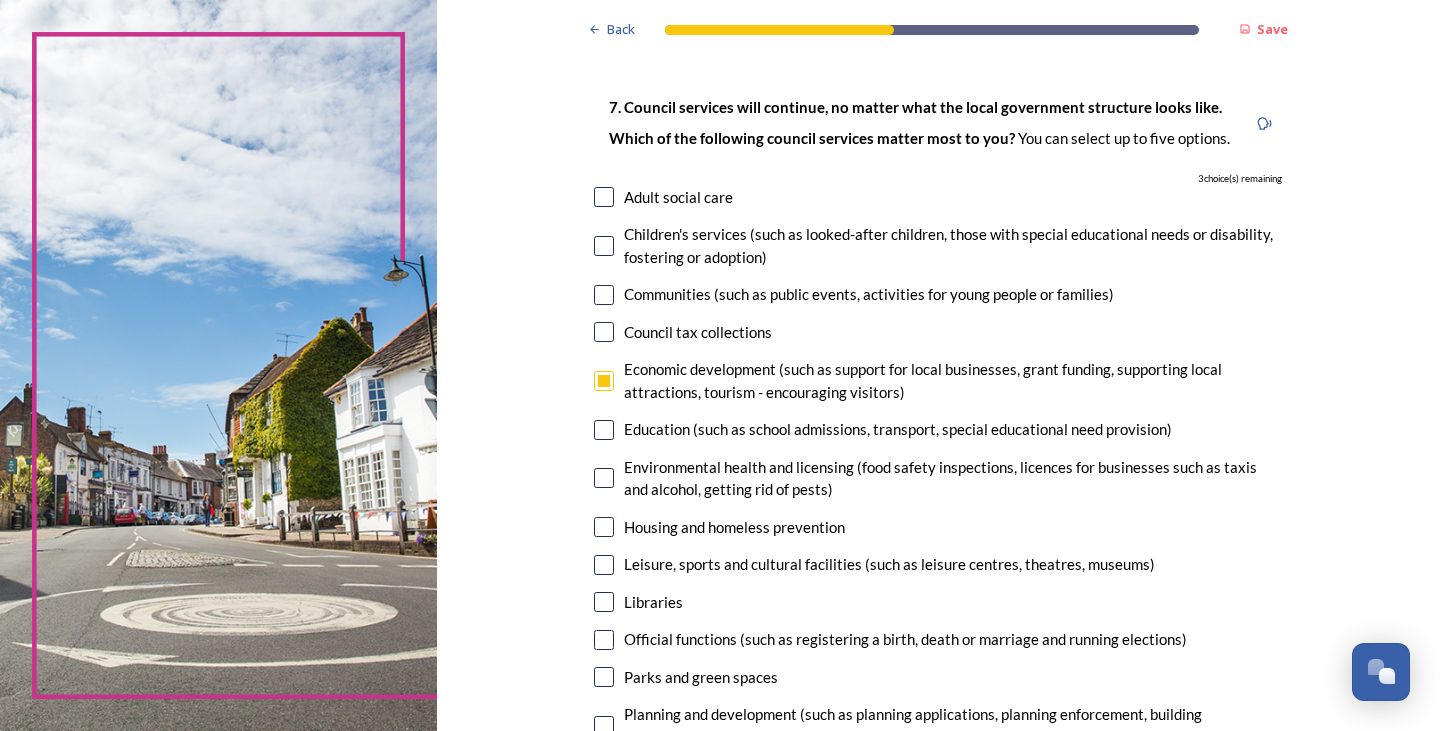checkbox on "true" 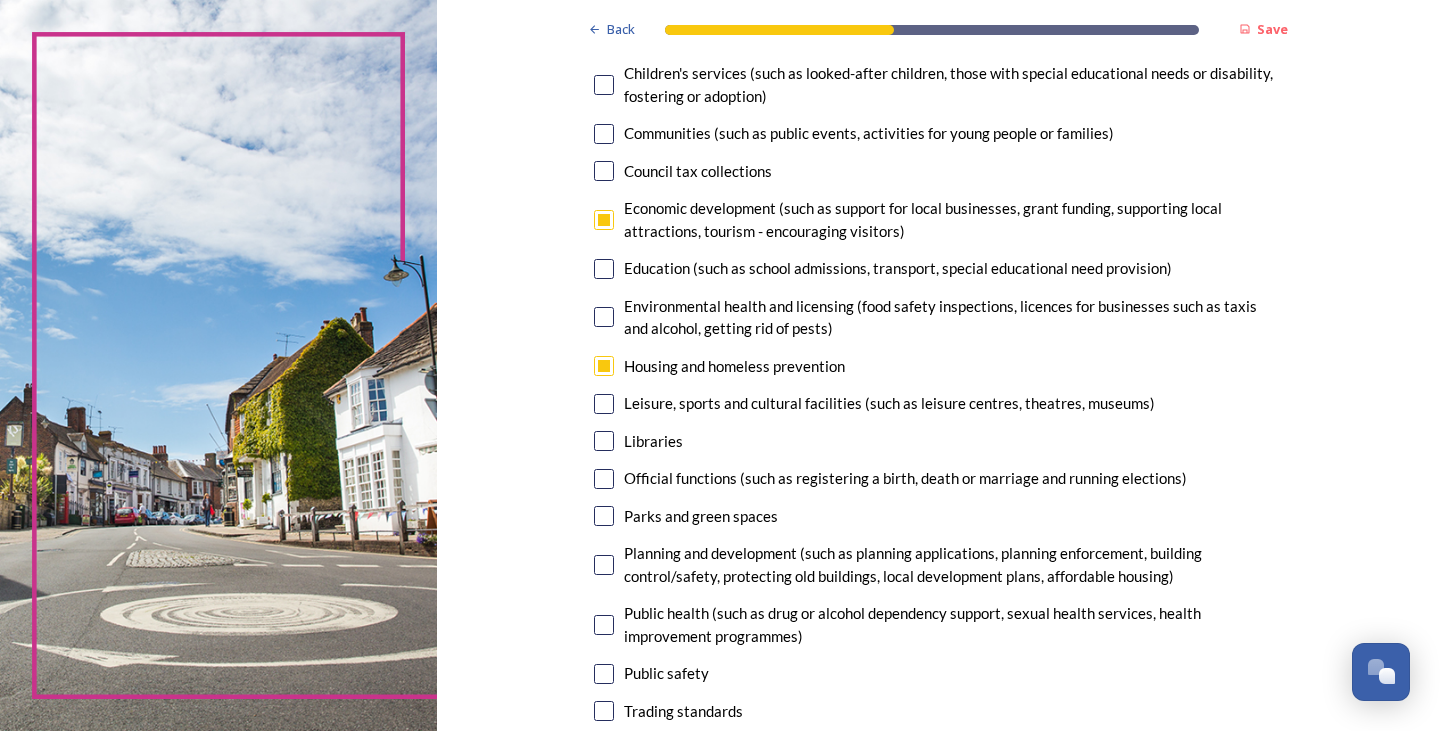 scroll, scrollTop: 300, scrollLeft: 0, axis: vertical 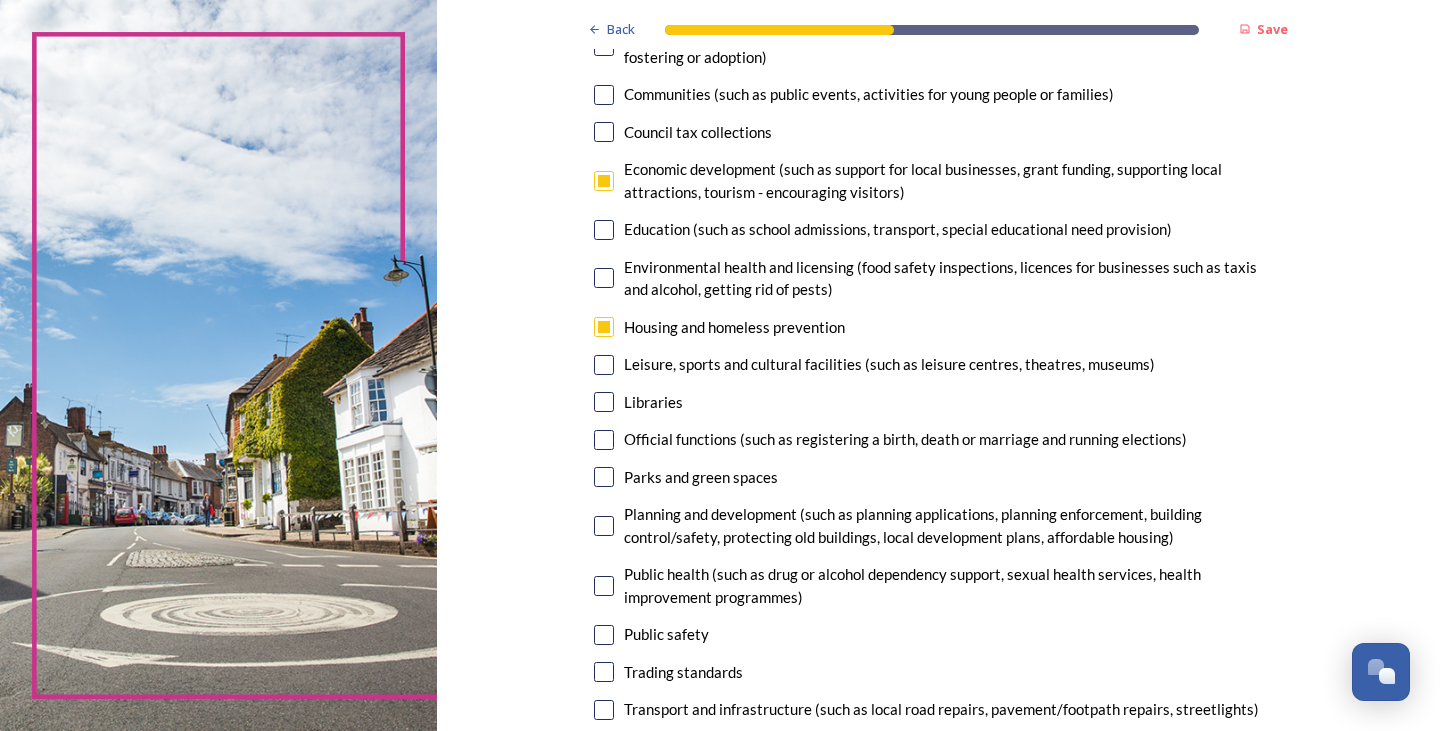 click at bounding box center (604, 477) 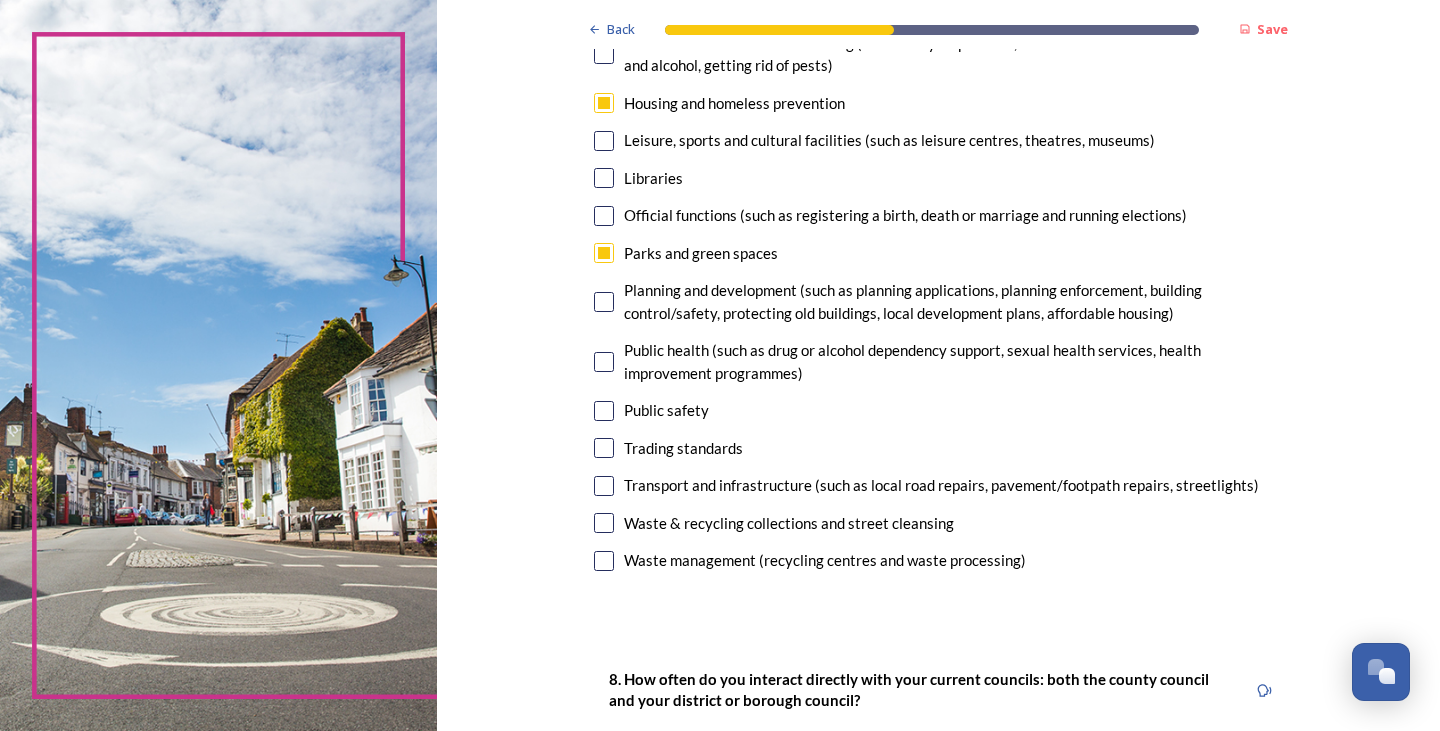 scroll, scrollTop: 600, scrollLeft: 0, axis: vertical 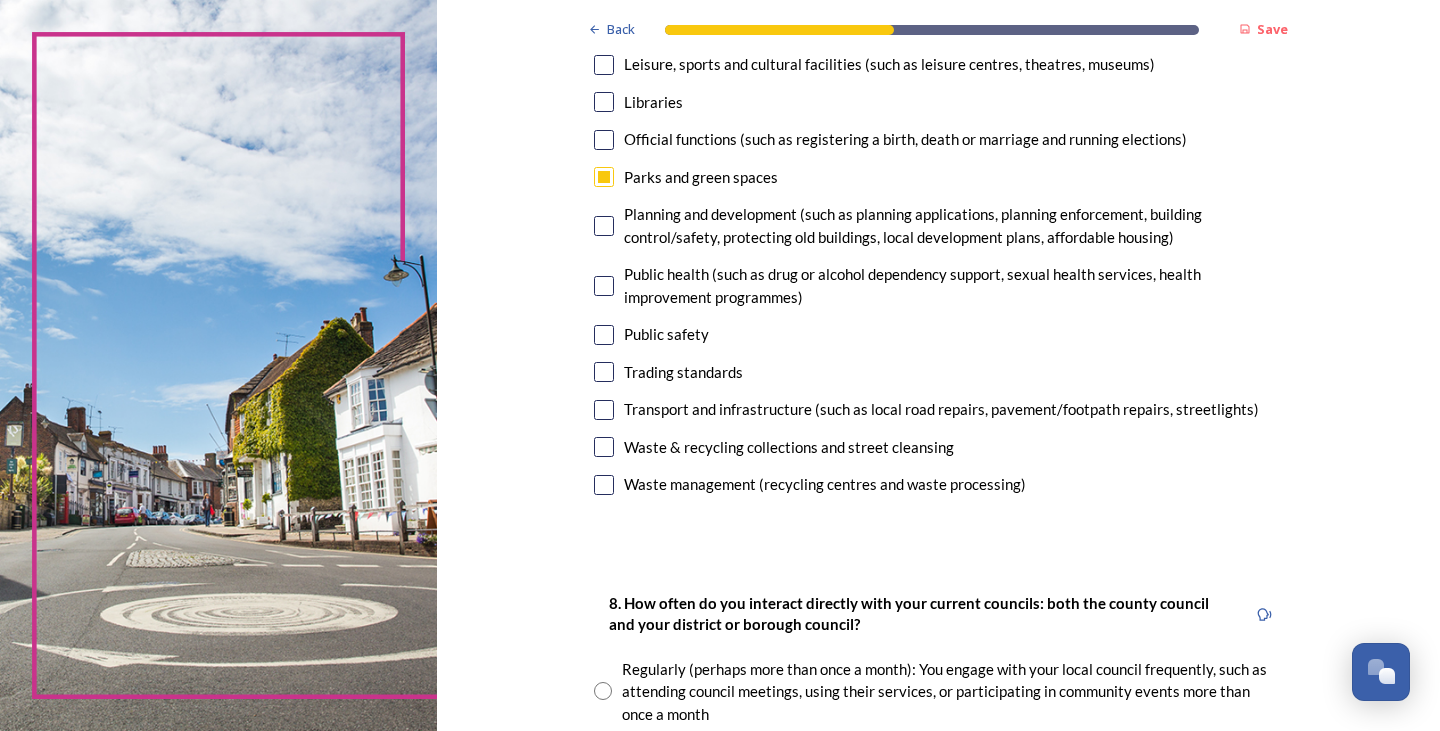 click at bounding box center (604, 485) 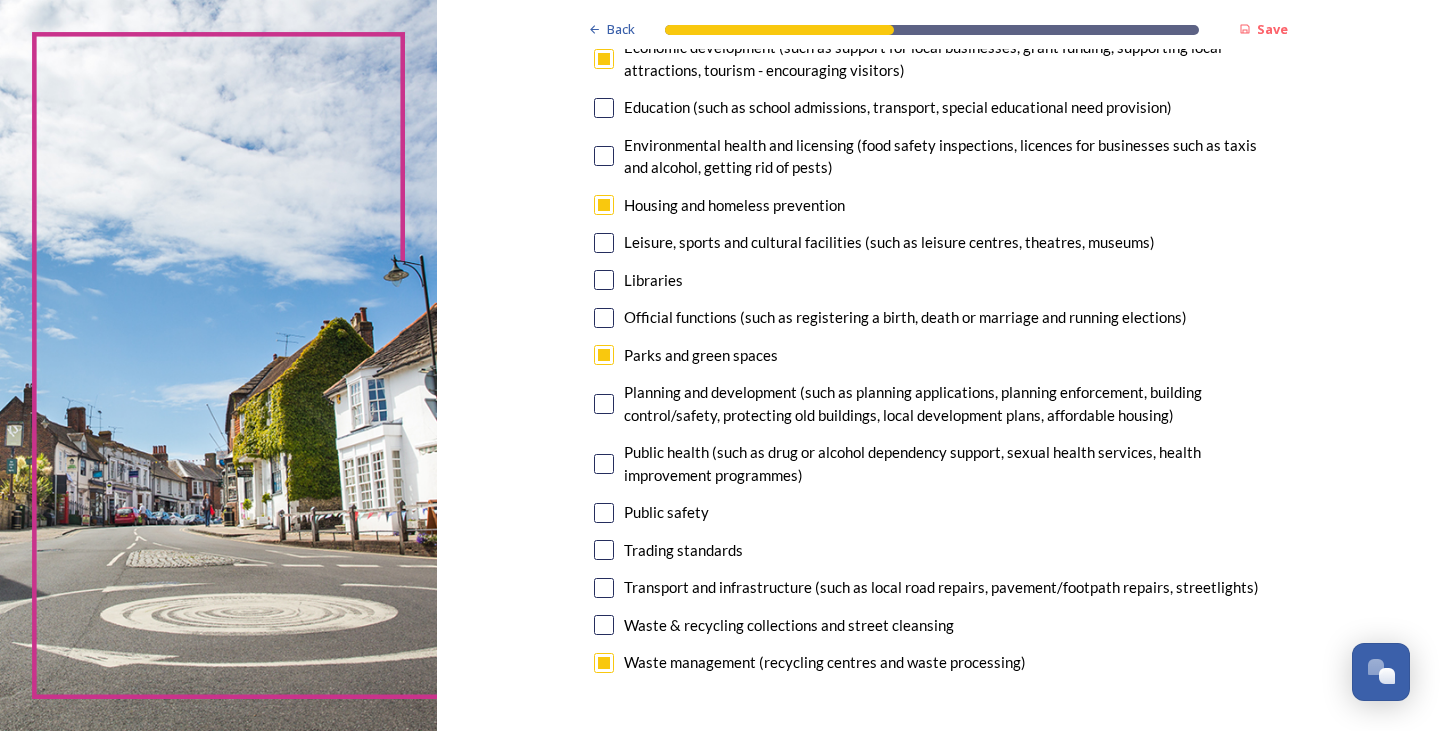 scroll, scrollTop: 400, scrollLeft: 0, axis: vertical 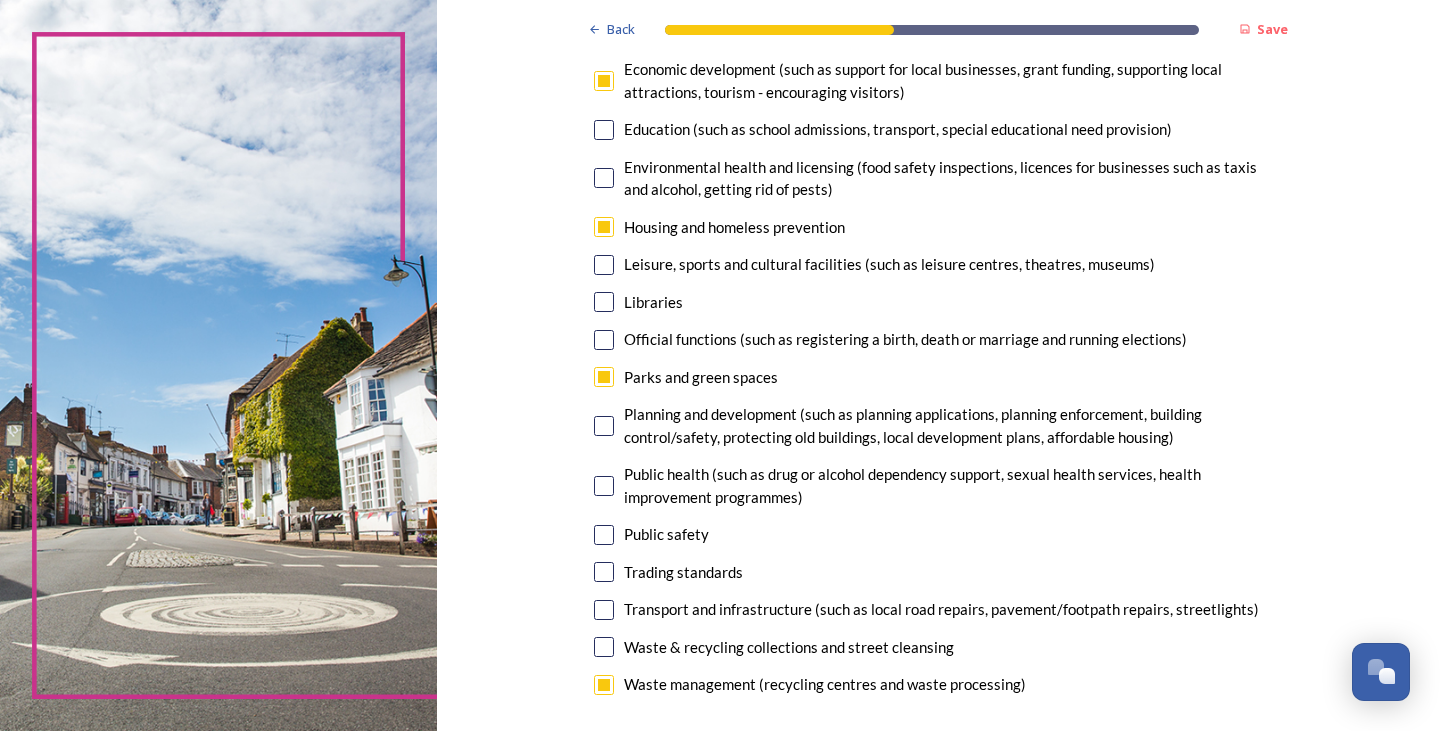 click at bounding box center (604, 426) 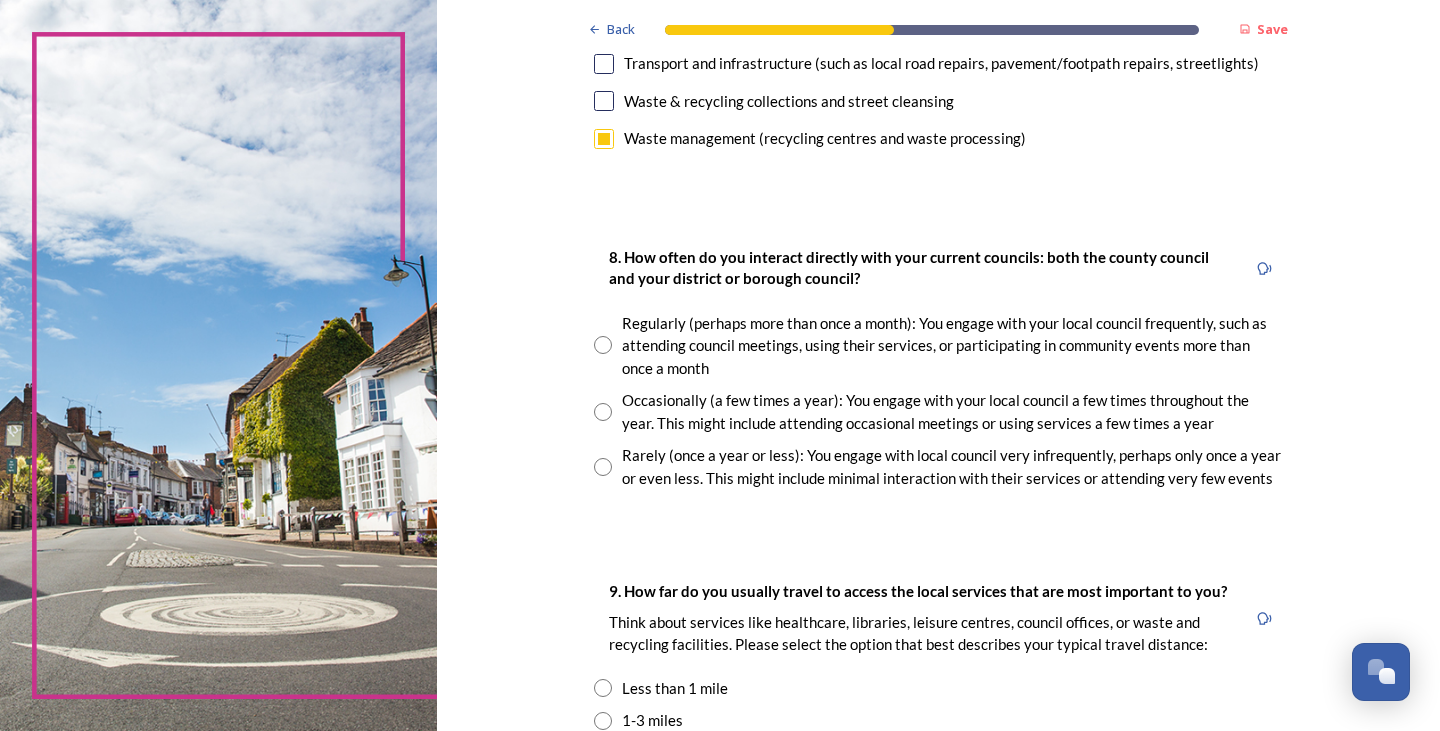 scroll, scrollTop: 1000, scrollLeft: 0, axis: vertical 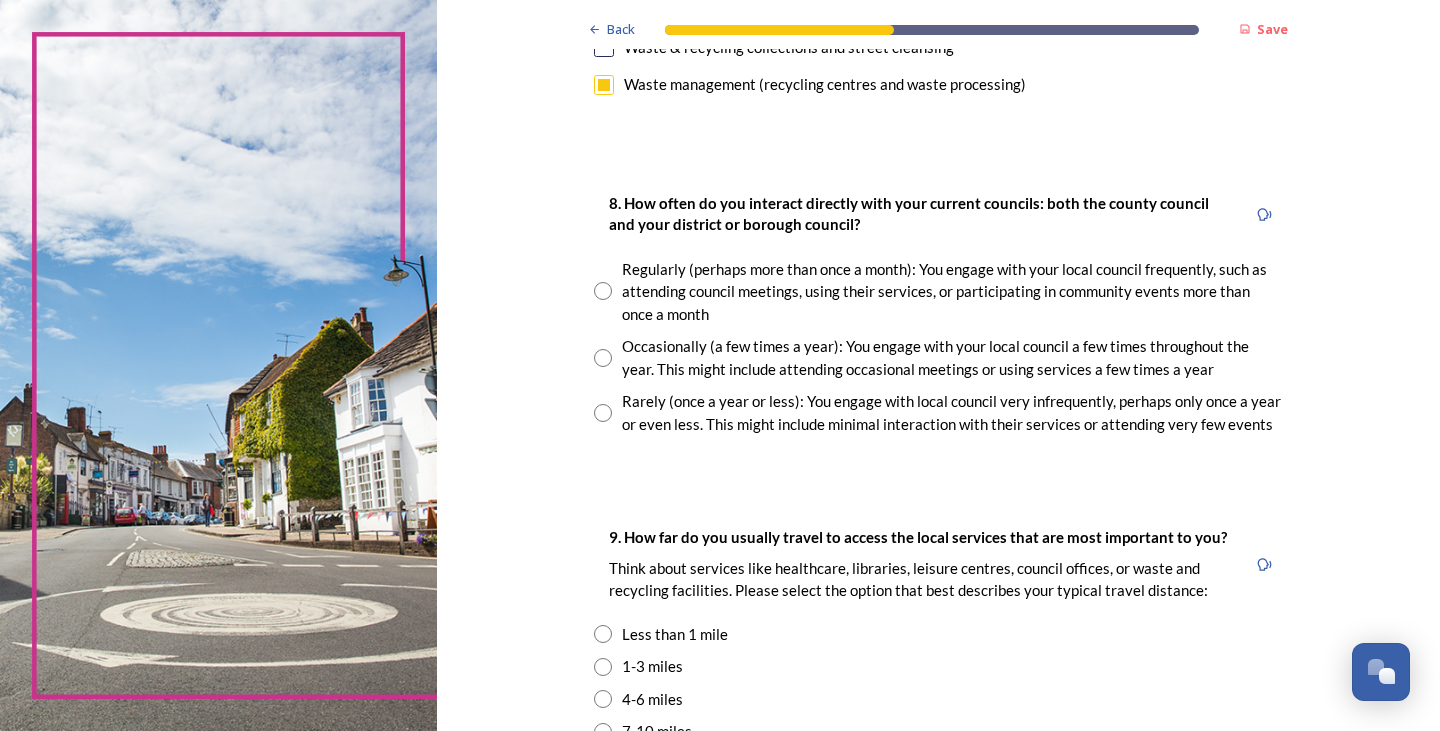 click at bounding box center [603, 413] 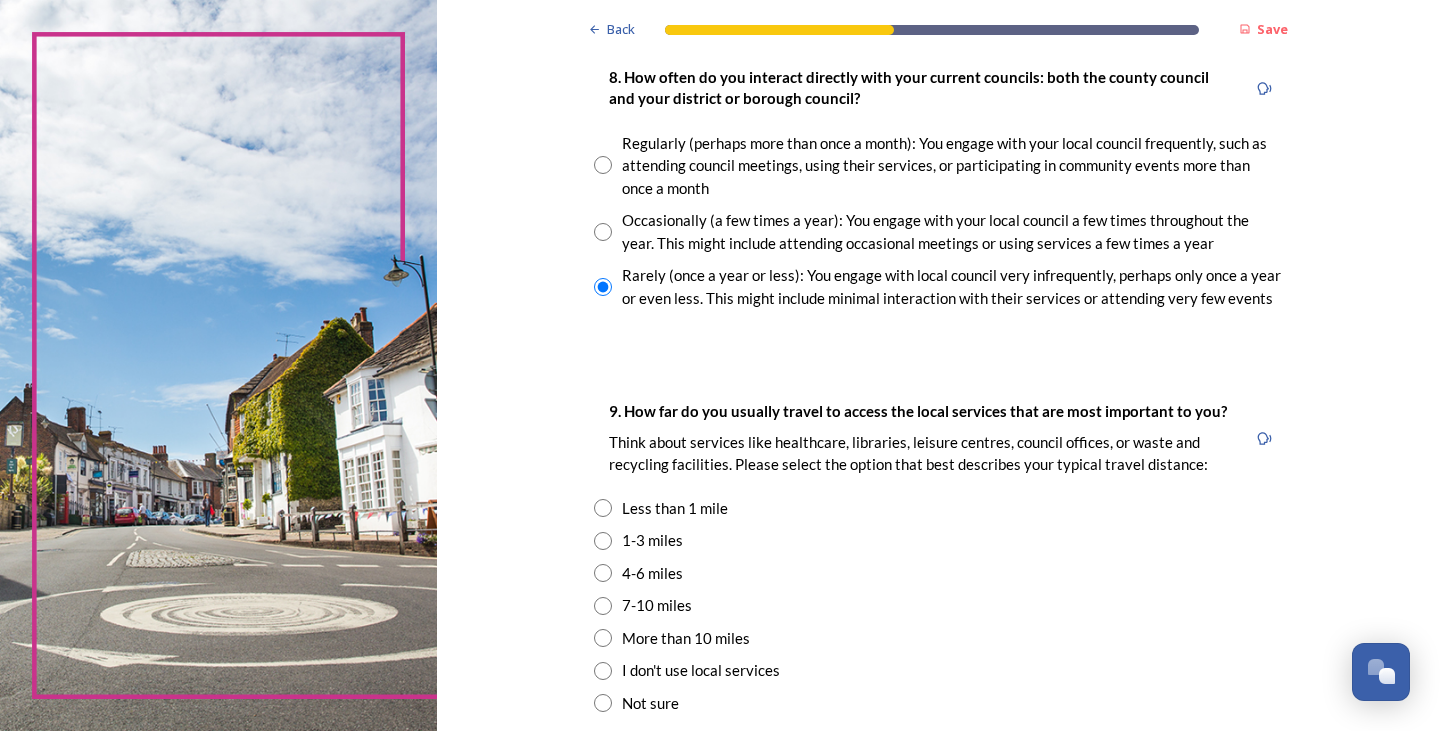 scroll, scrollTop: 1200, scrollLeft: 0, axis: vertical 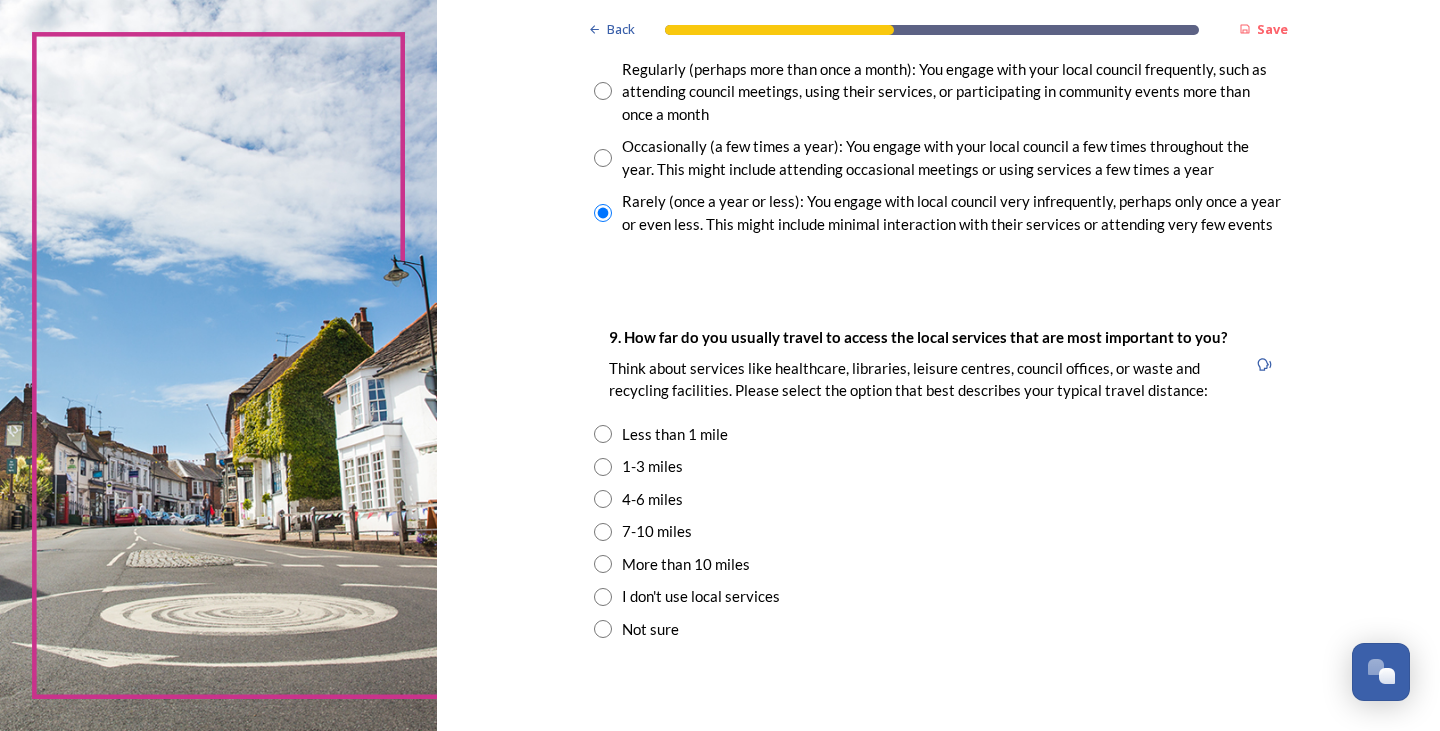 click at bounding box center [603, 467] 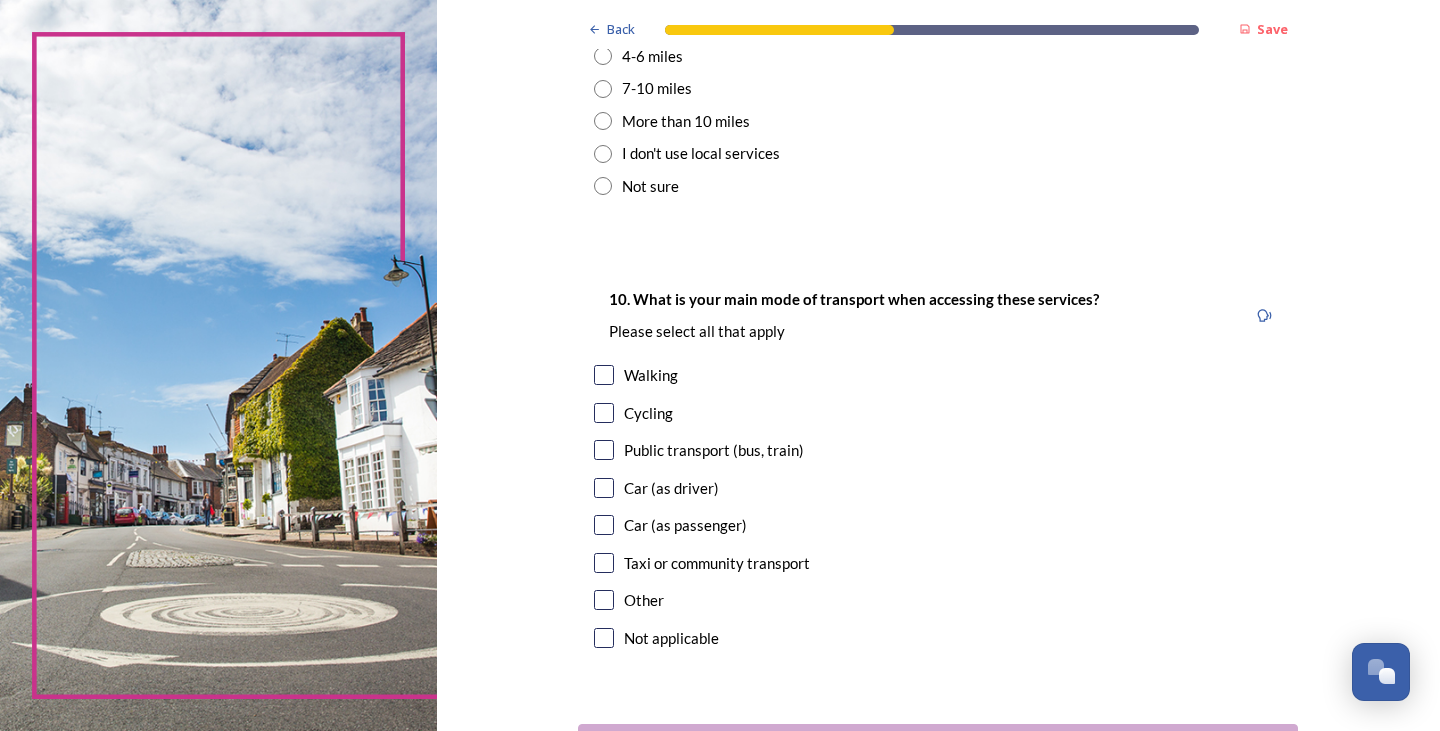 scroll, scrollTop: 1700, scrollLeft: 0, axis: vertical 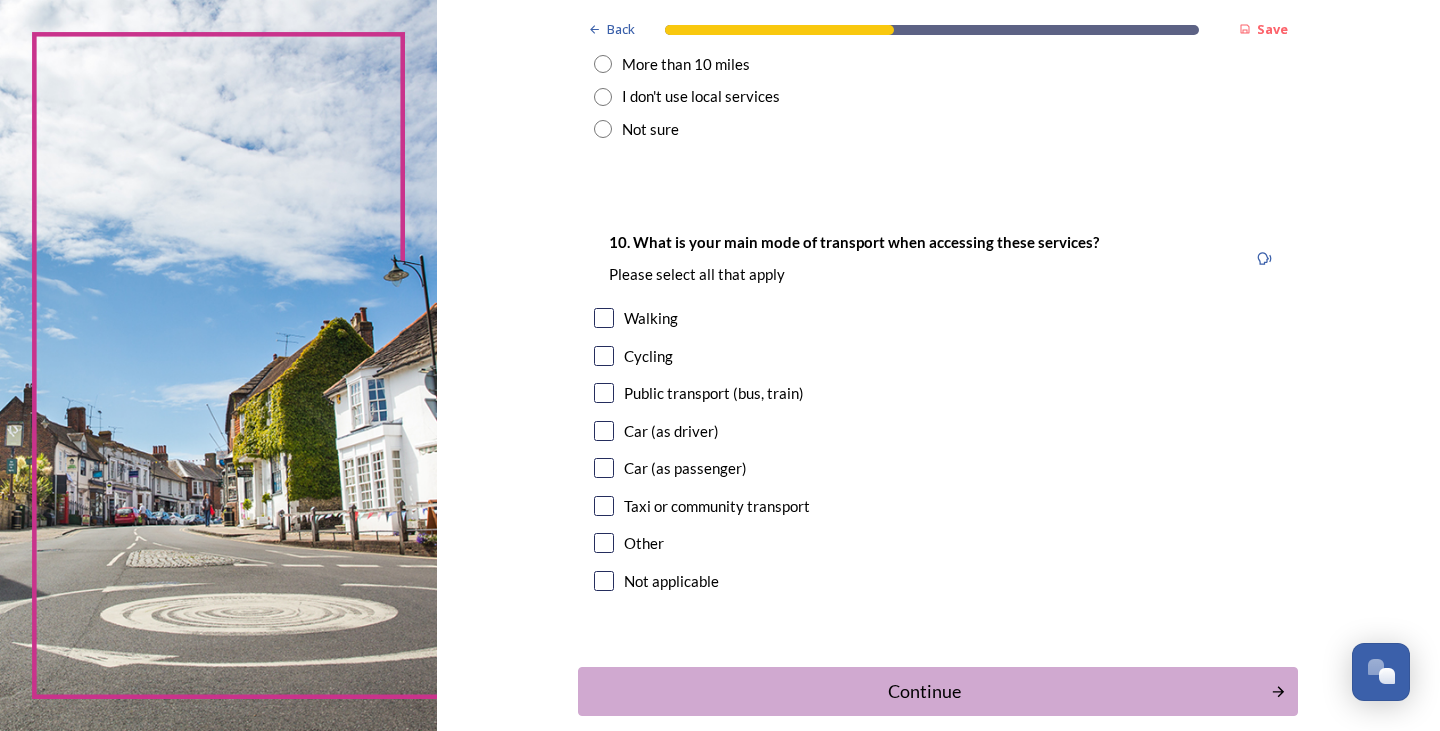 click at bounding box center (604, 318) 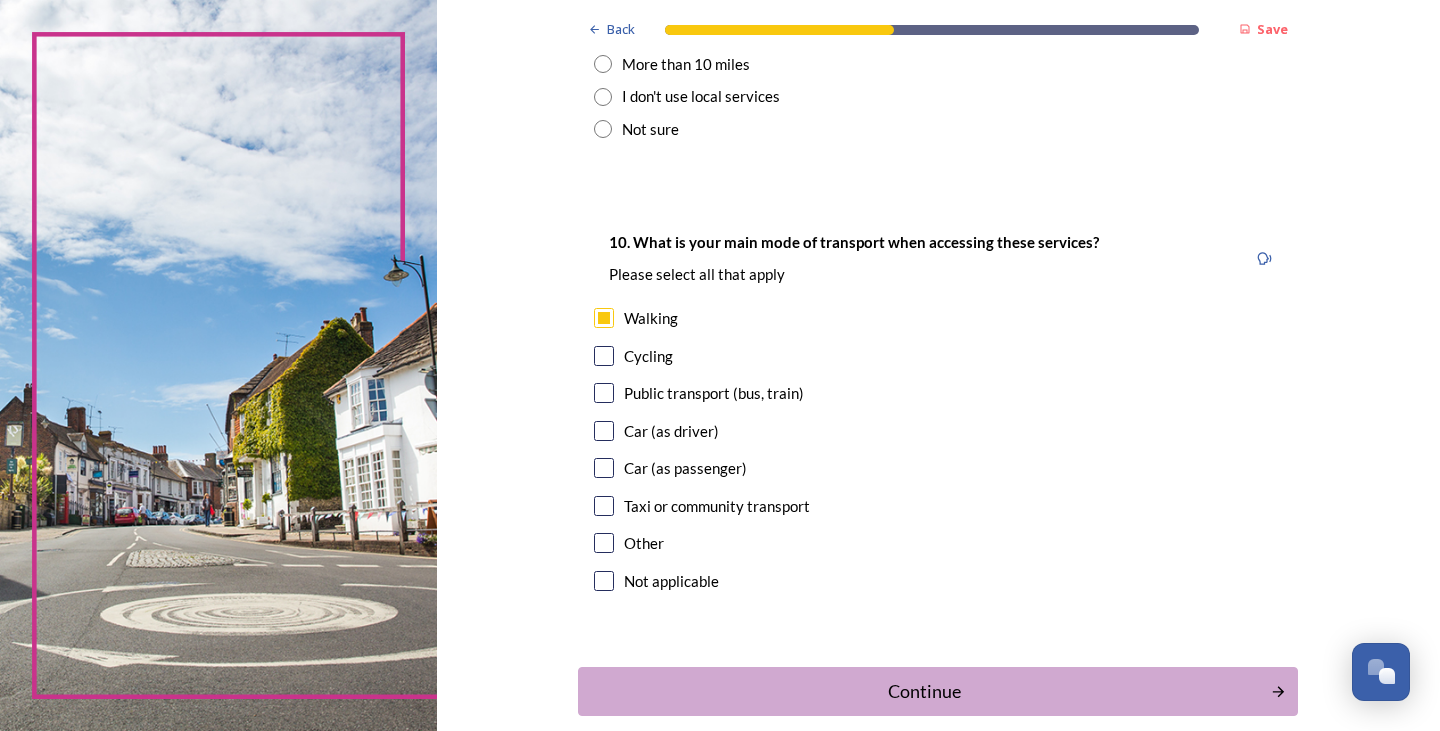 click at bounding box center (604, 393) 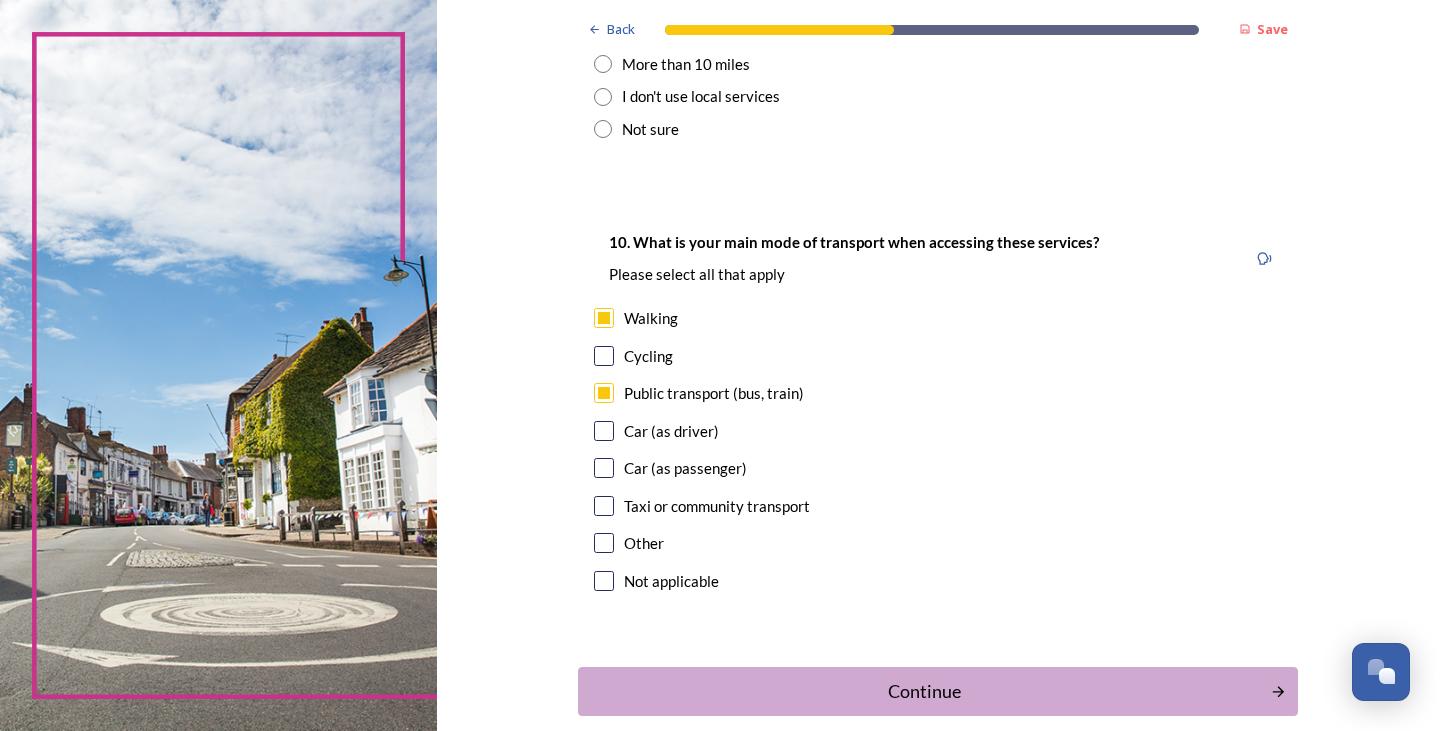 click at bounding box center (604, 431) 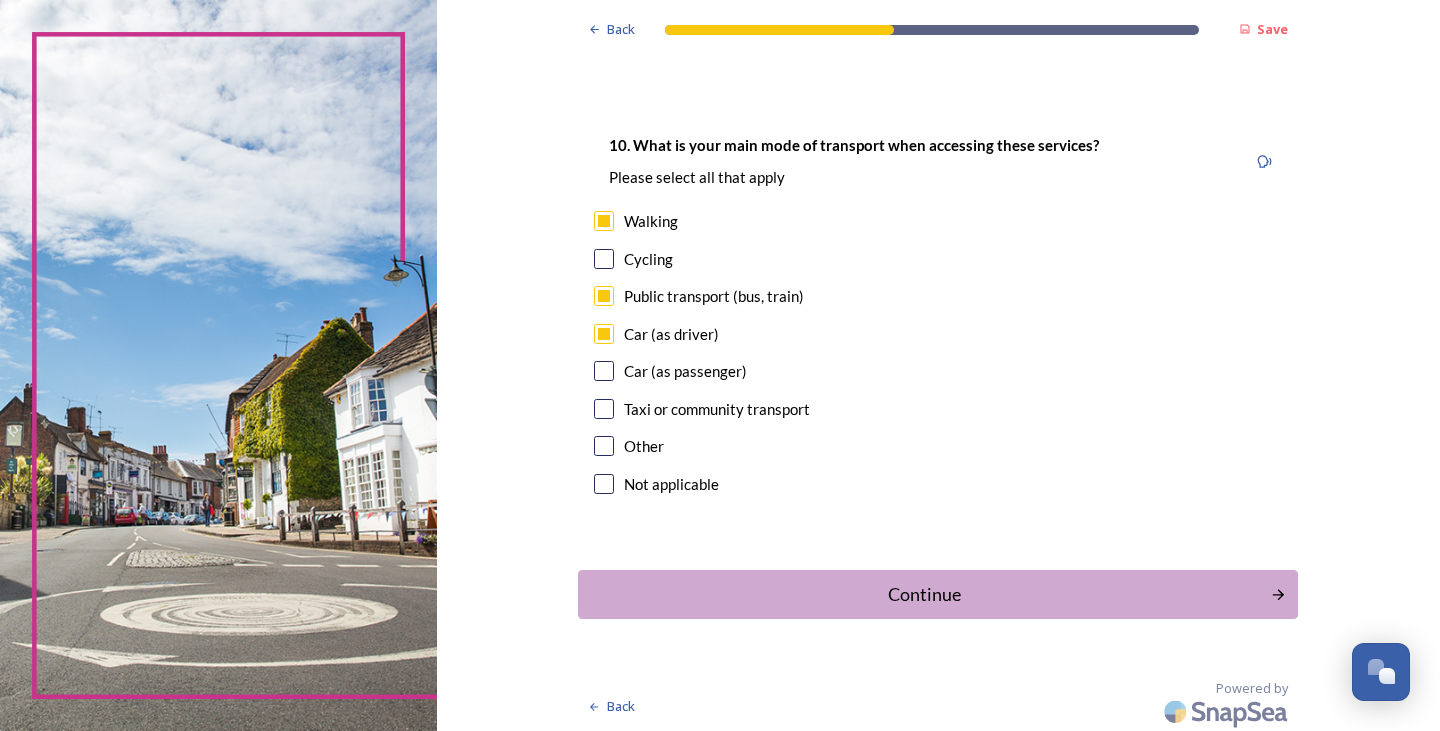 scroll, scrollTop: 1801, scrollLeft: 0, axis: vertical 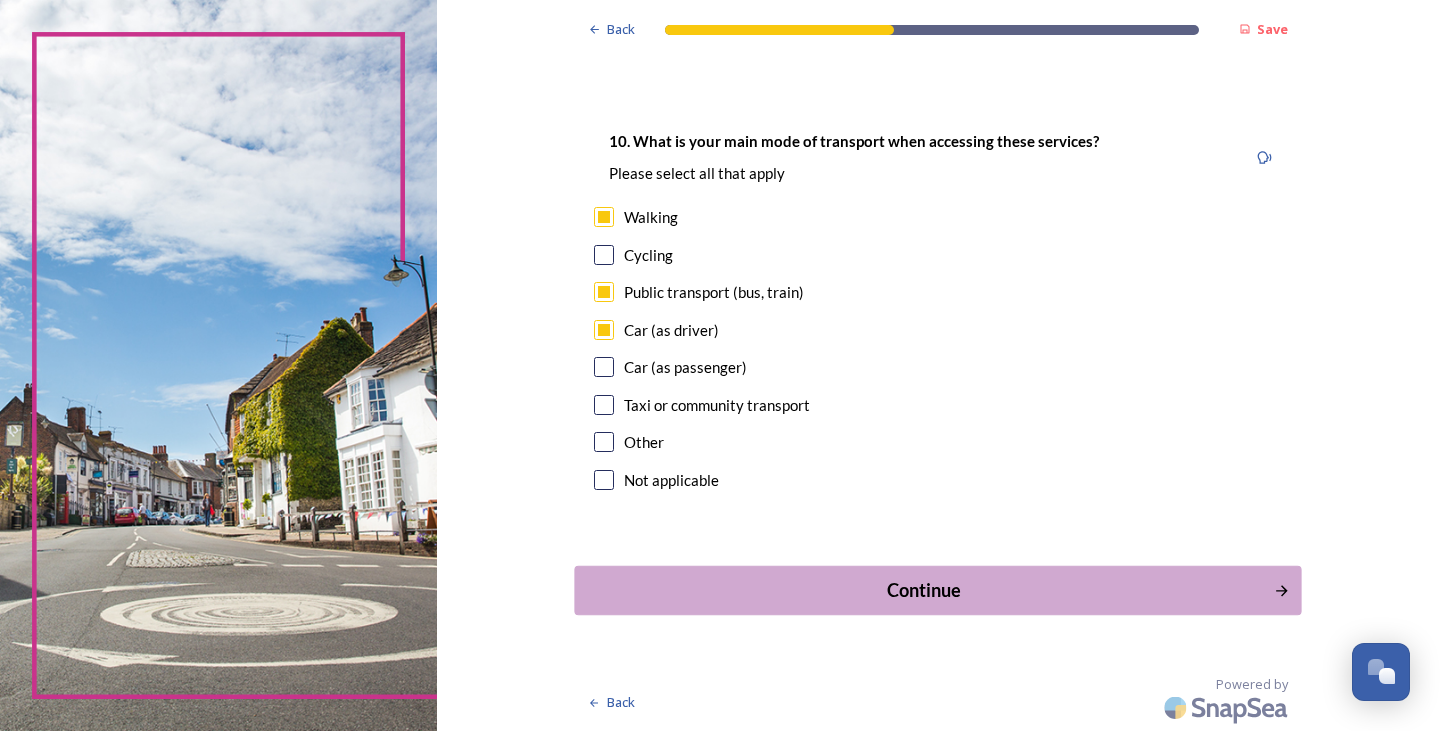 click on "Continue" at bounding box center [924, 590] 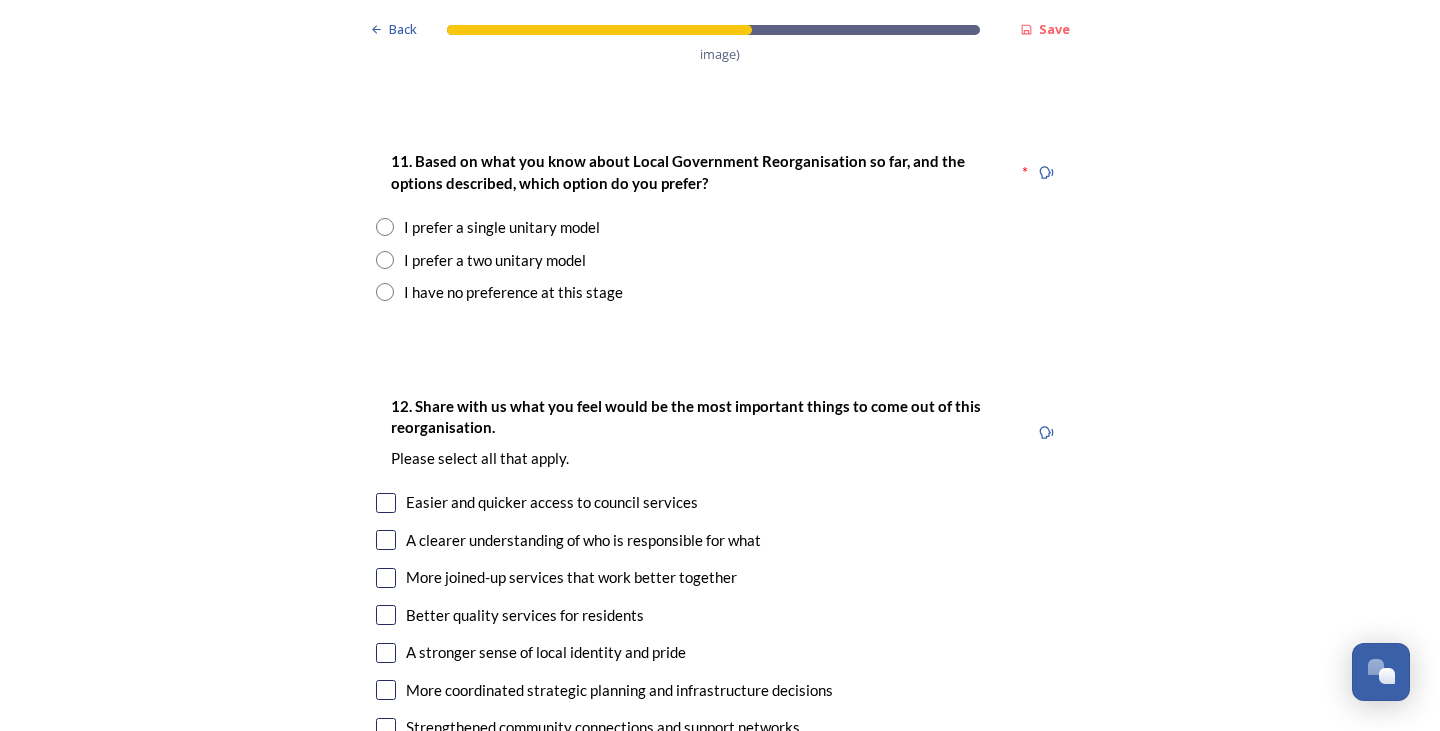 scroll, scrollTop: 2600, scrollLeft: 0, axis: vertical 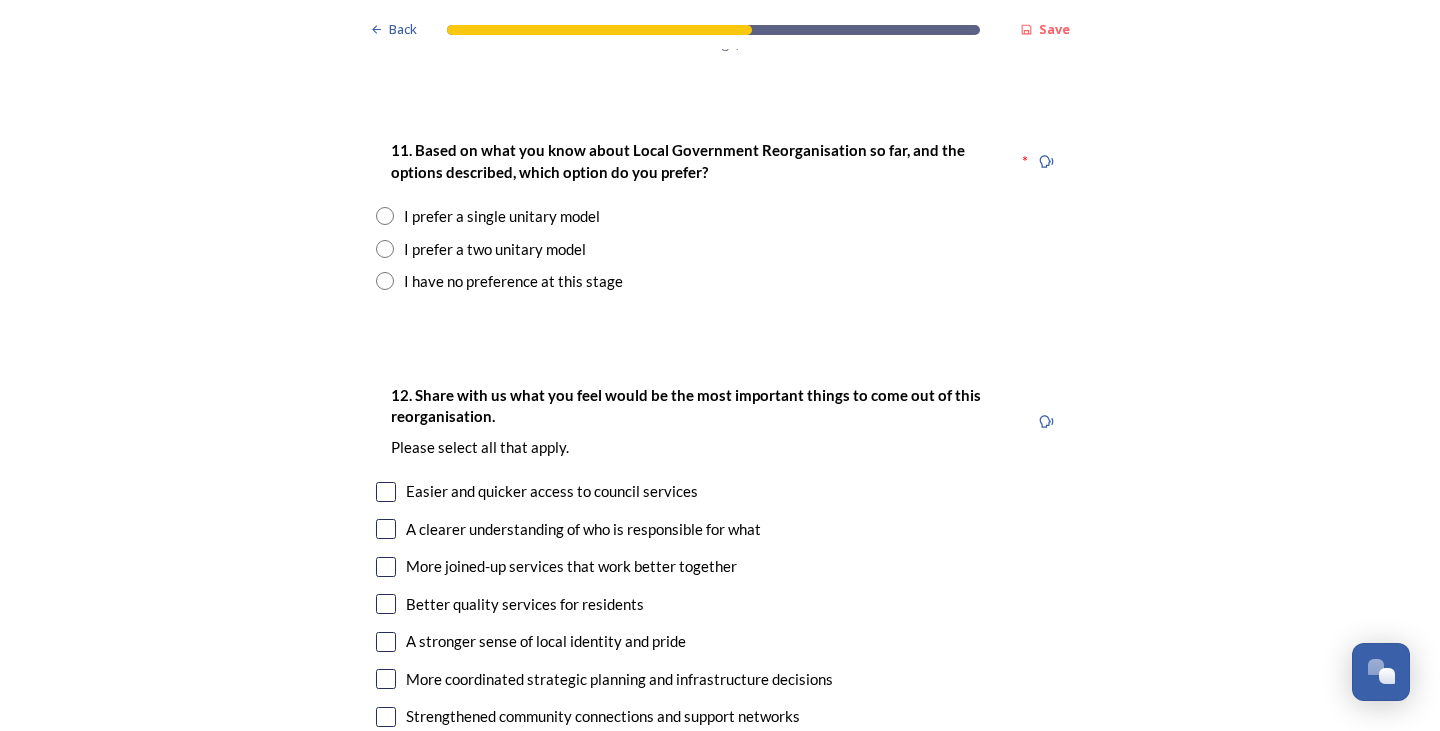 click at bounding box center [385, 249] 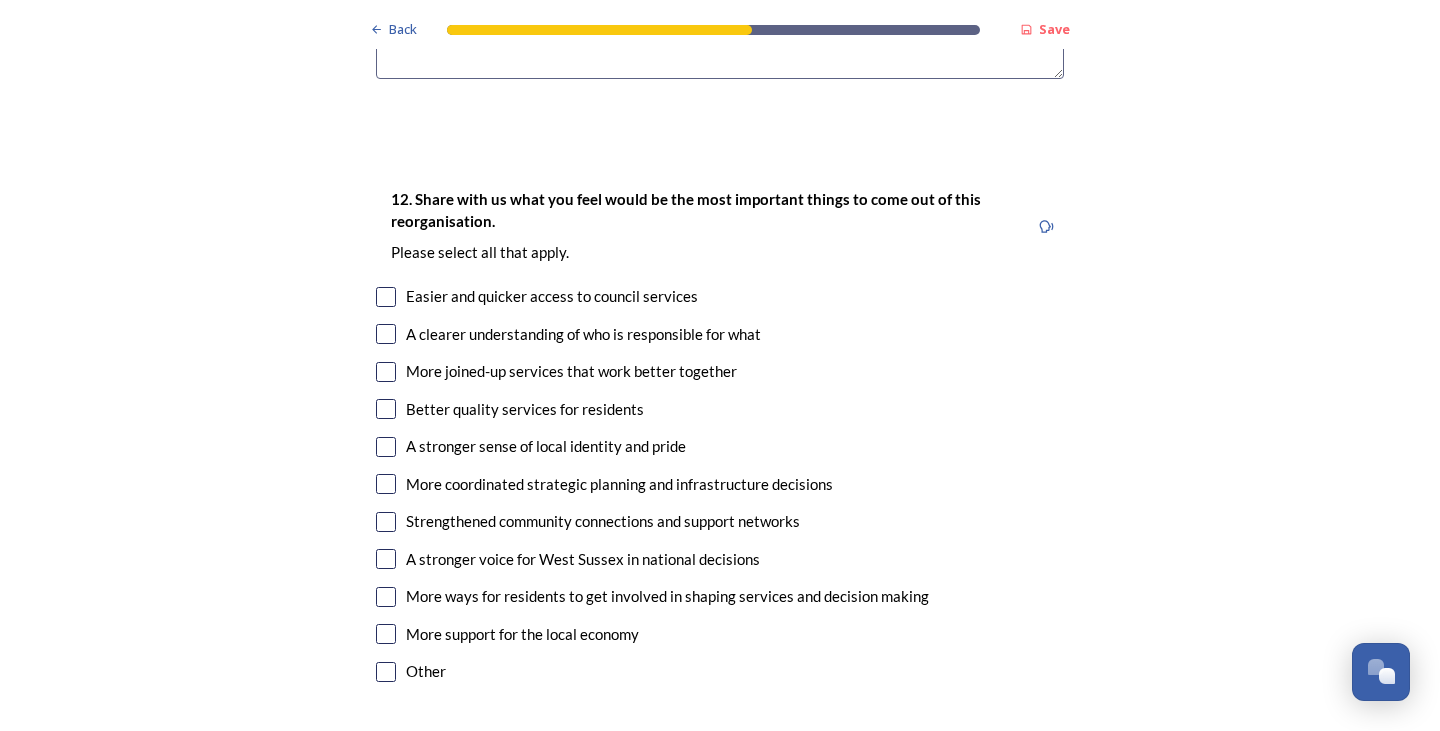 scroll, scrollTop: 3500, scrollLeft: 0, axis: vertical 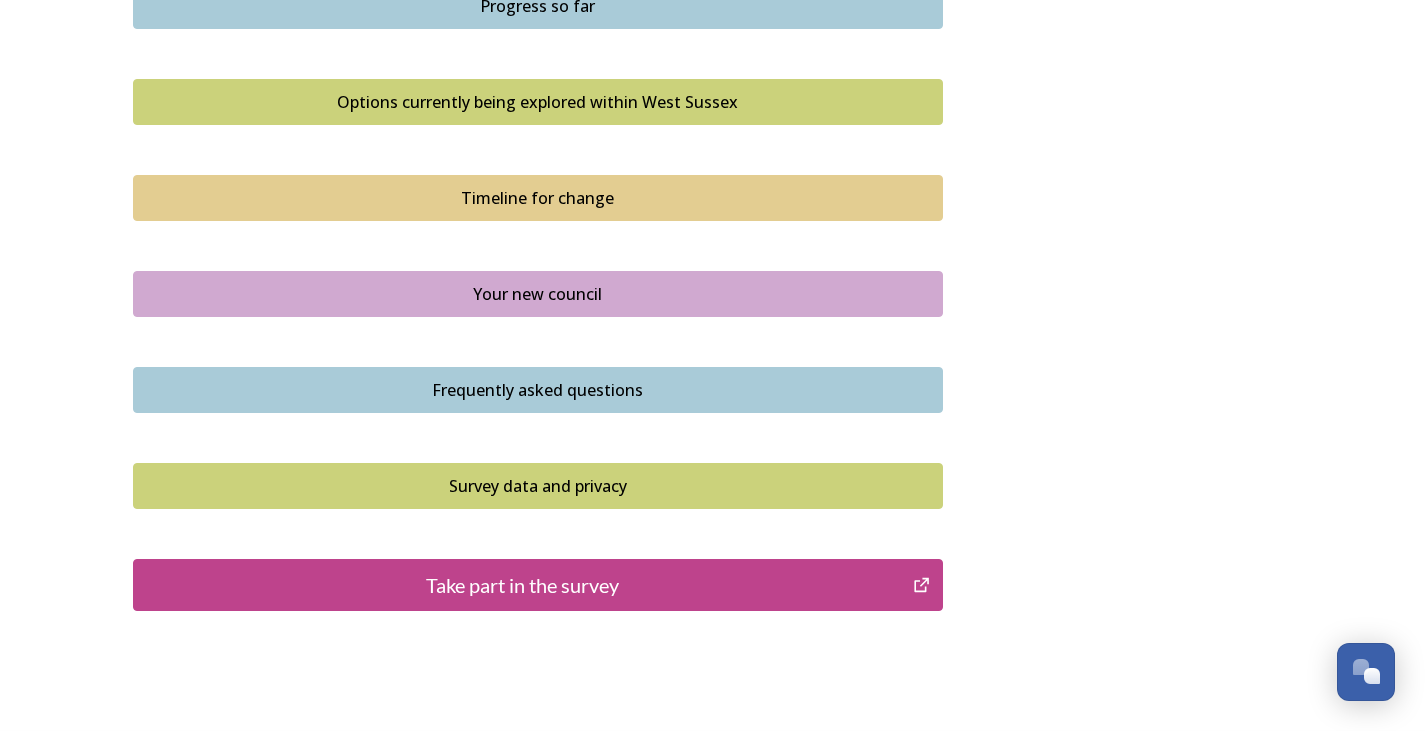 click on "Take part in the survey" at bounding box center [523, 585] 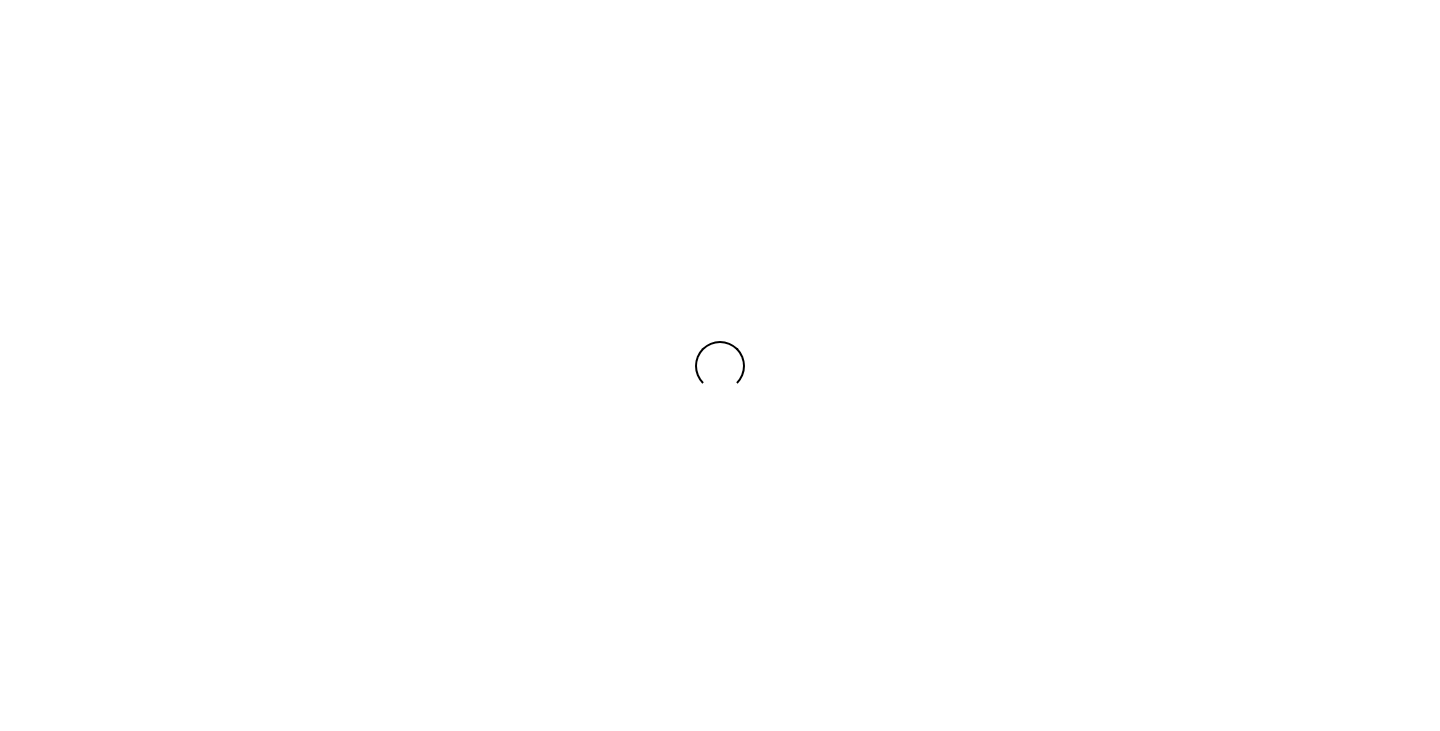 scroll, scrollTop: 0, scrollLeft: 0, axis: both 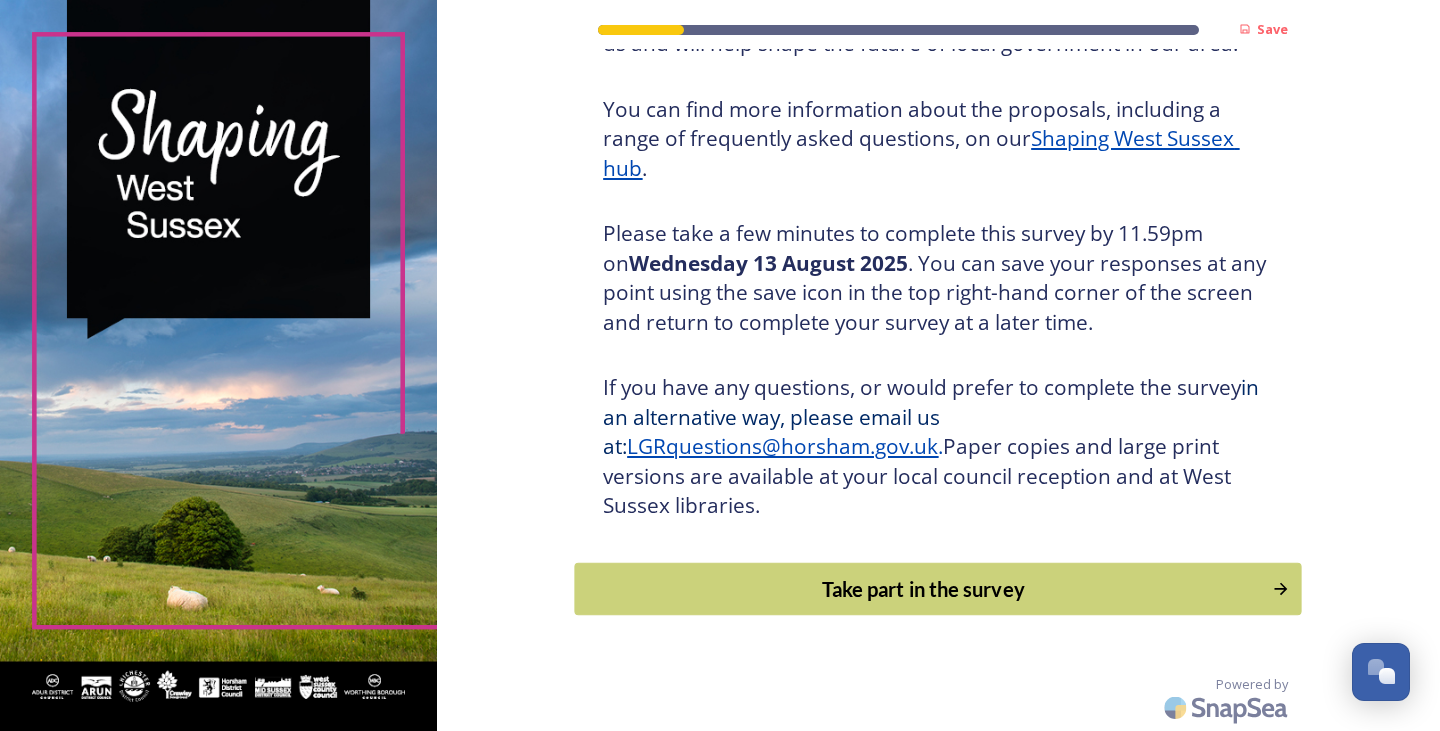click on "Take part in the survey" at bounding box center (924, 589) 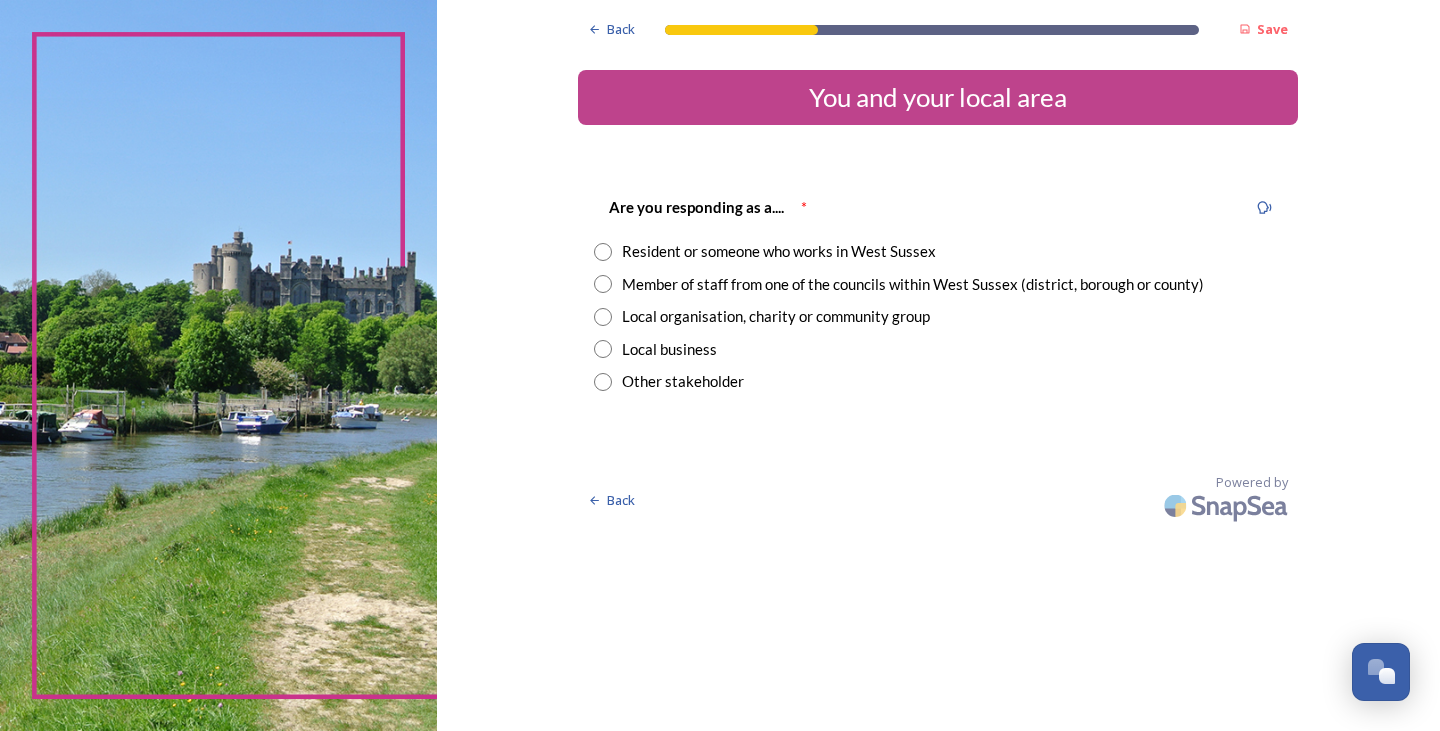 click at bounding box center [603, 252] 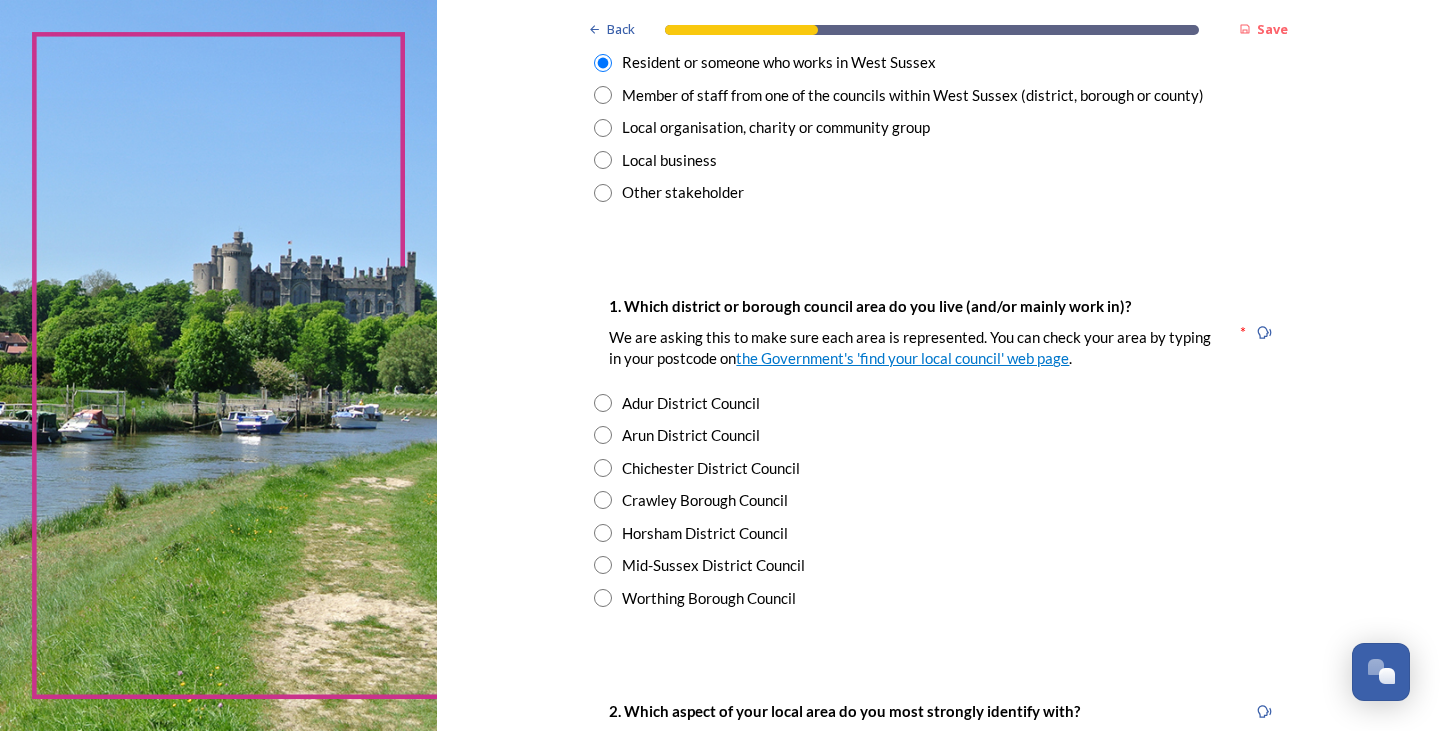 scroll, scrollTop: 200, scrollLeft: 0, axis: vertical 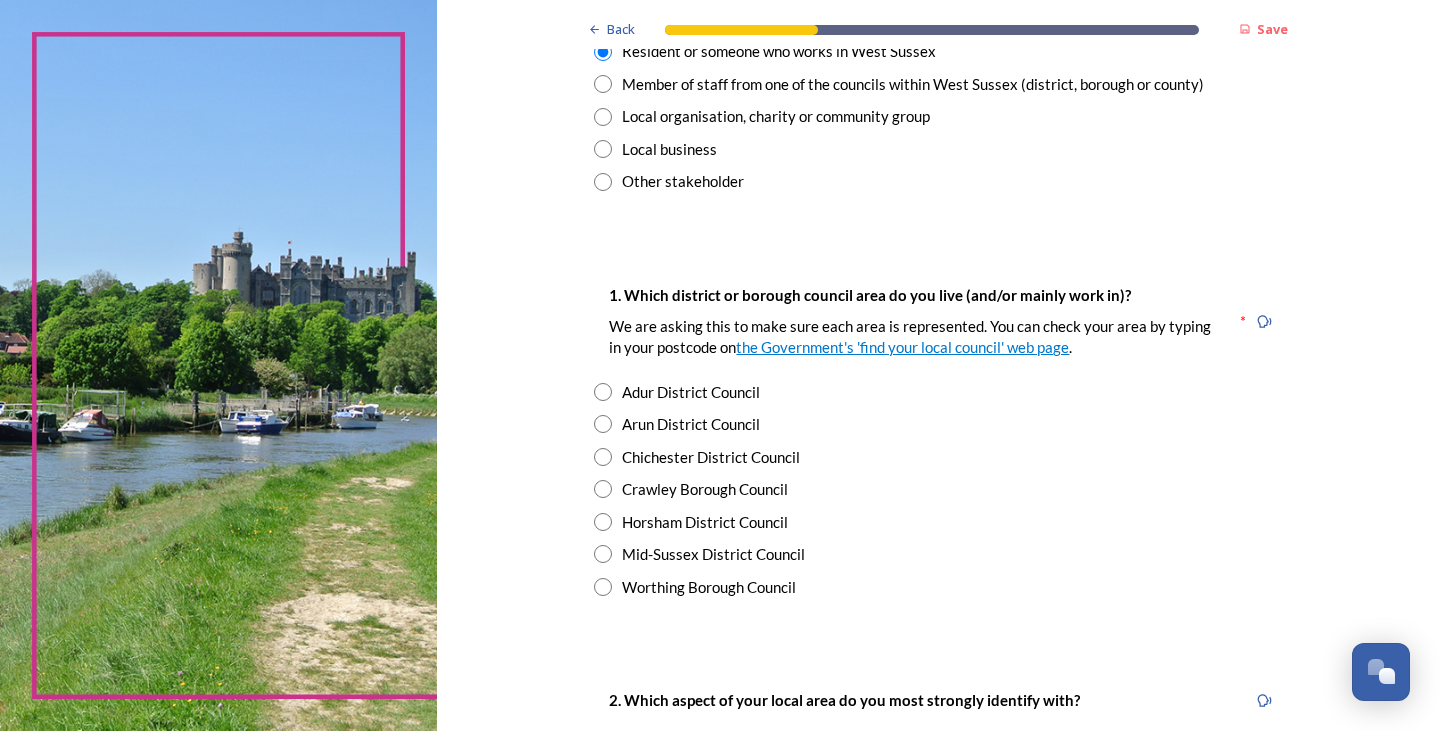 click at bounding box center [603, 424] 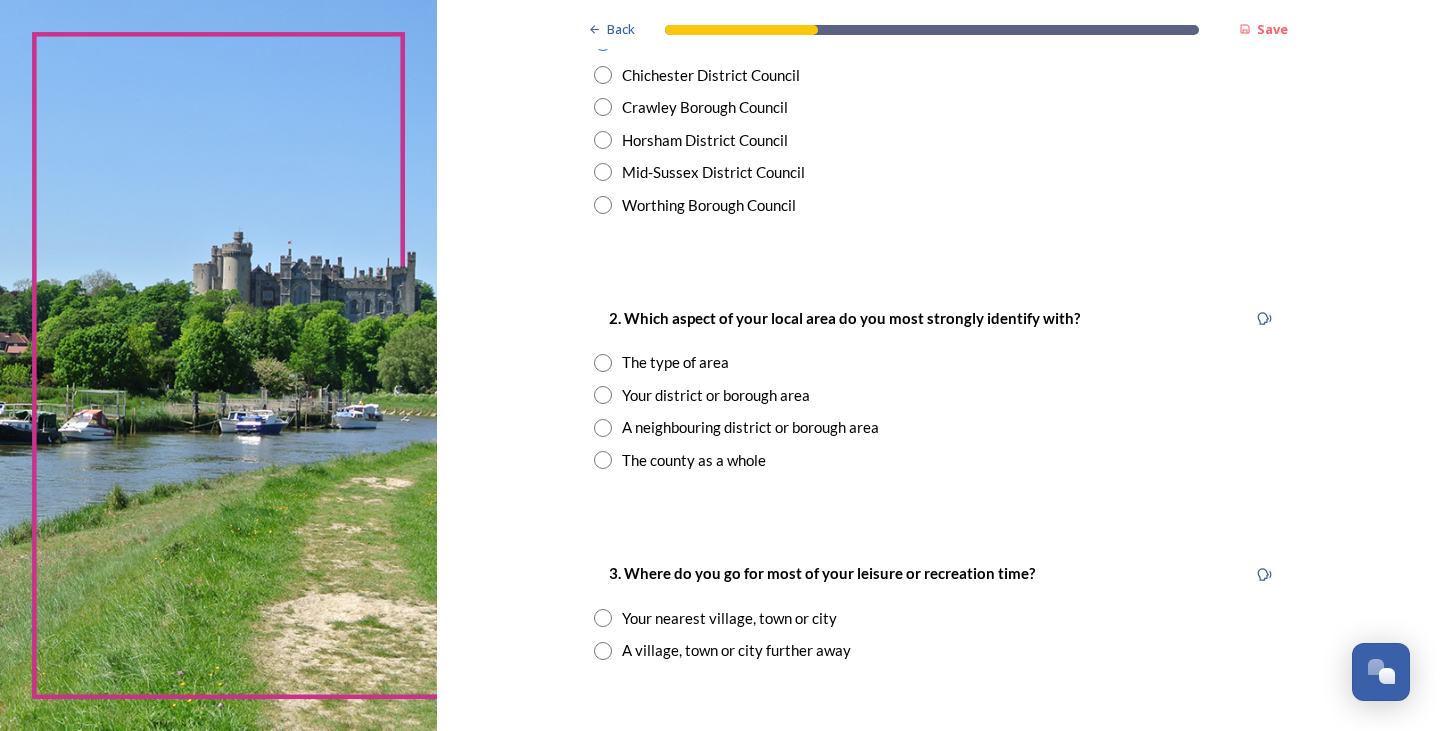 scroll, scrollTop: 600, scrollLeft: 0, axis: vertical 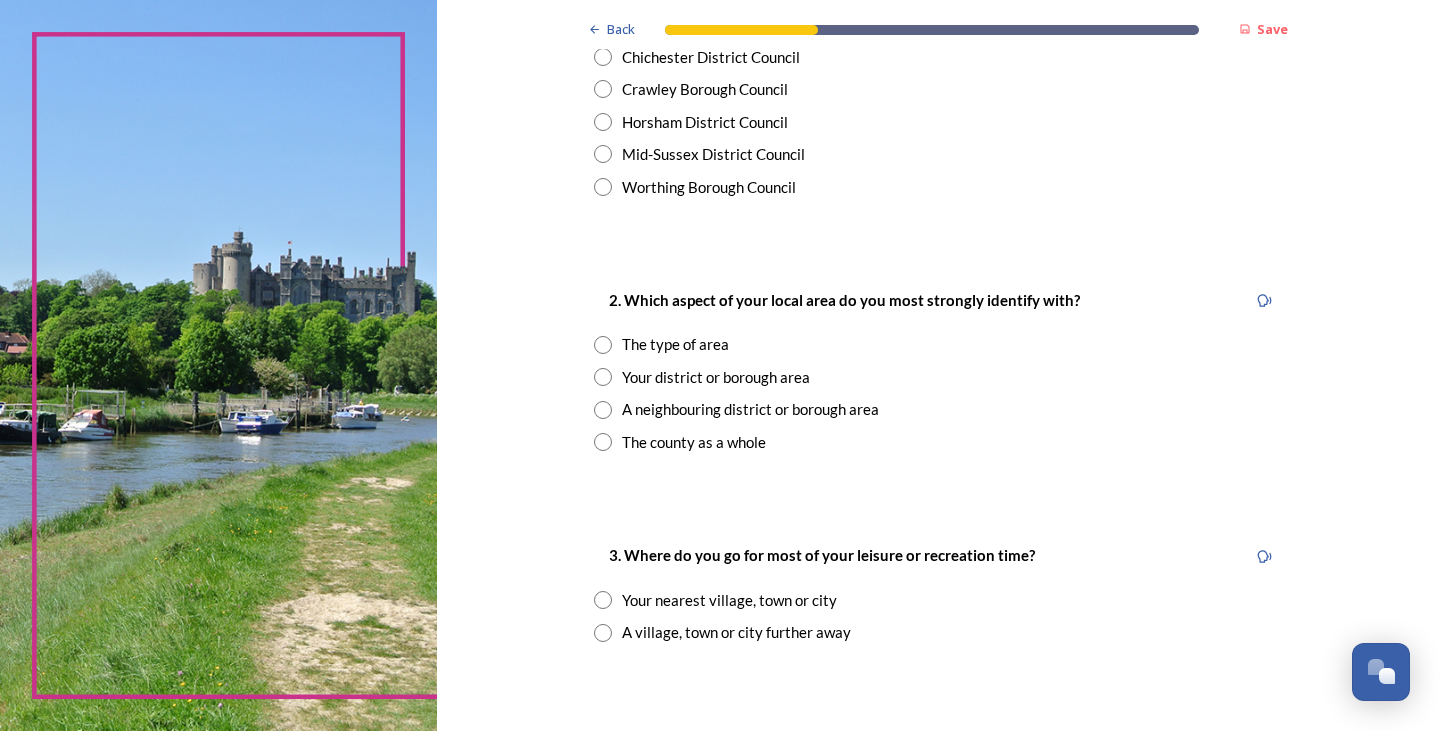 click at bounding box center (603, 345) 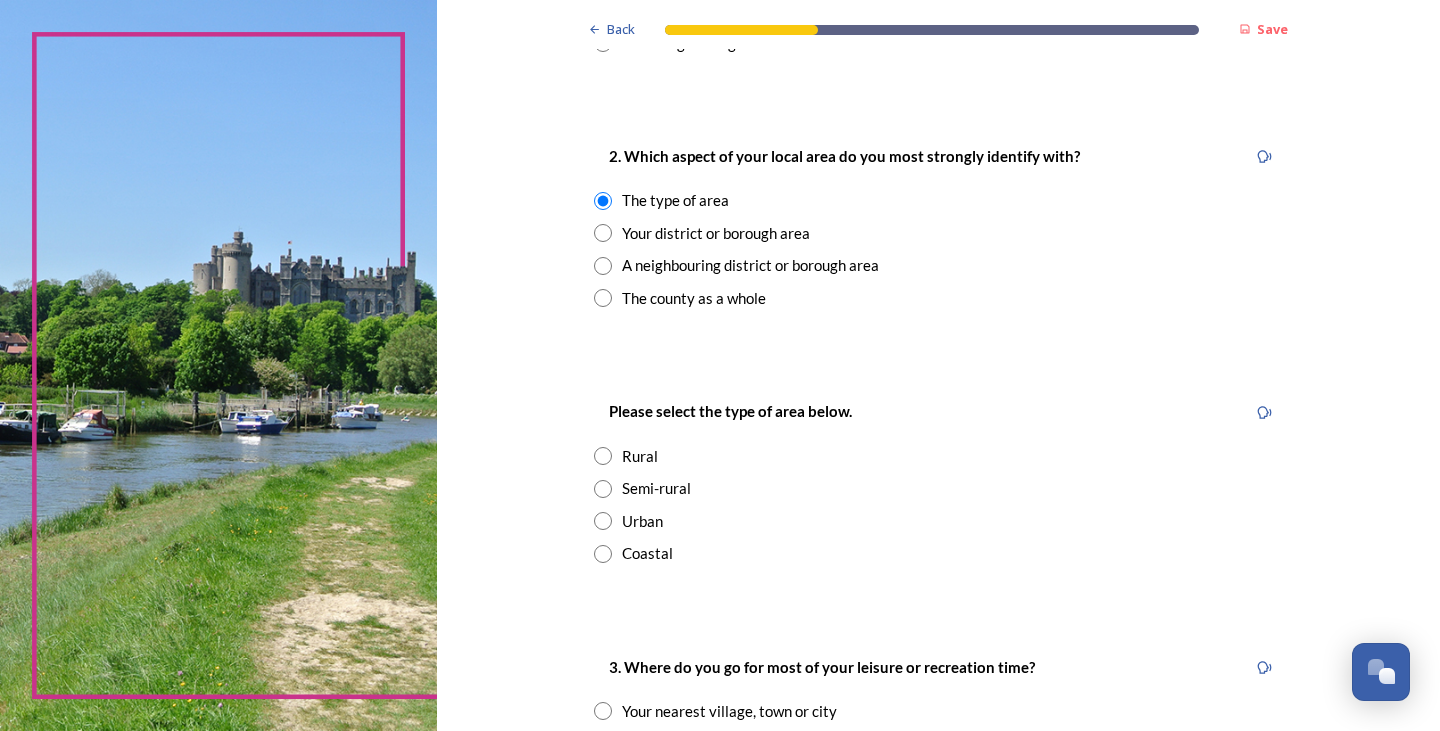 scroll, scrollTop: 800, scrollLeft: 0, axis: vertical 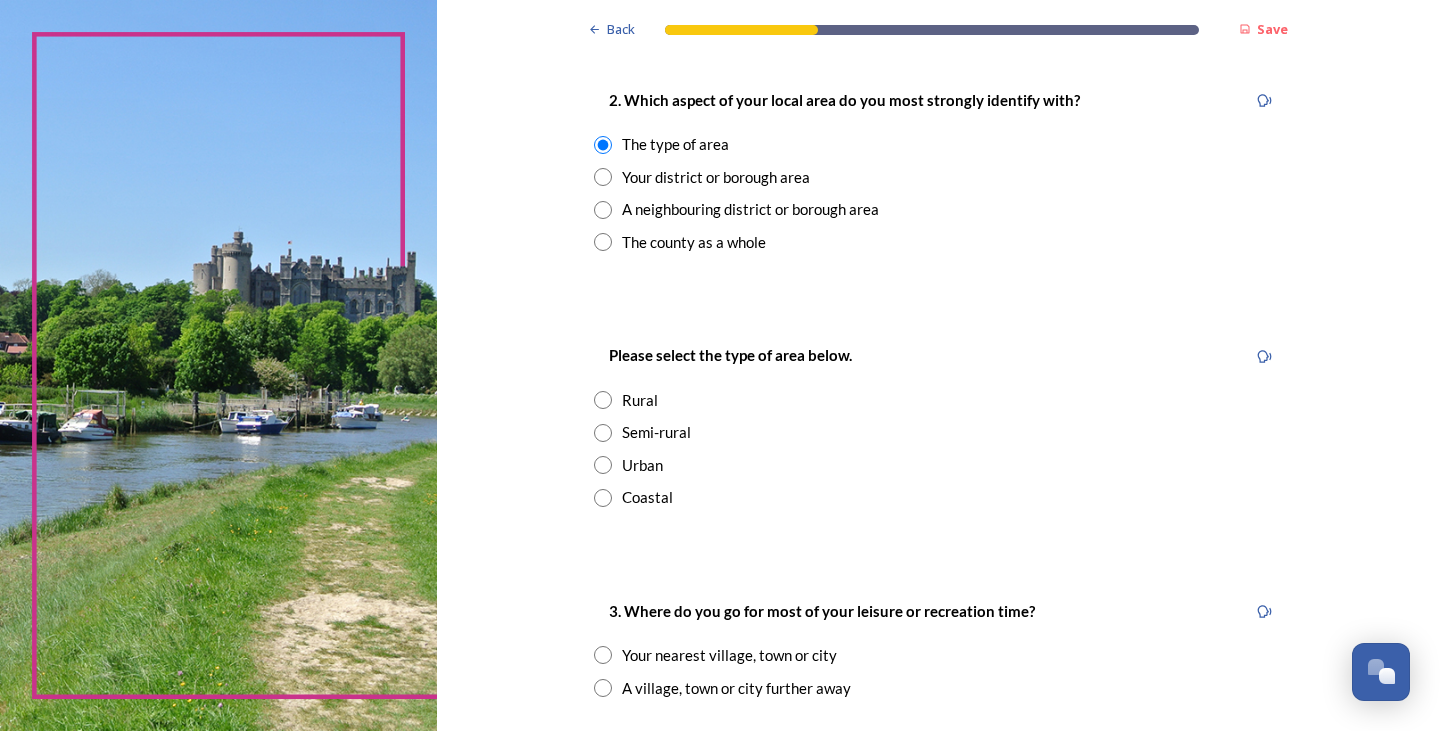 click at bounding box center (603, 498) 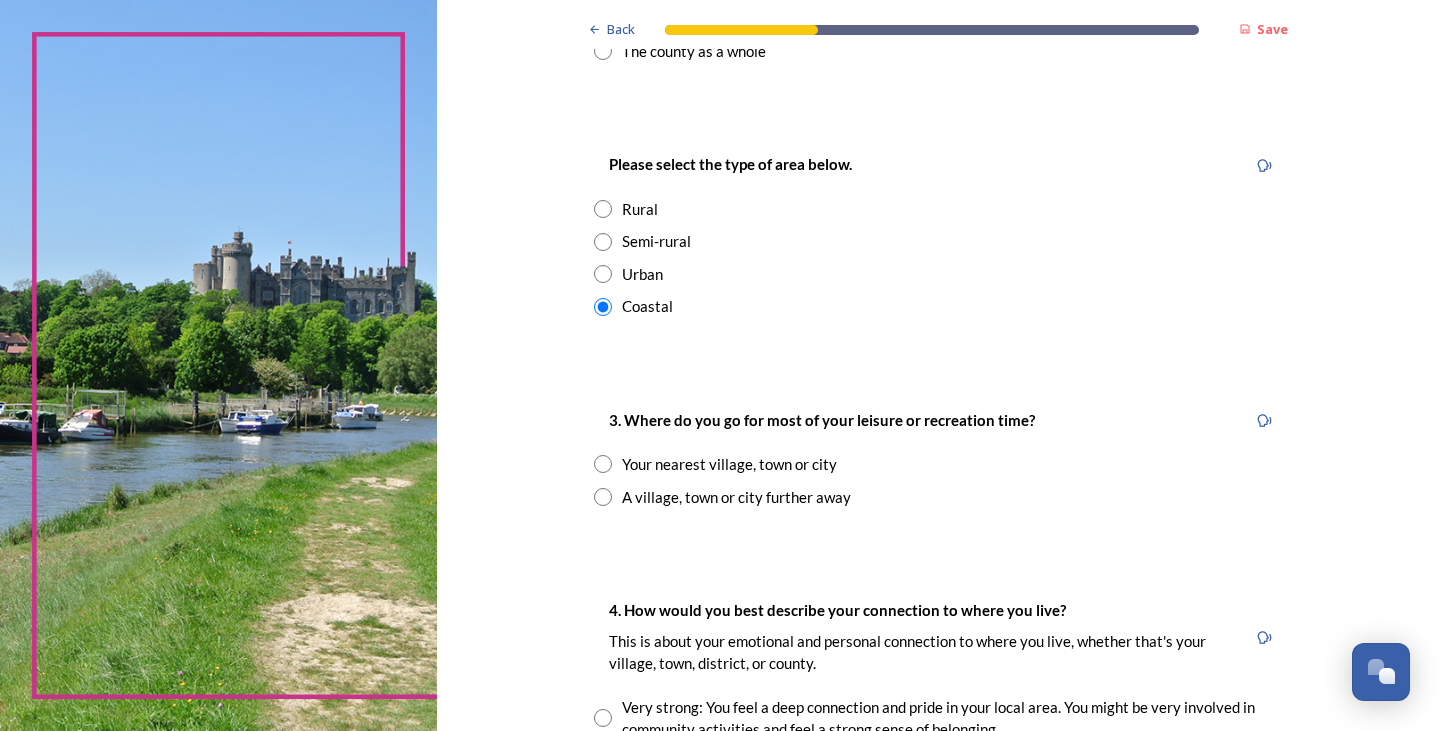 scroll, scrollTop: 1000, scrollLeft: 0, axis: vertical 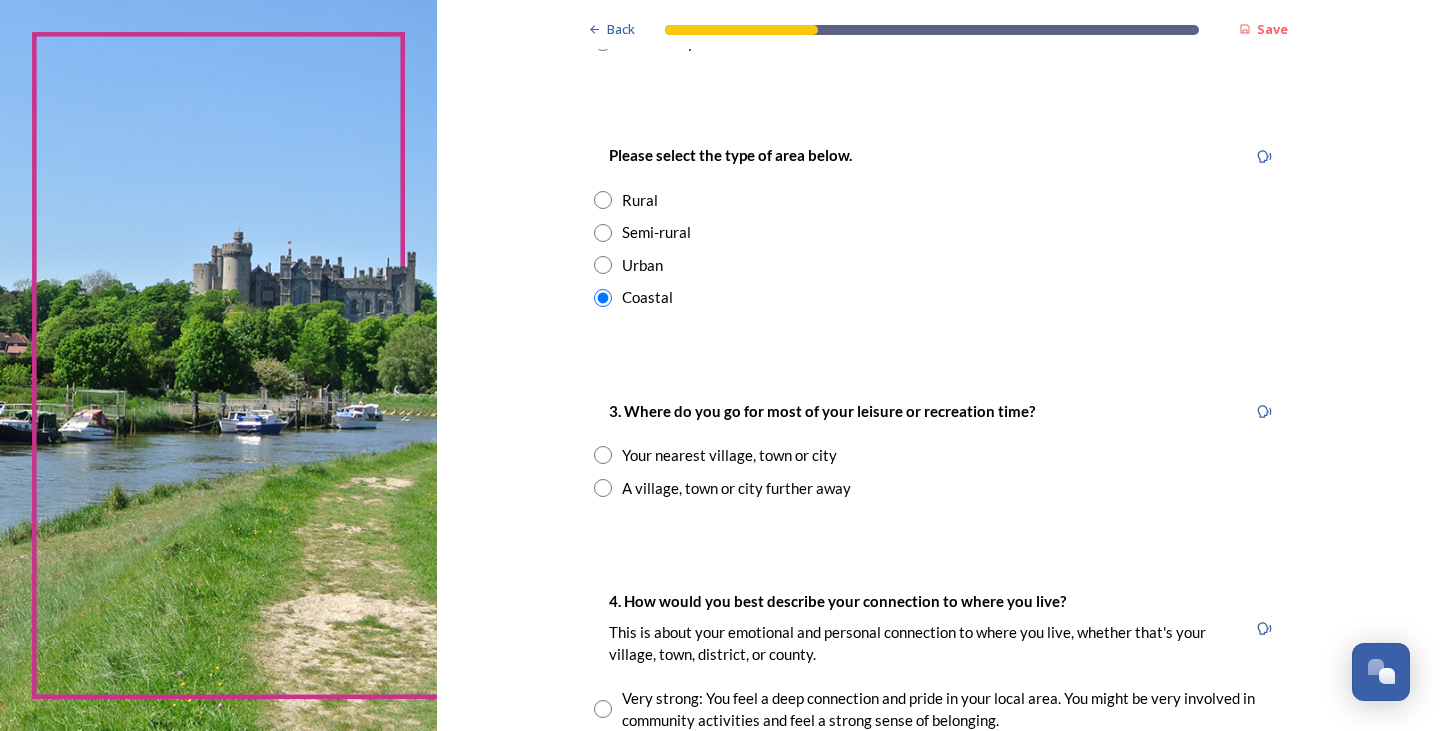 click at bounding box center [603, 455] 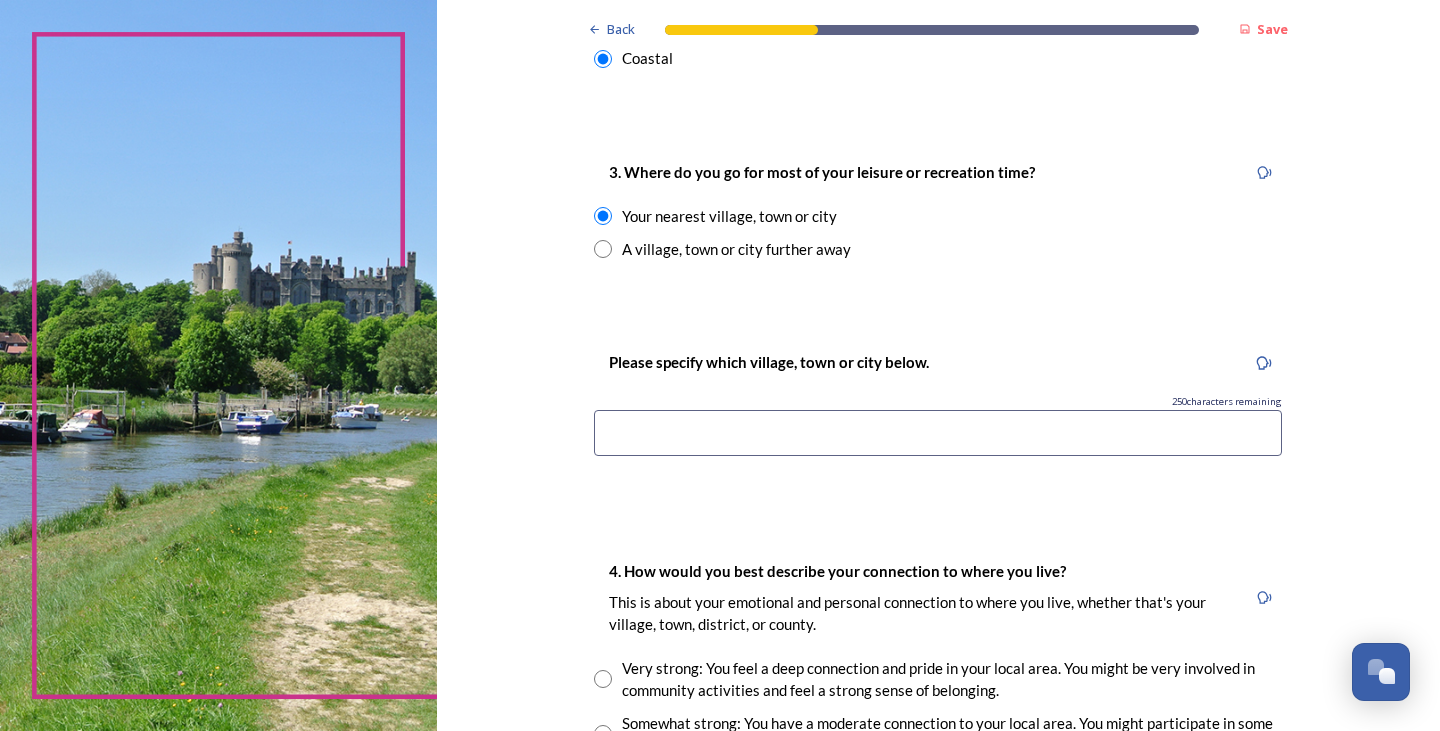 scroll, scrollTop: 1300, scrollLeft: 0, axis: vertical 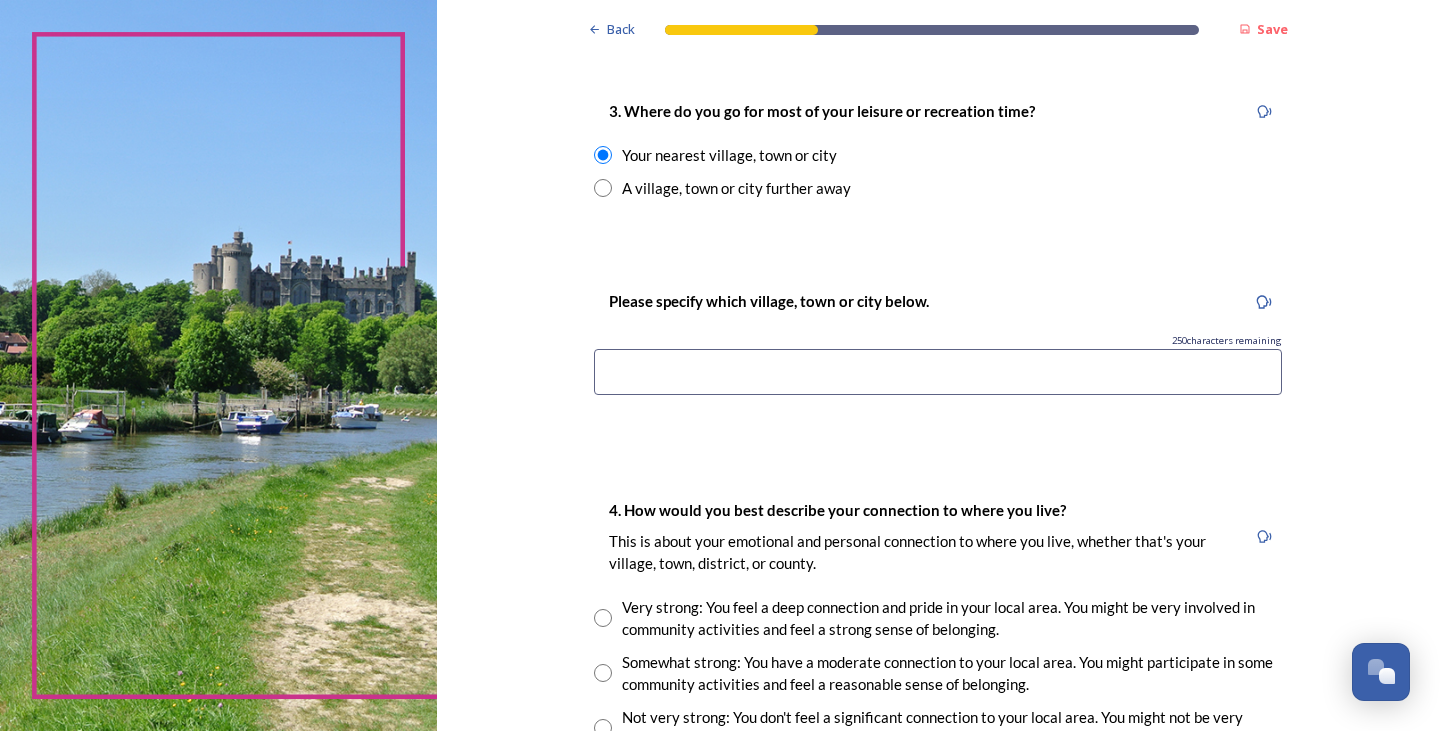 click at bounding box center [938, 372] 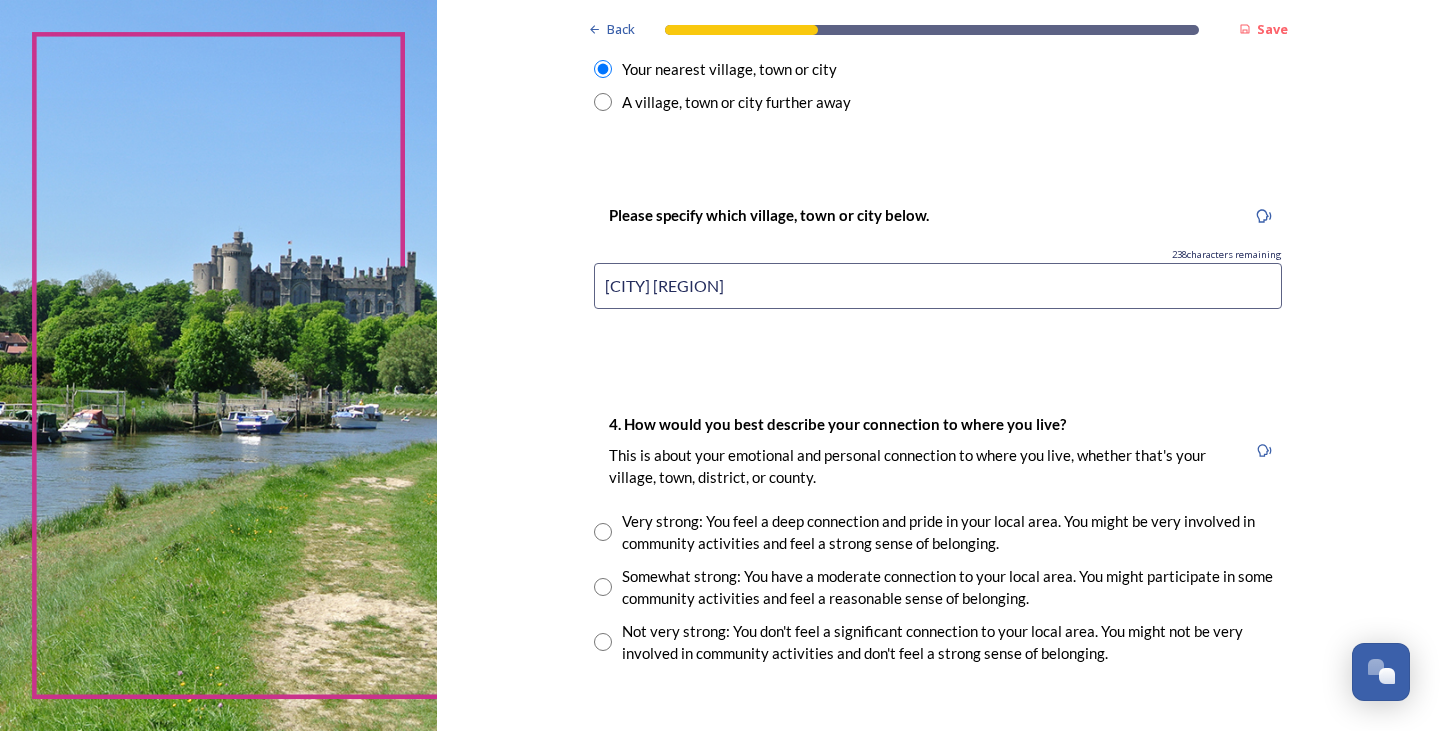 scroll, scrollTop: 1500, scrollLeft: 0, axis: vertical 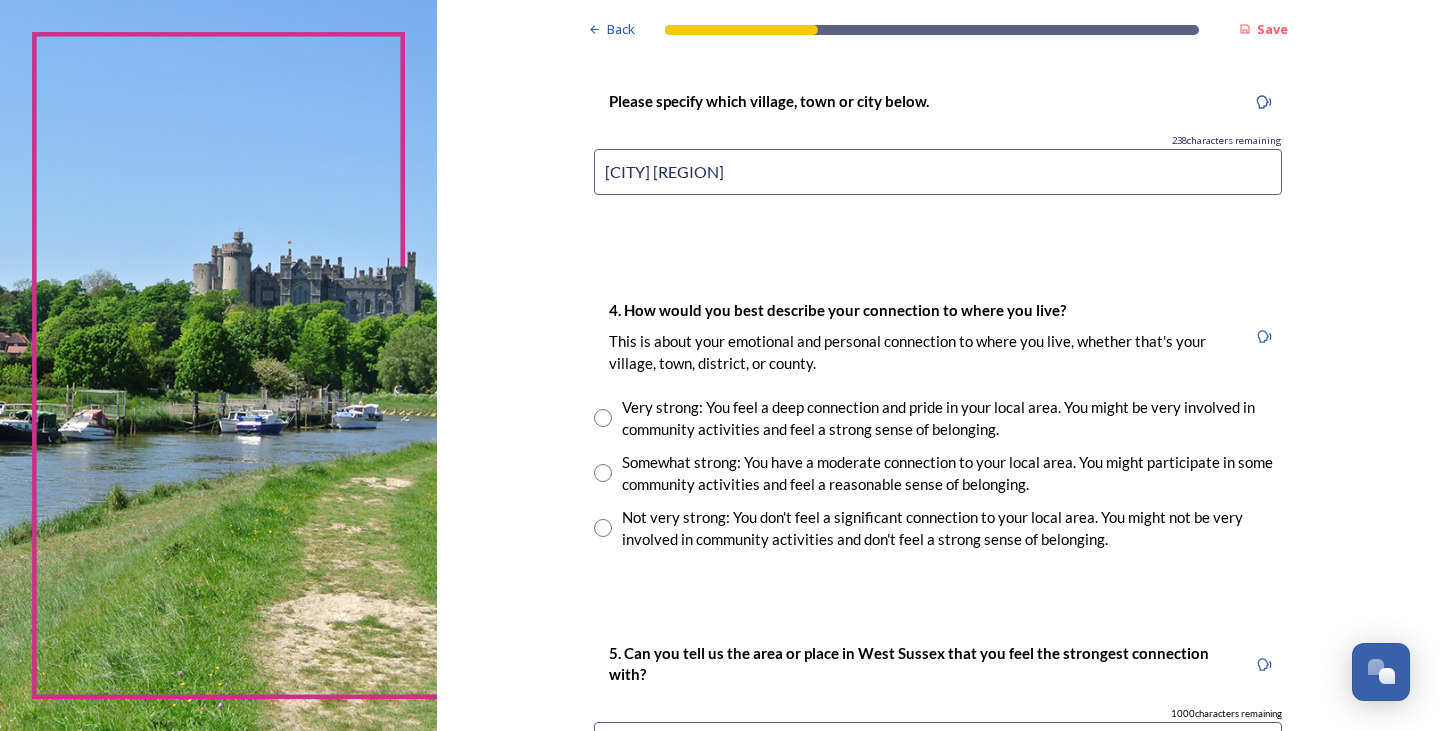 type on "[CITY] [REGION]" 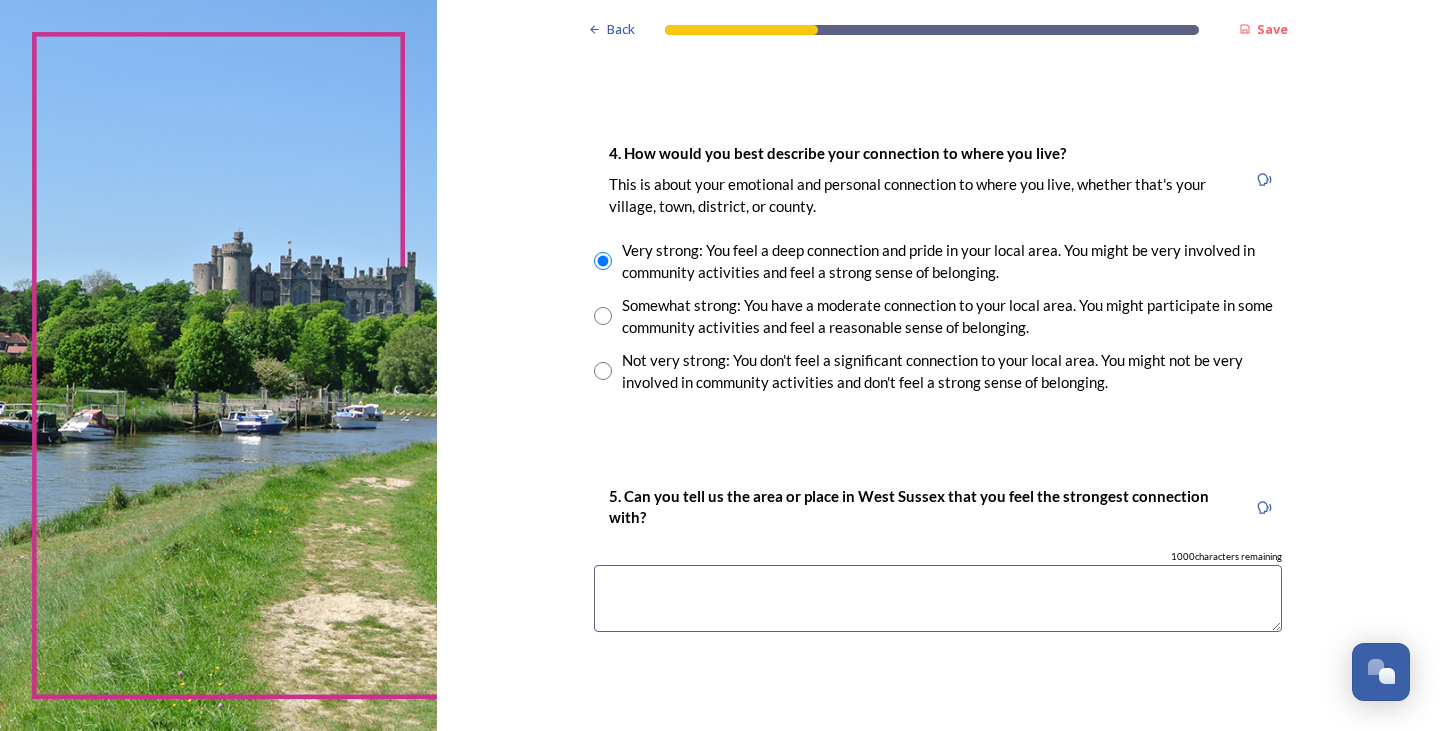 scroll, scrollTop: 1700, scrollLeft: 0, axis: vertical 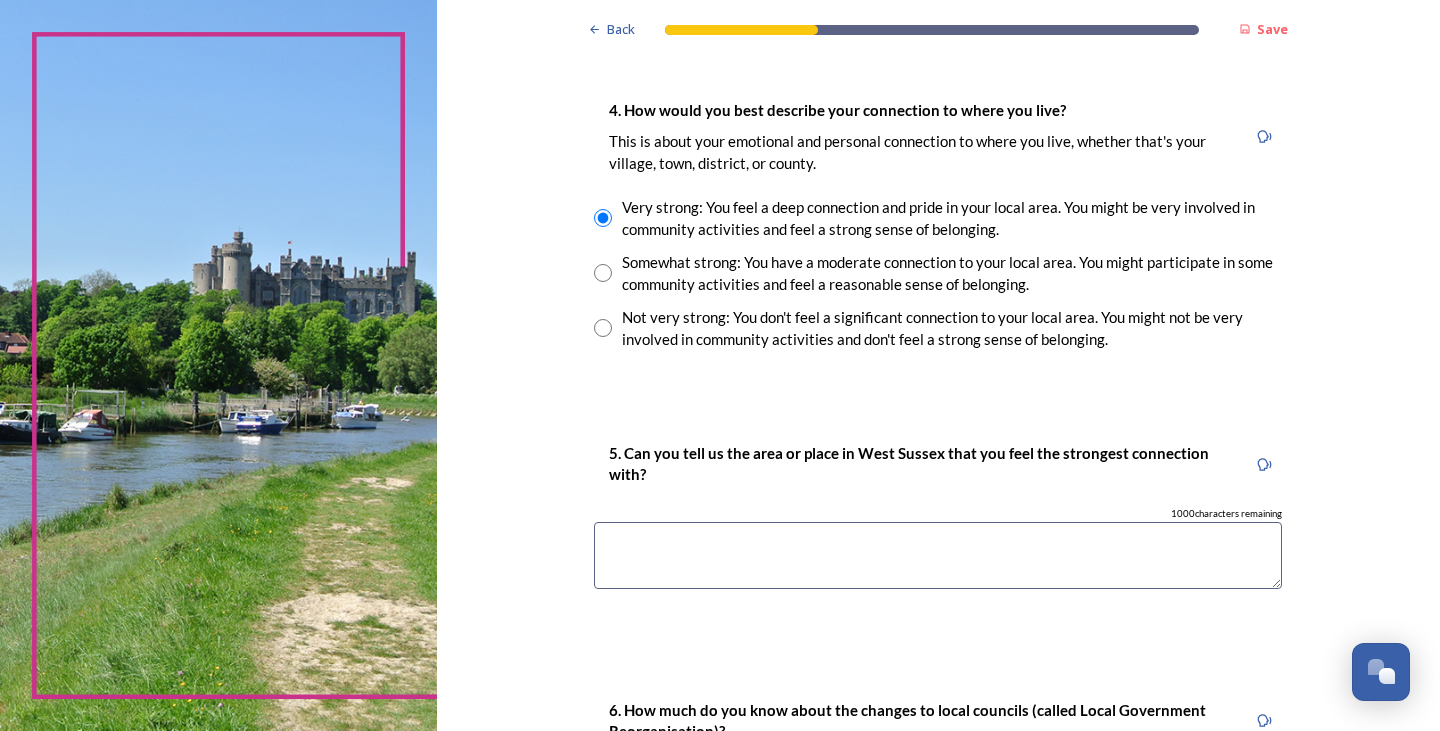 click at bounding box center [938, 555] 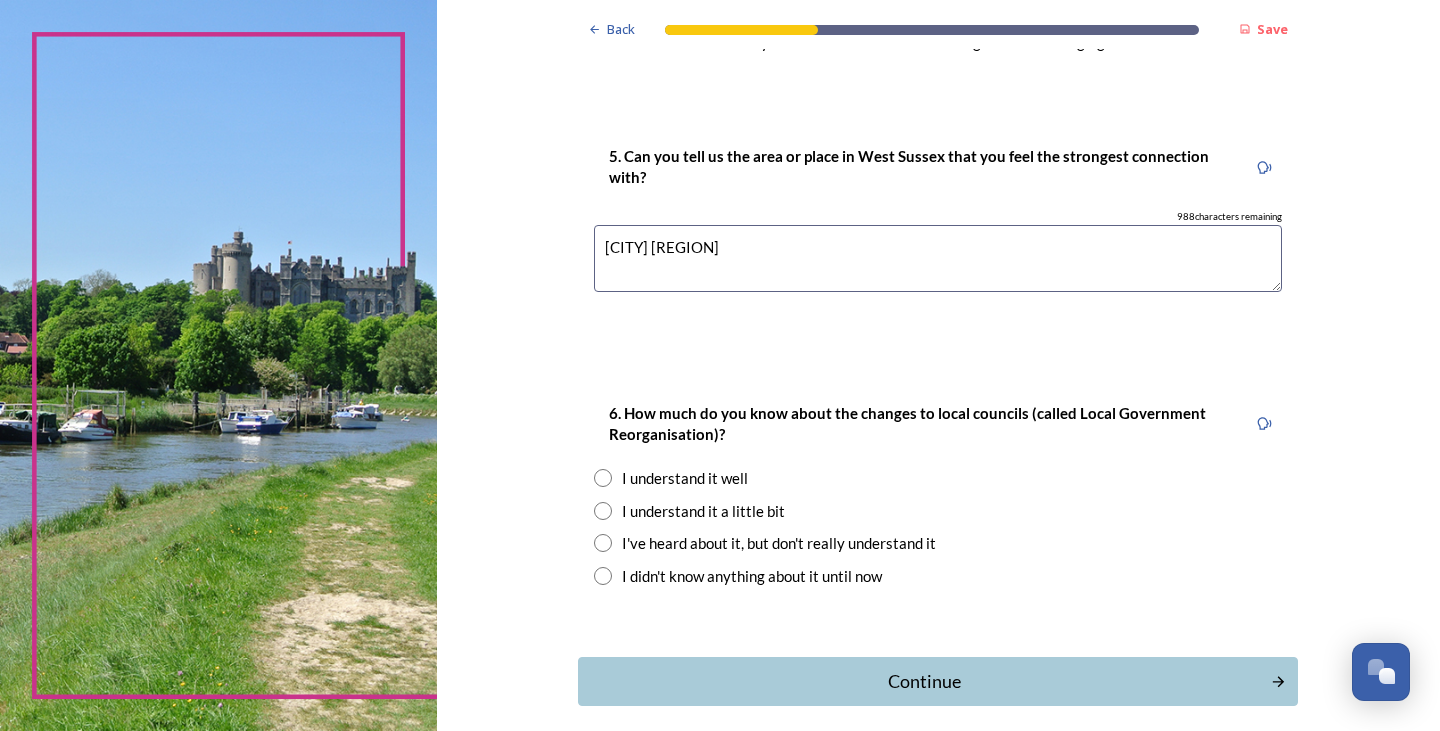 scroll, scrollTop: 2000, scrollLeft: 0, axis: vertical 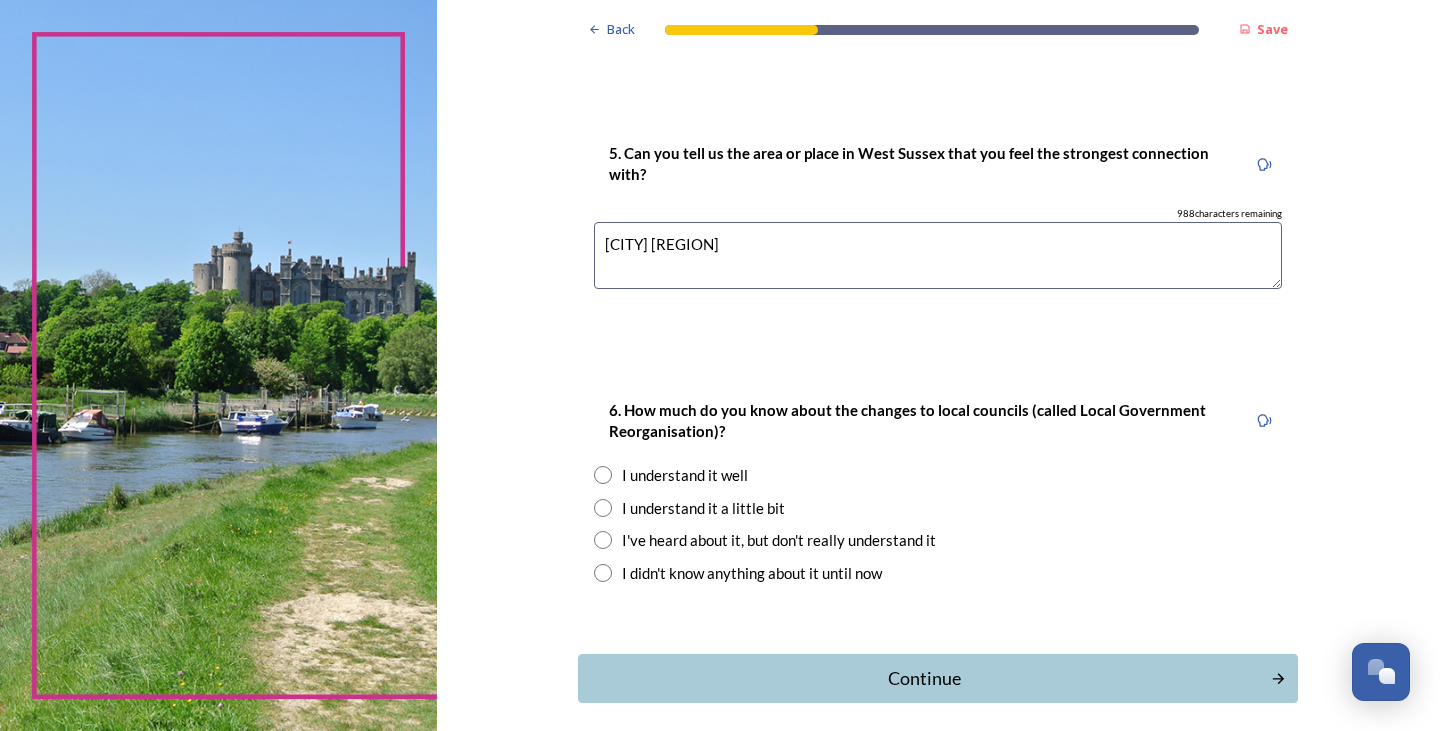 type on "[CITY] [REGION]" 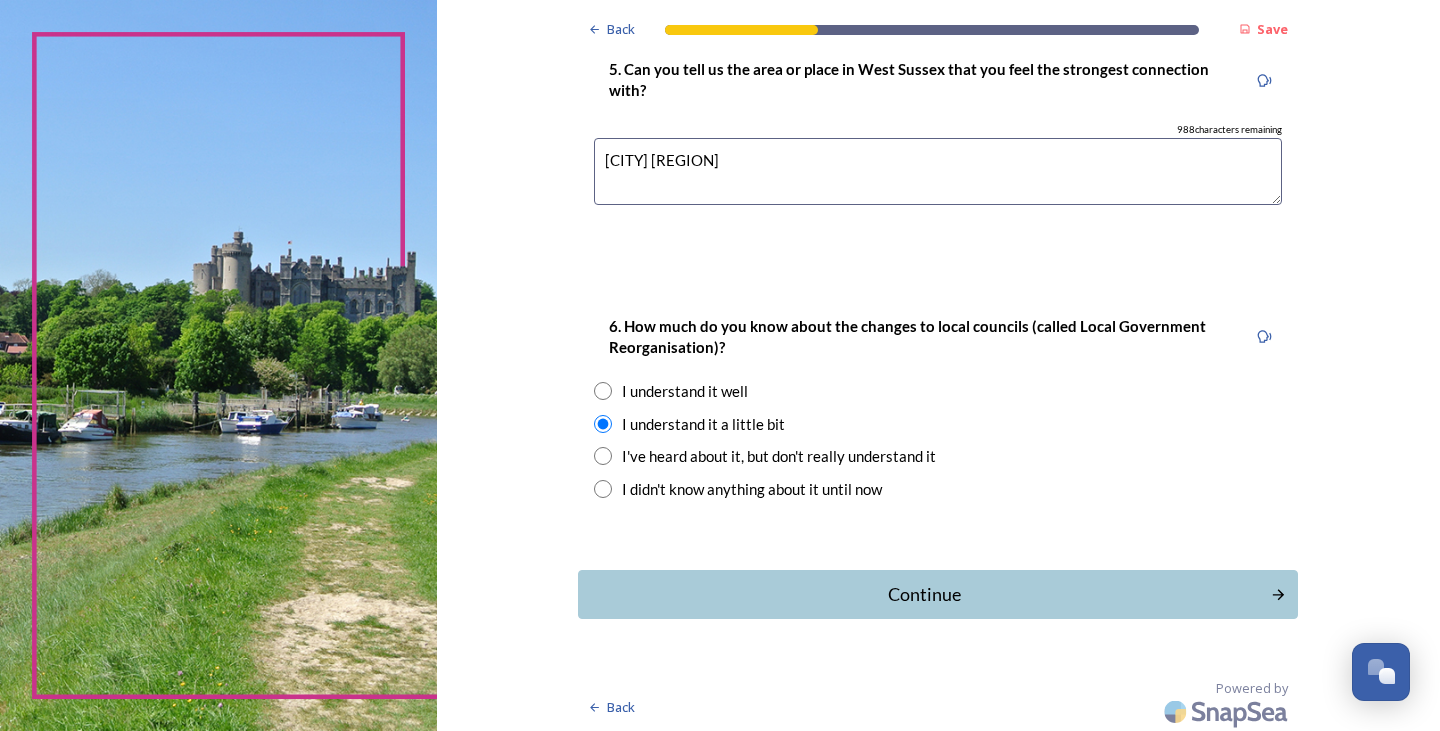 scroll, scrollTop: 2088, scrollLeft: 0, axis: vertical 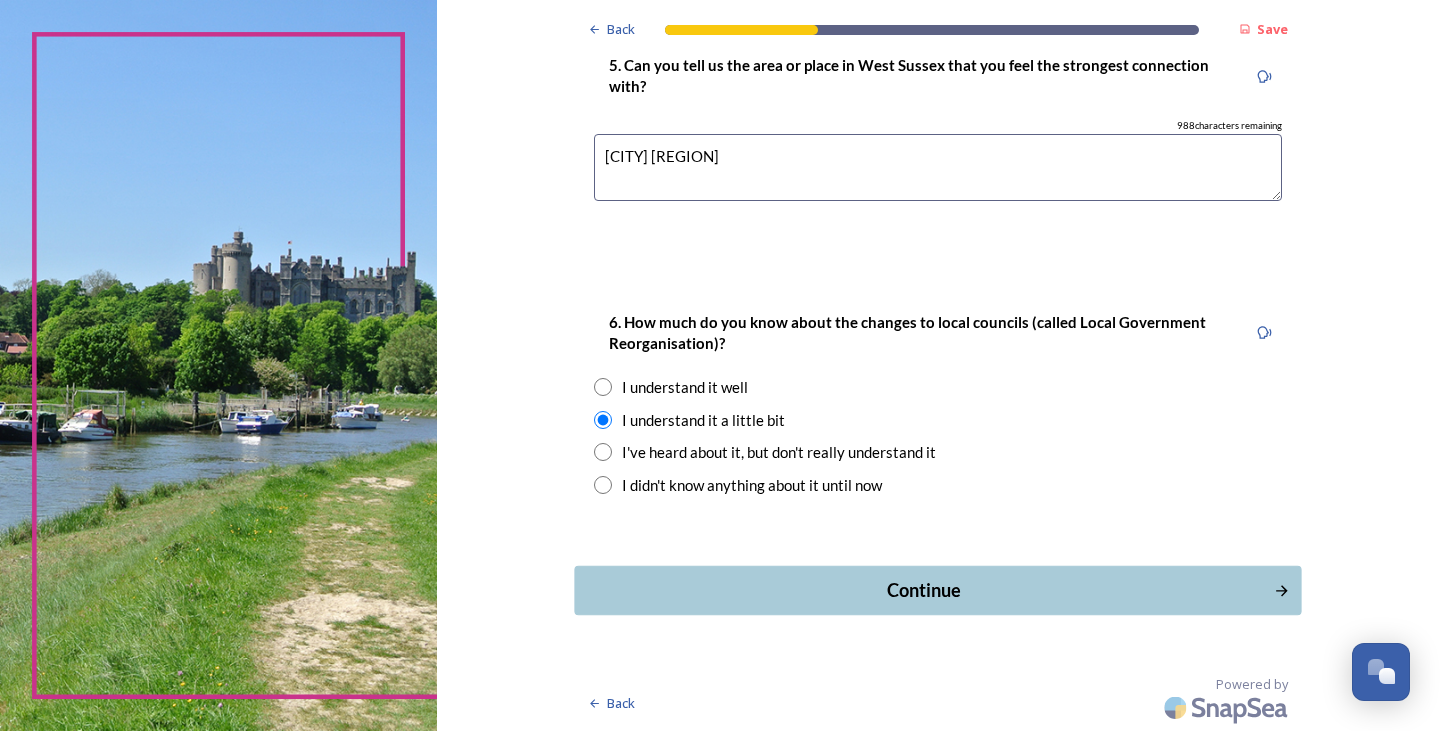click on "Continue" at bounding box center (924, 590) 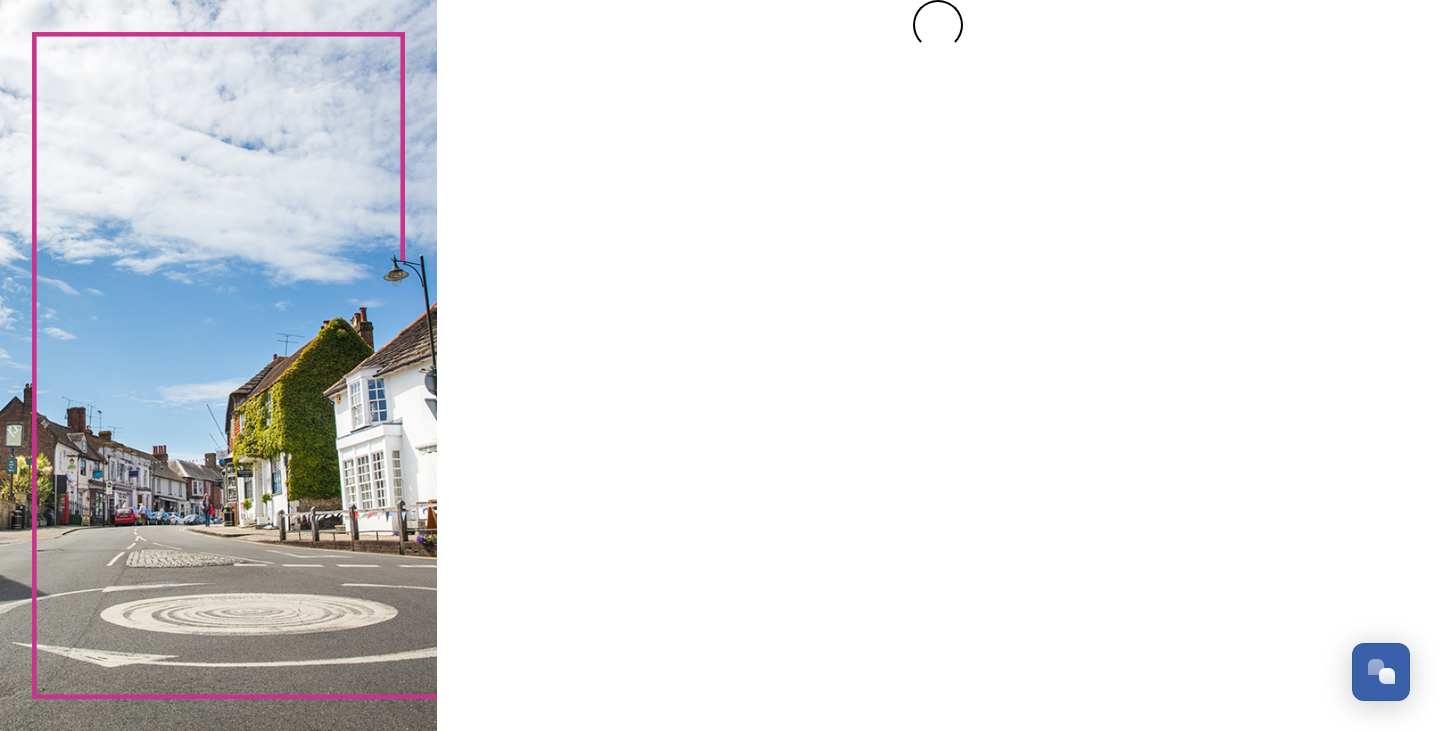 scroll, scrollTop: 0, scrollLeft: 0, axis: both 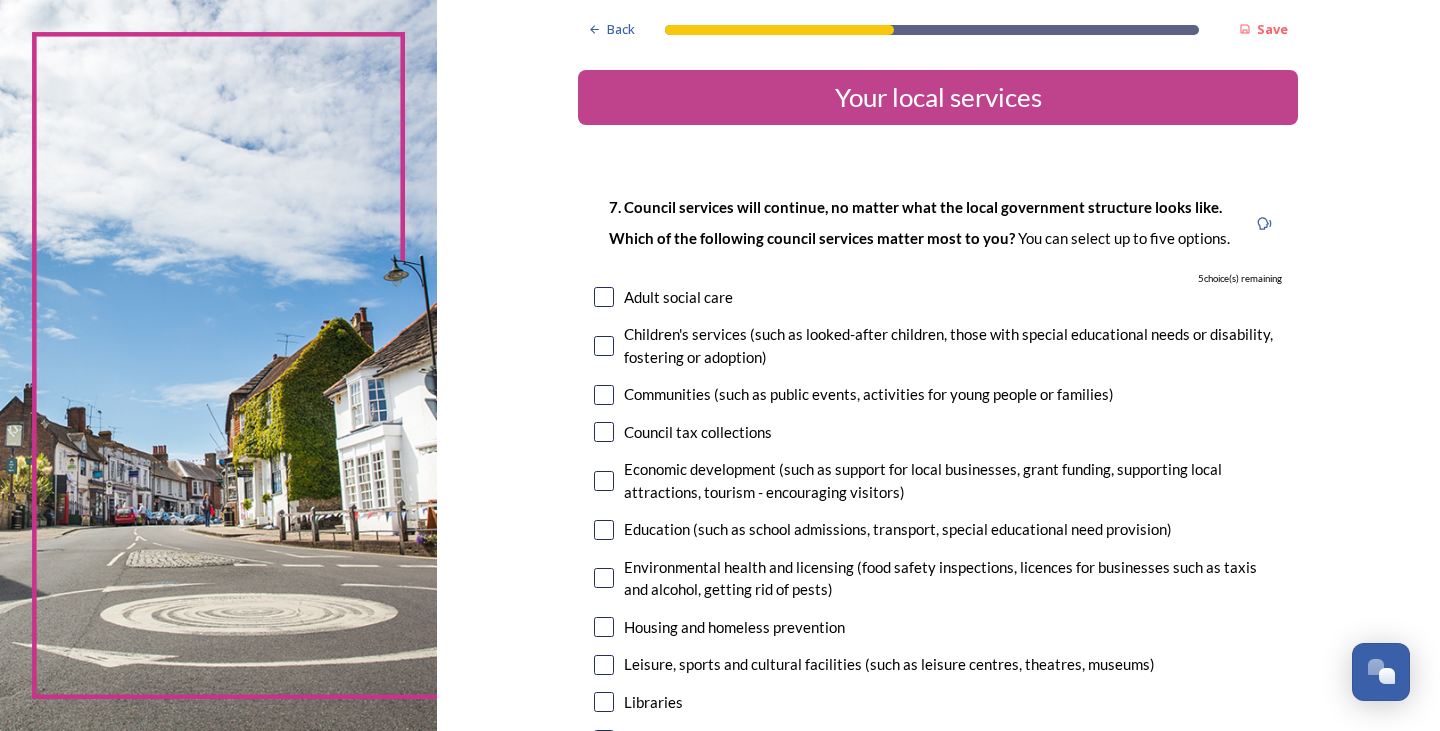 click at bounding box center (604, 481) 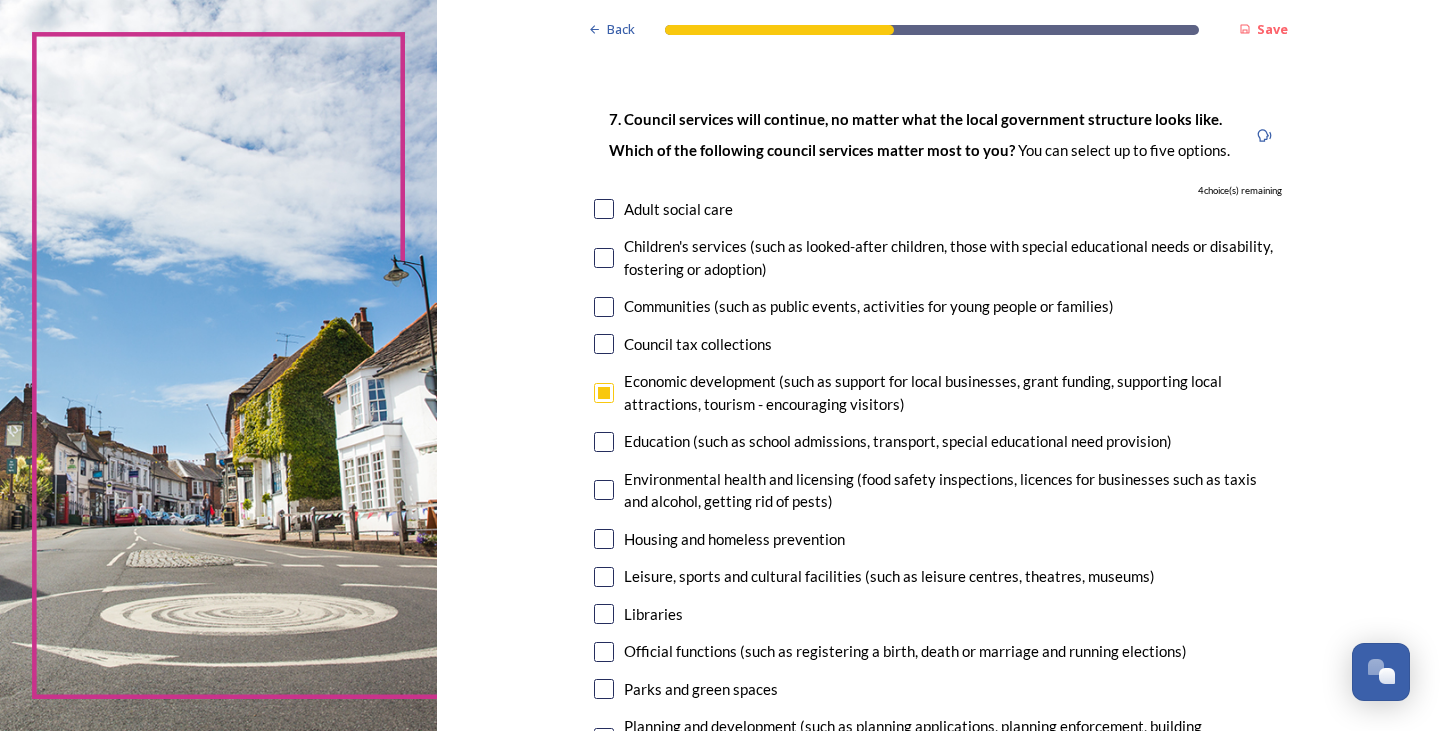 scroll, scrollTop: 100, scrollLeft: 0, axis: vertical 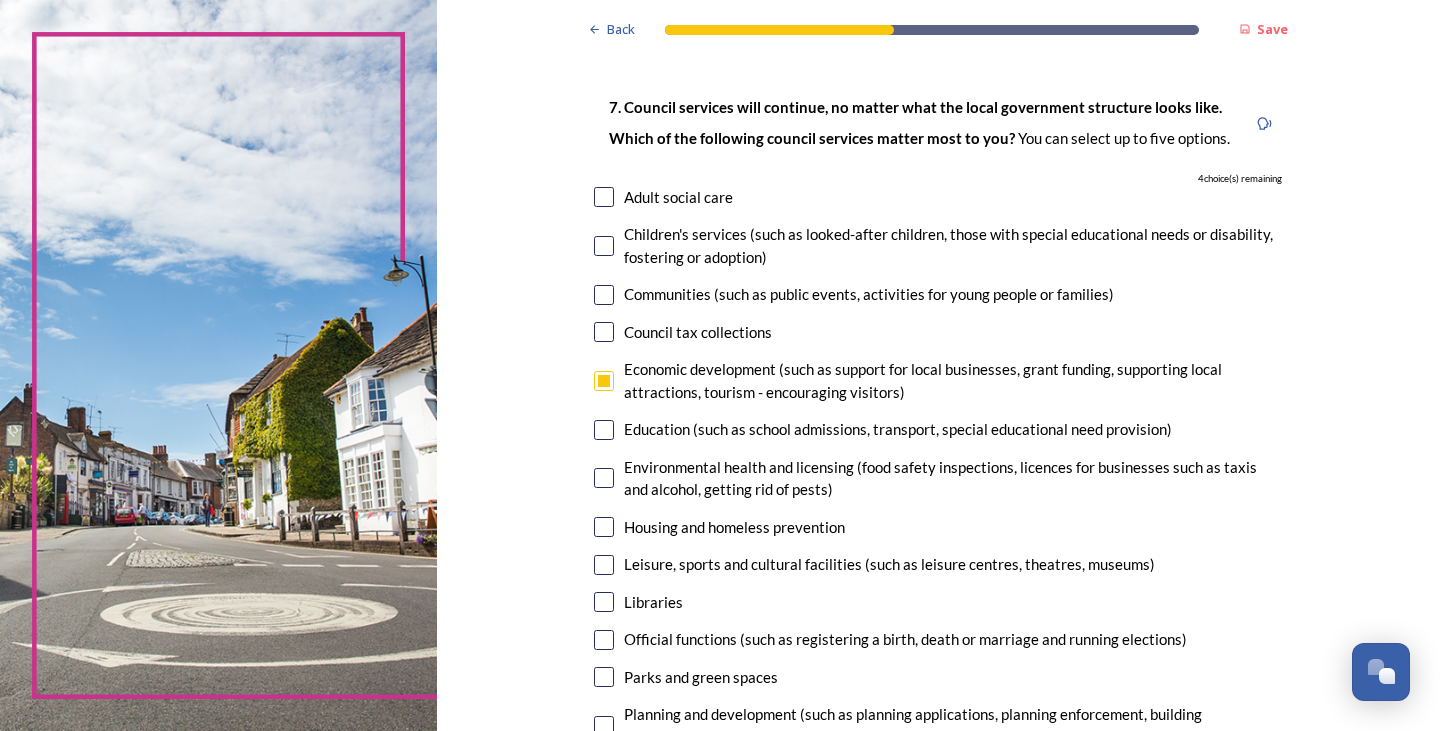 click at bounding box center [604, 527] 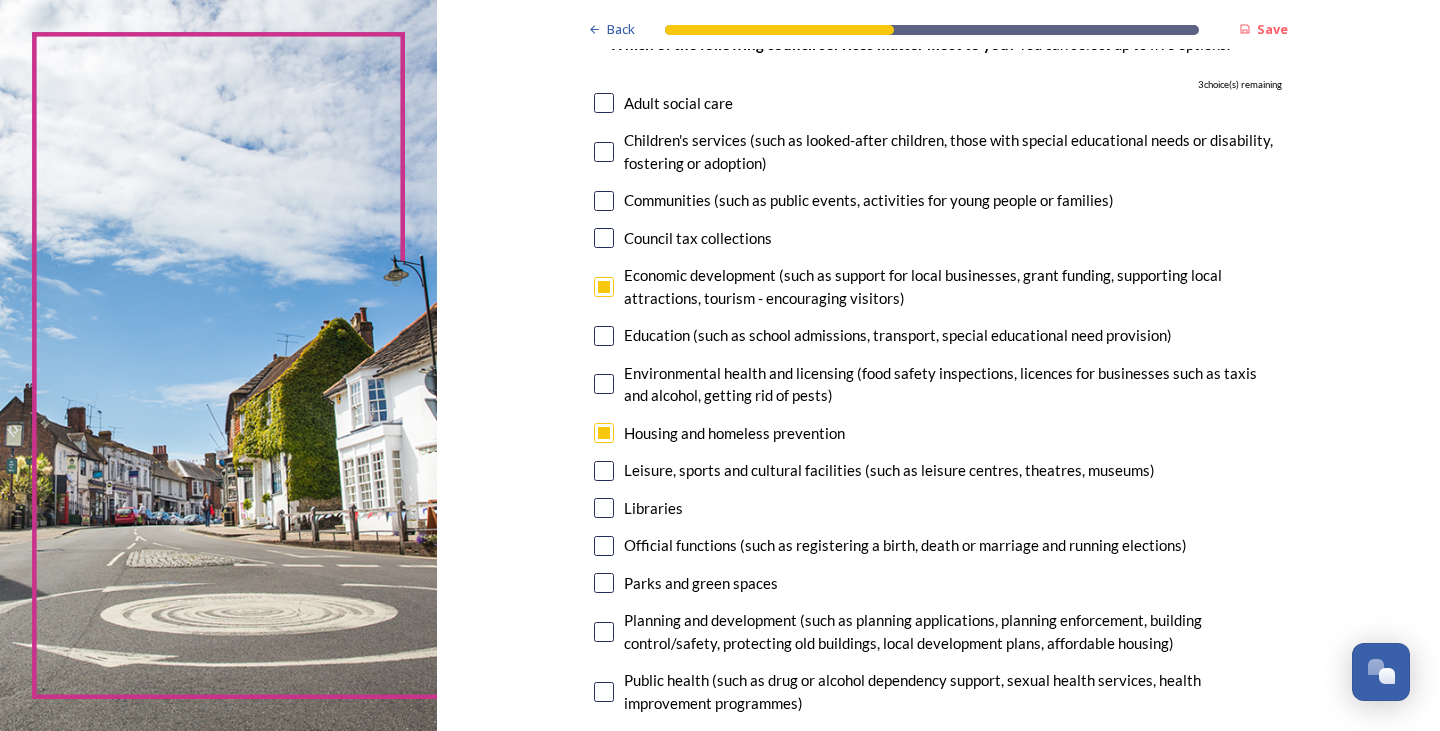 scroll, scrollTop: 400, scrollLeft: 0, axis: vertical 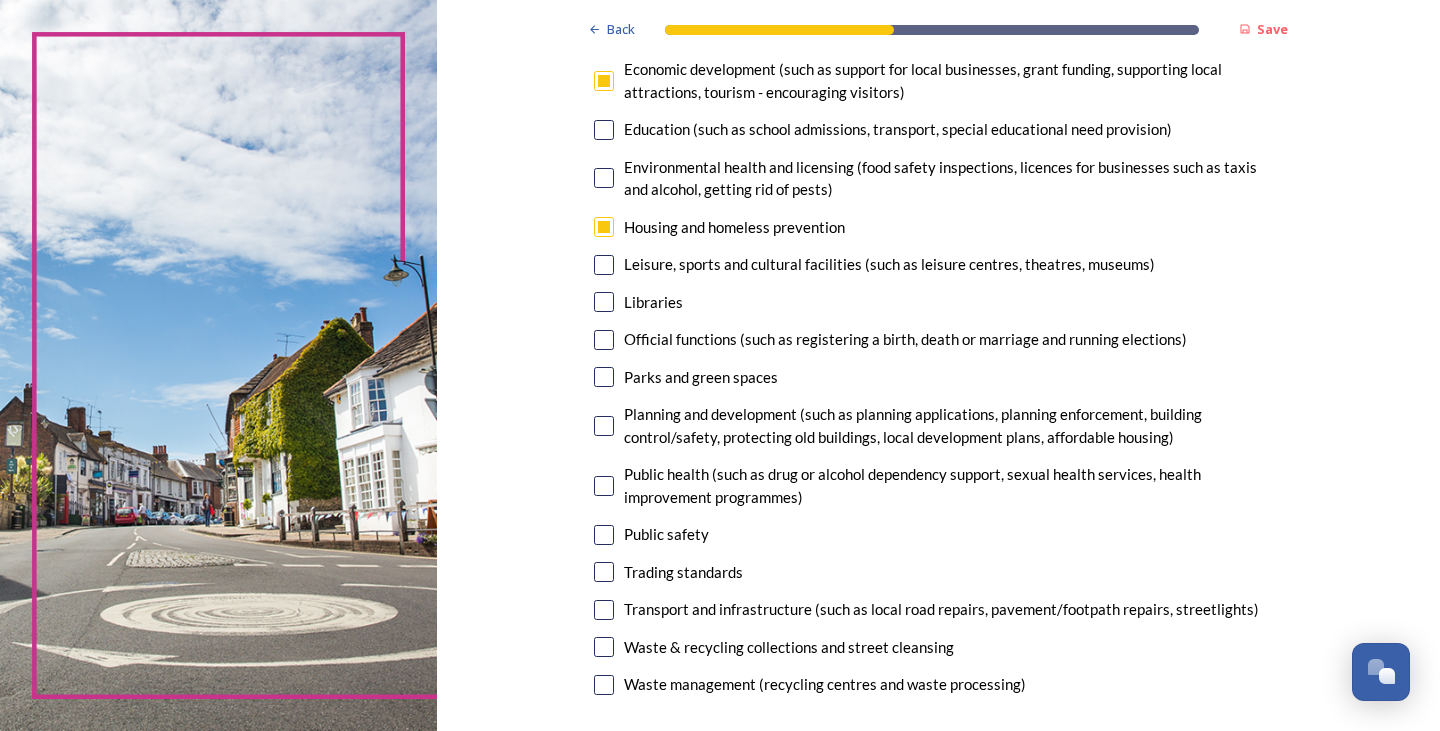 click at bounding box center (604, 426) 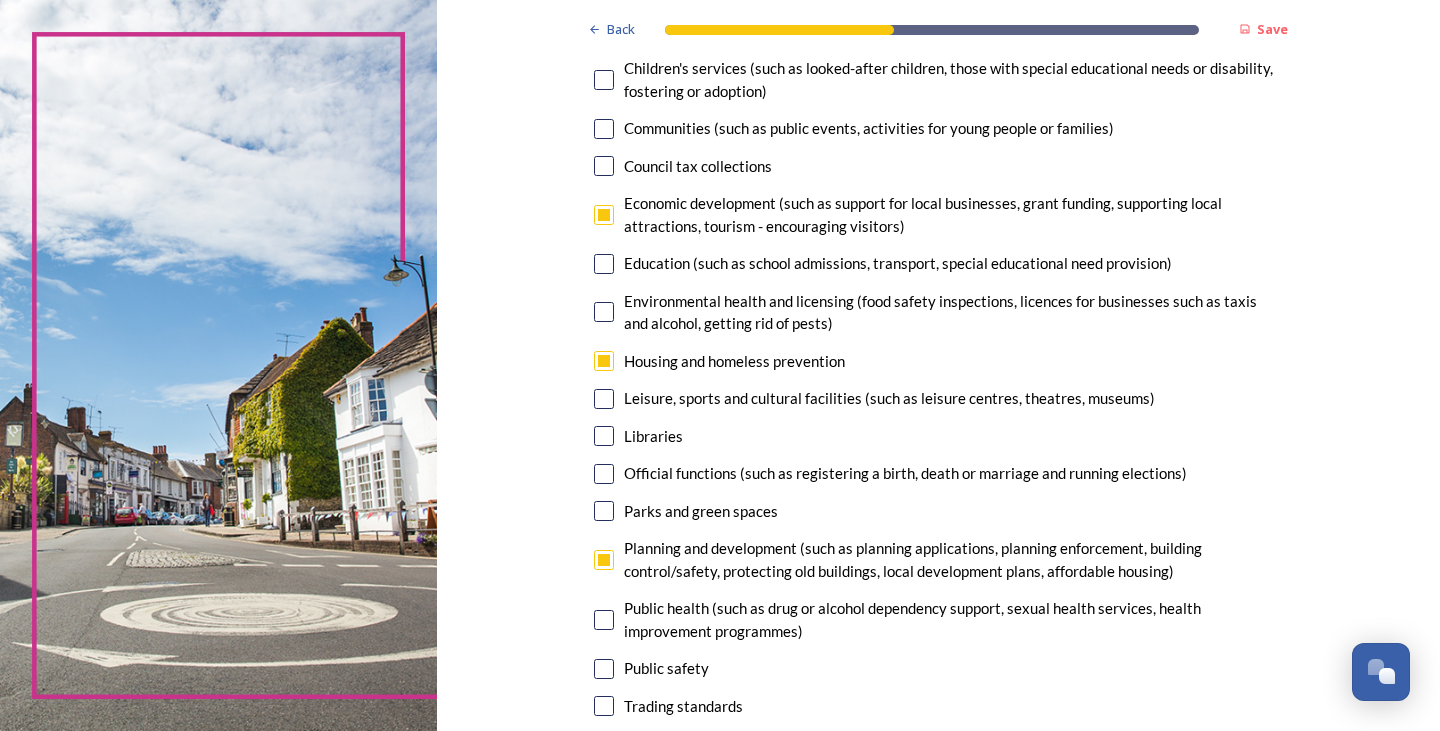 scroll, scrollTop: 300, scrollLeft: 0, axis: vertical 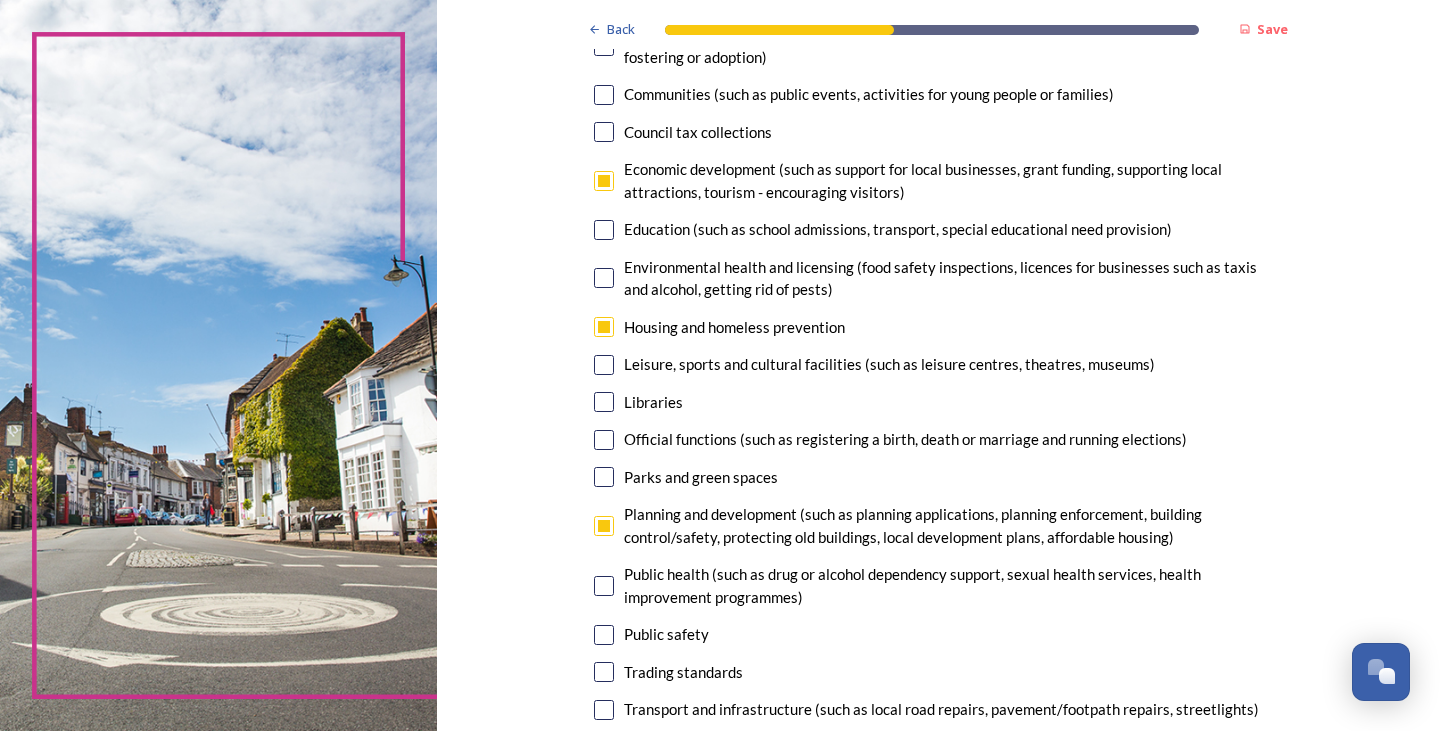 click at bounding box center [604, 477] 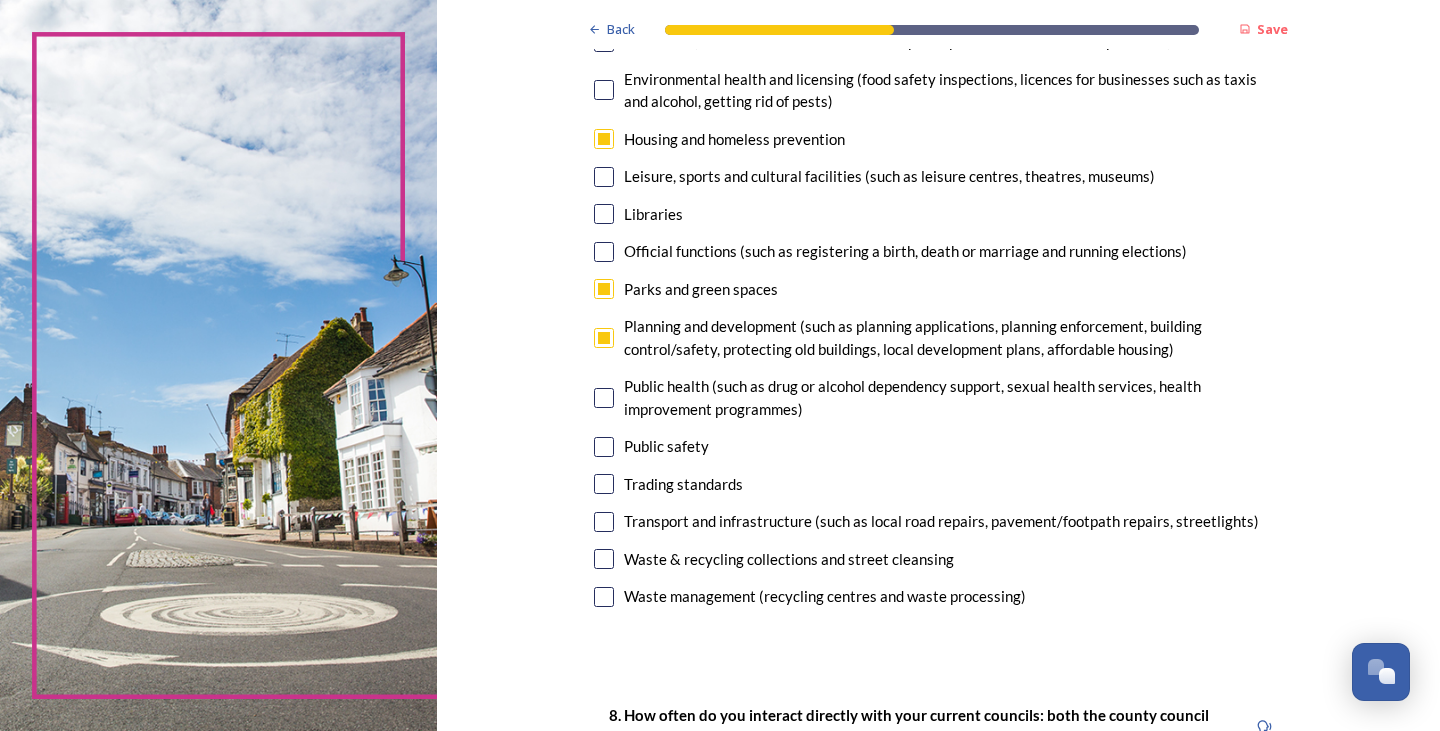 scroll, scrollTop: 500, scrollLeft: 0, axis: vertical 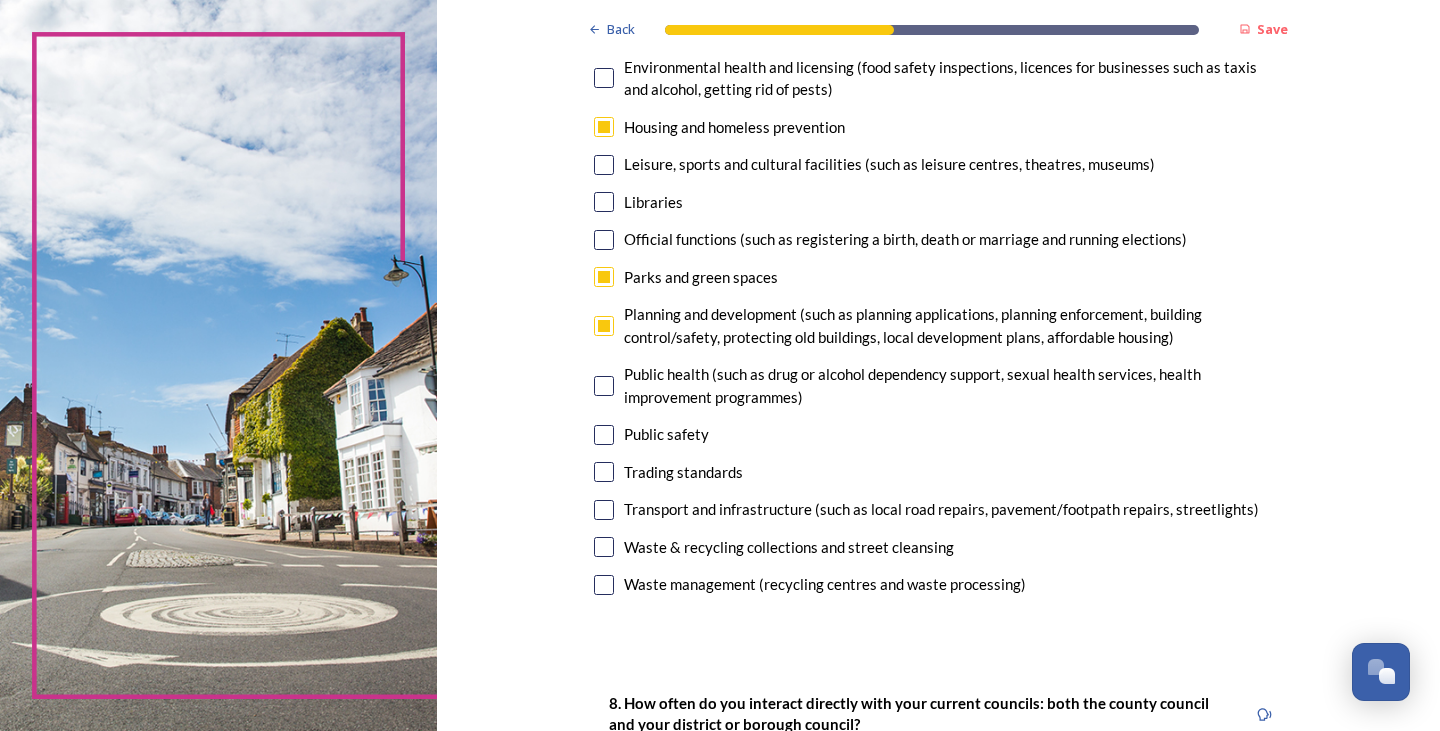 click at bounding box center [604, 510] 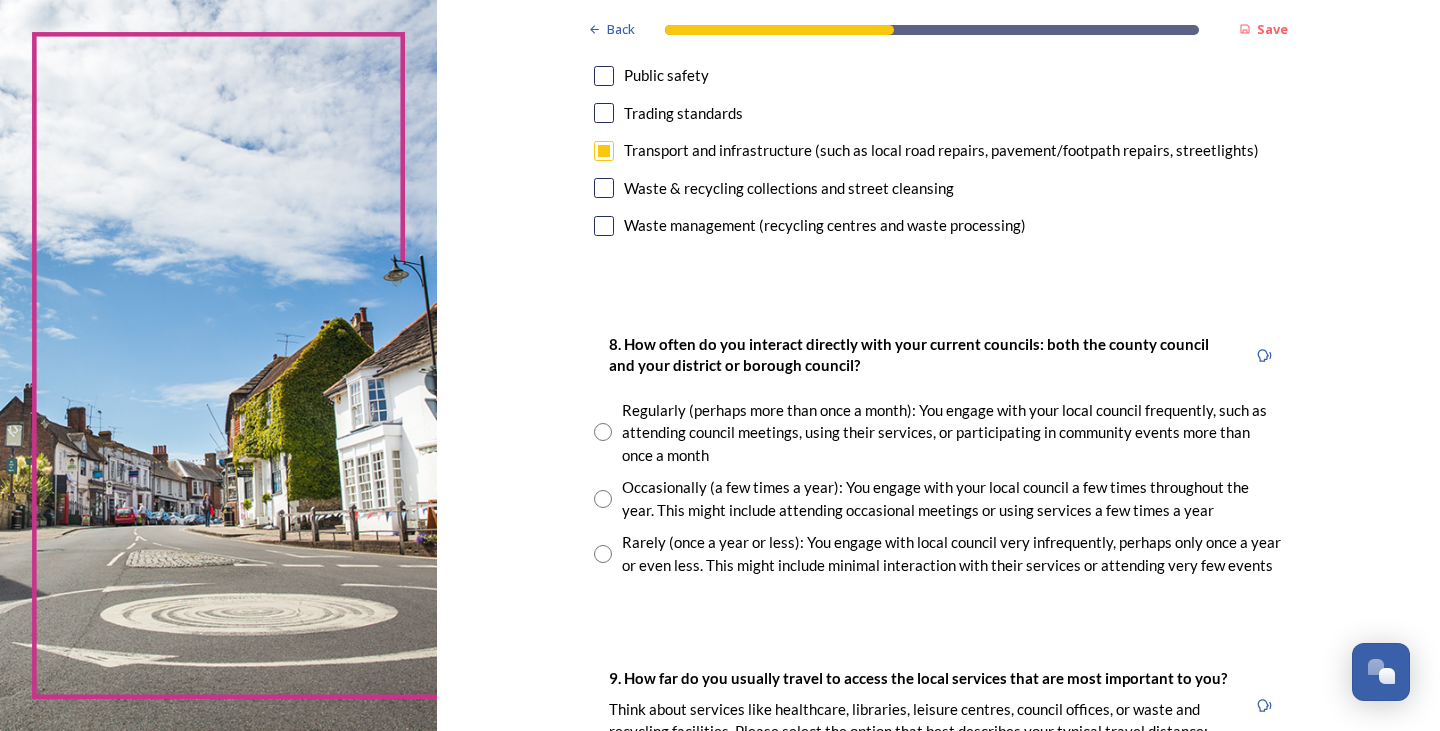 scroll, scrollTop: 900, scrollLeft: 0, axis: vertical 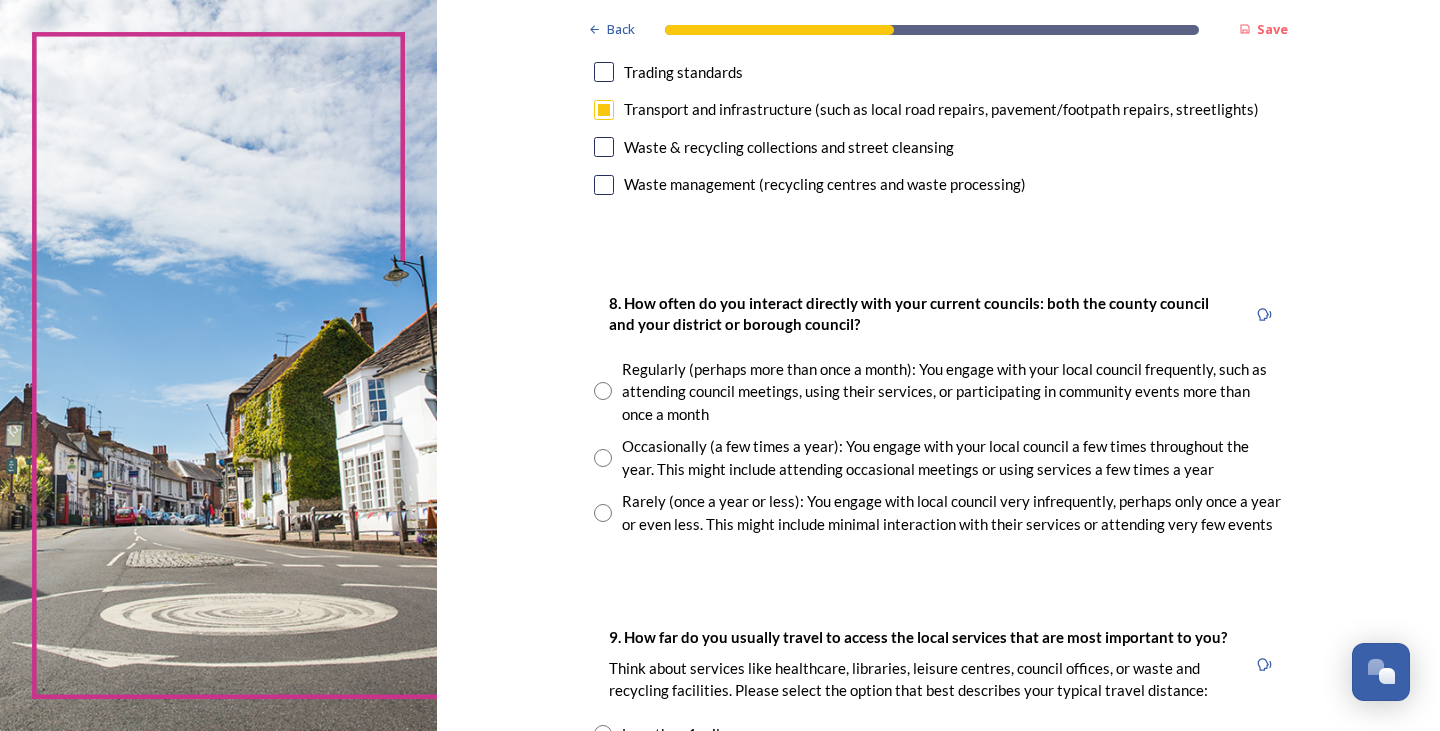 click at bounding box center (603, 513) 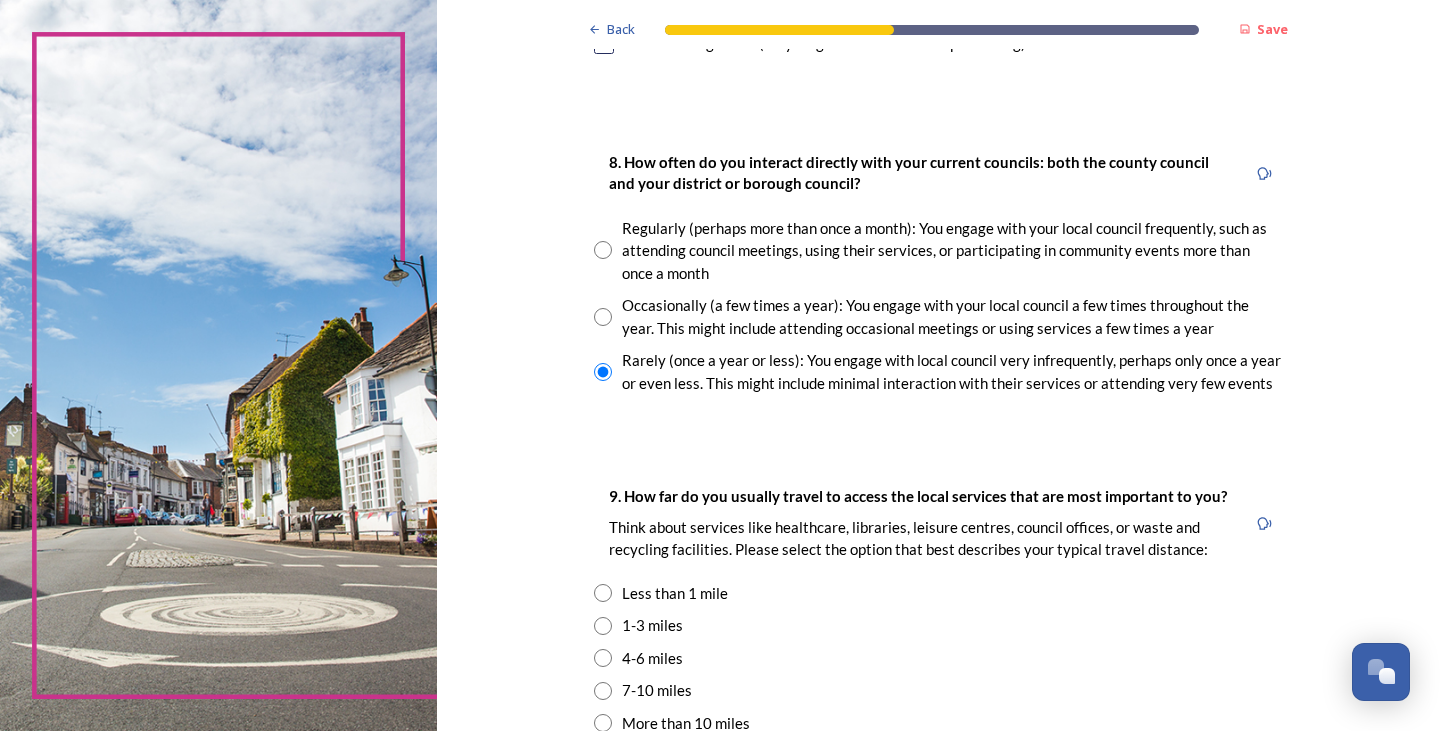 scroll, scrollTop: 1200, scrollLeft: 0, axis: vertical 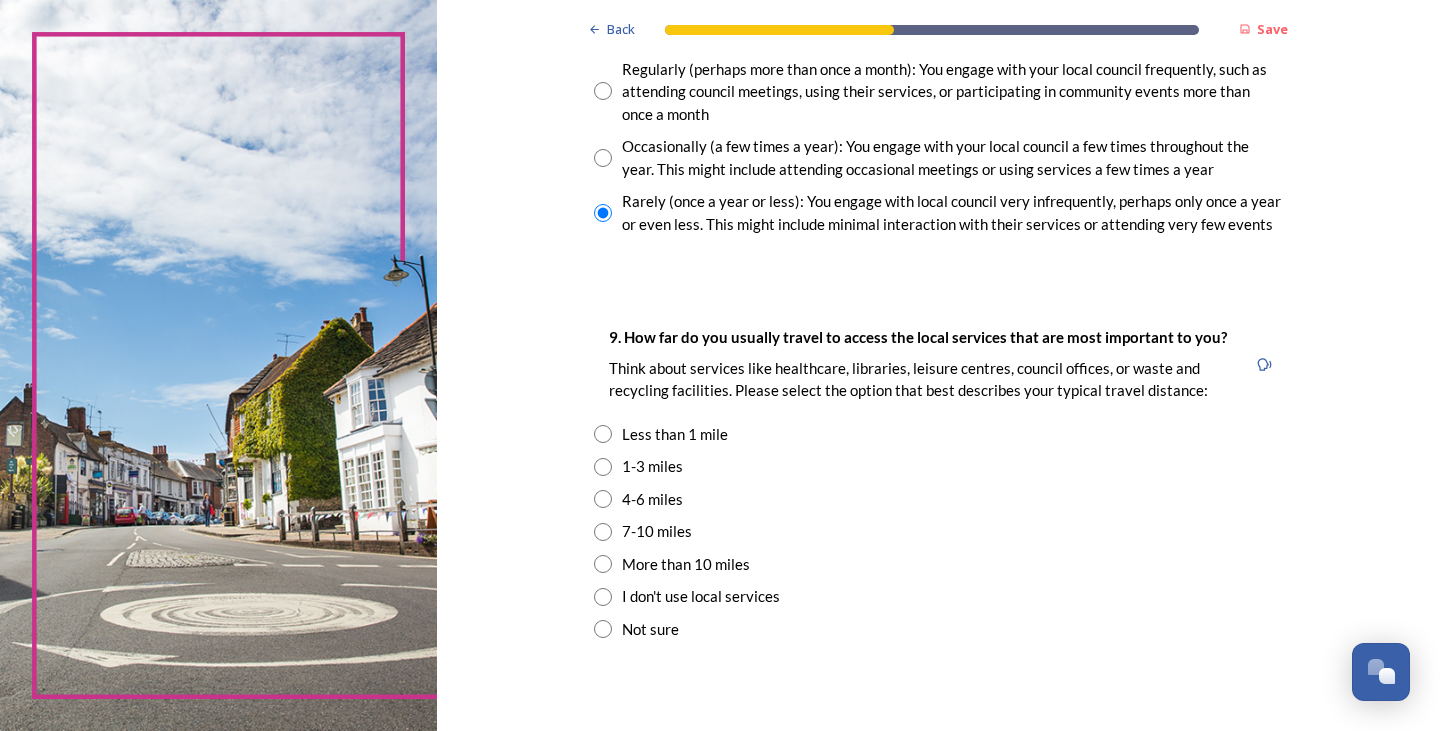 click at bounding box center [603, 467] 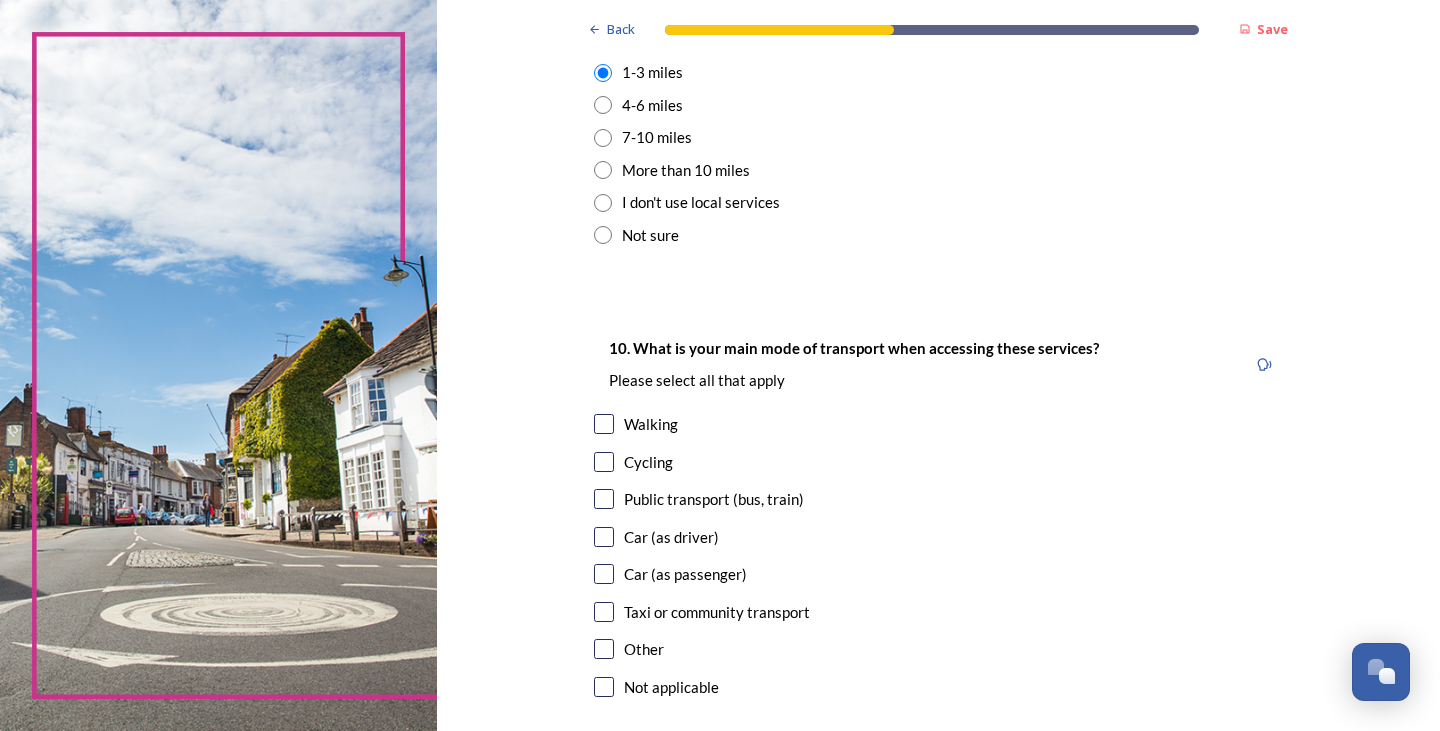 scroll, scrollTop: 1600, scrollLeft: 0, axis: vertical 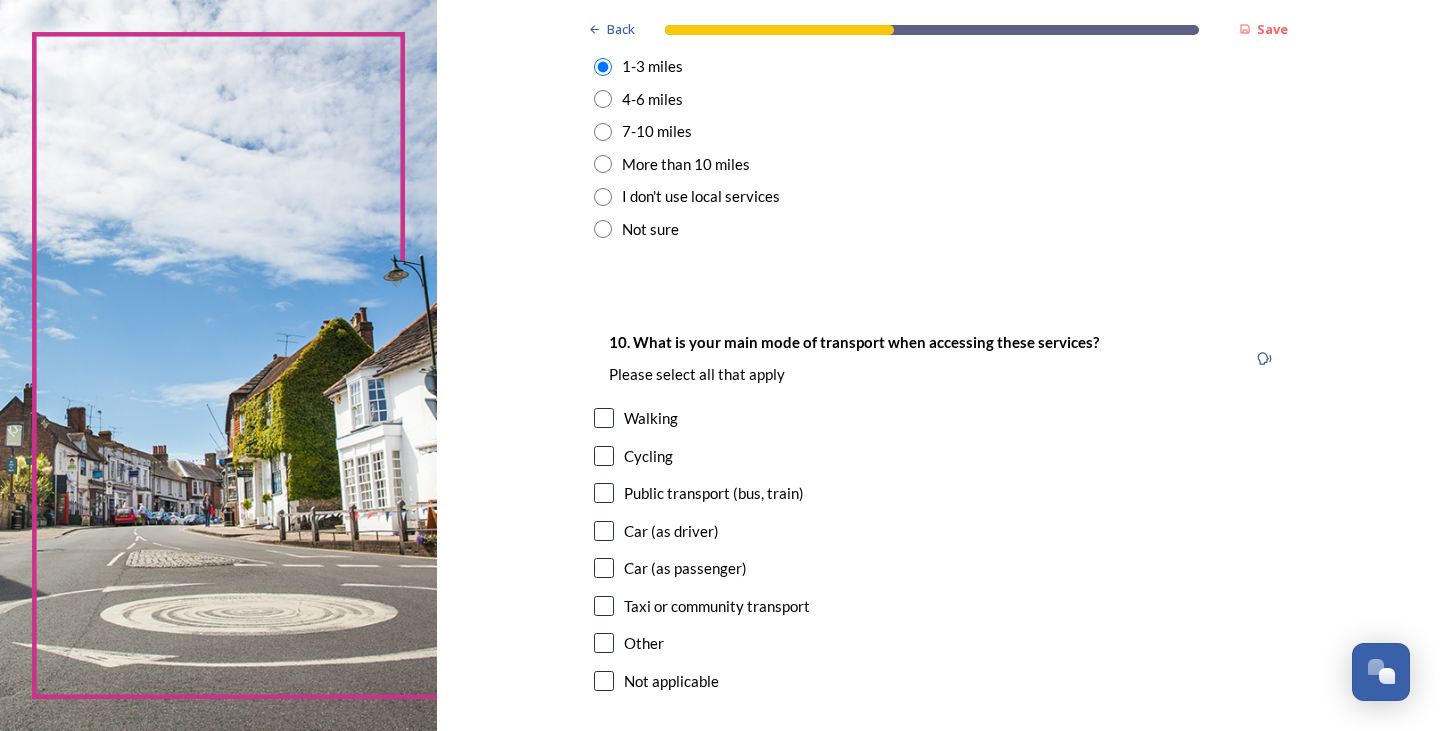 click at bounding box center (604, 418) 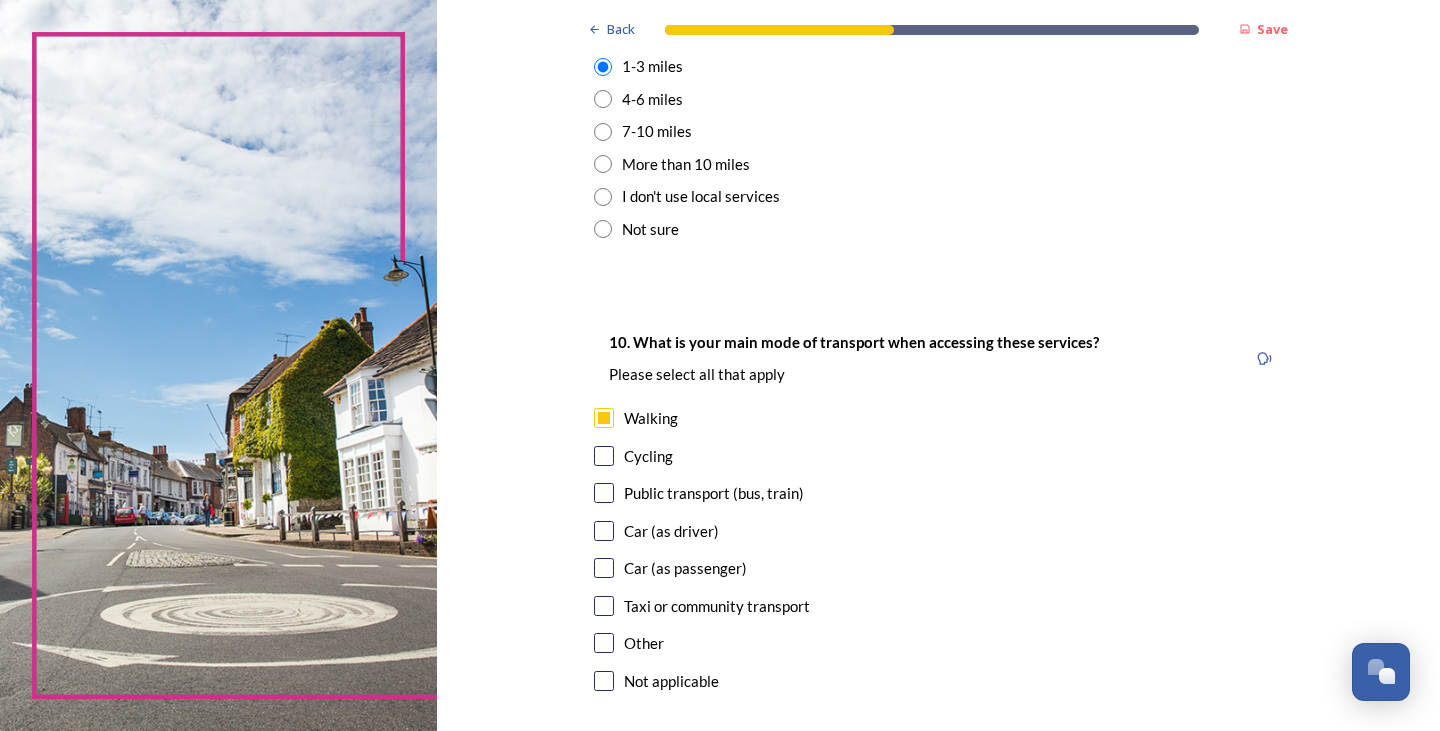 click at bounding box center [604, 493] 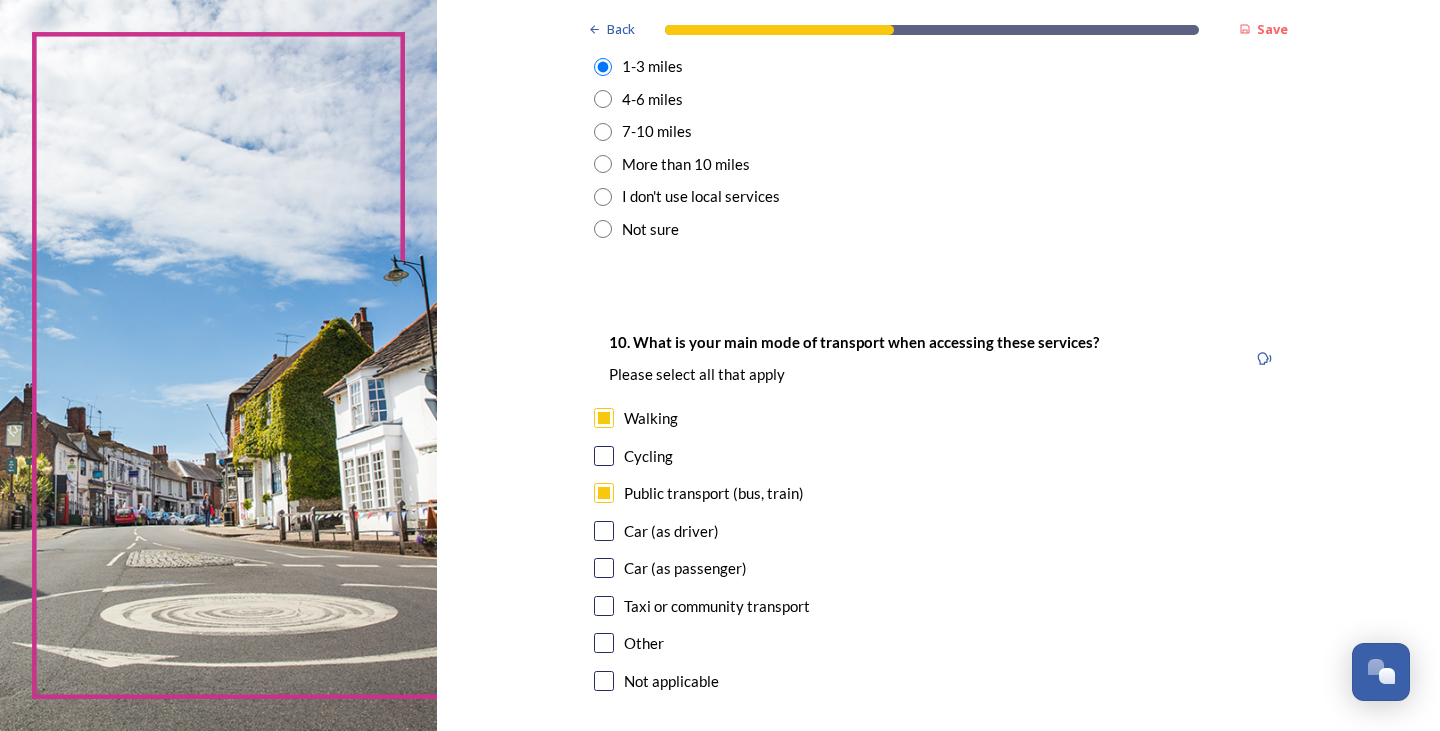 click at bounding box center (604, 531) 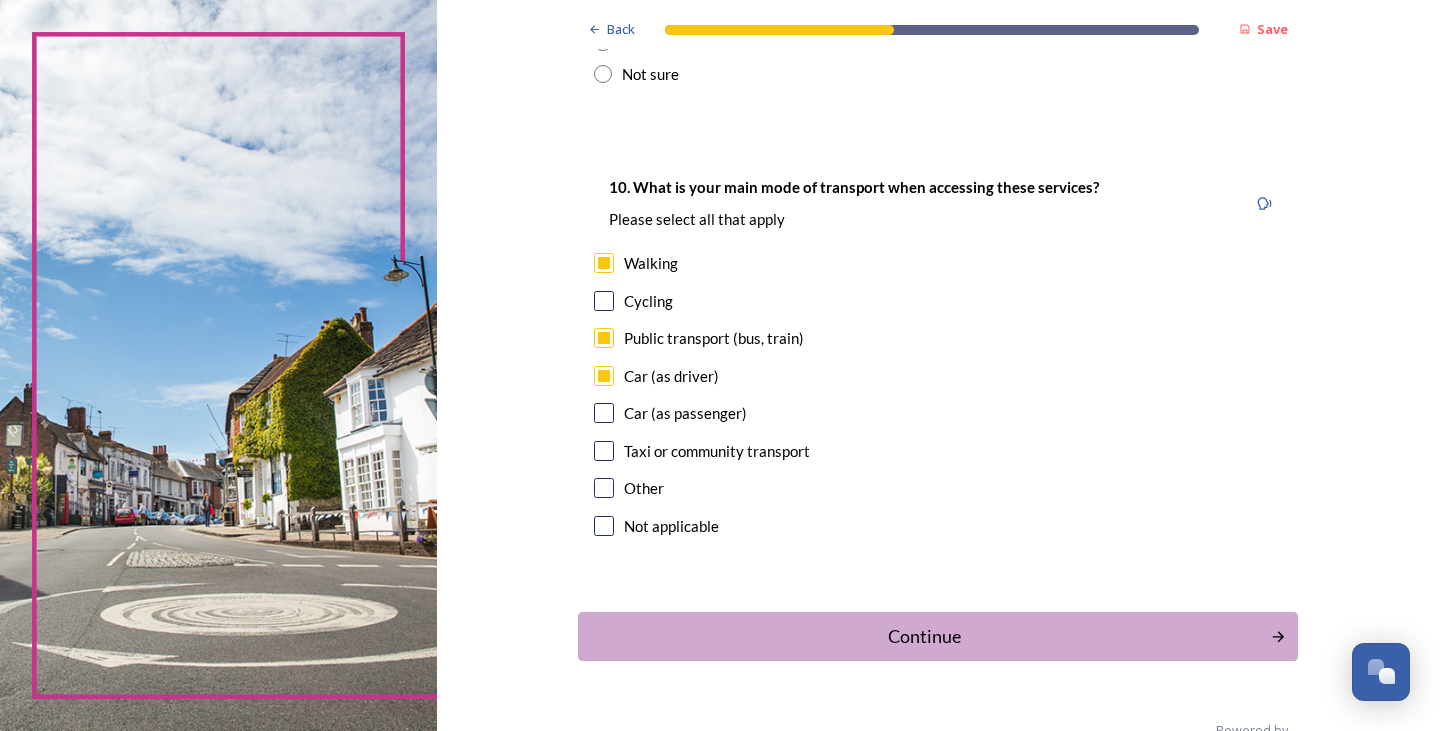 scroll, scrollTop: 1801, scrollLeft: 0, axis: vertical 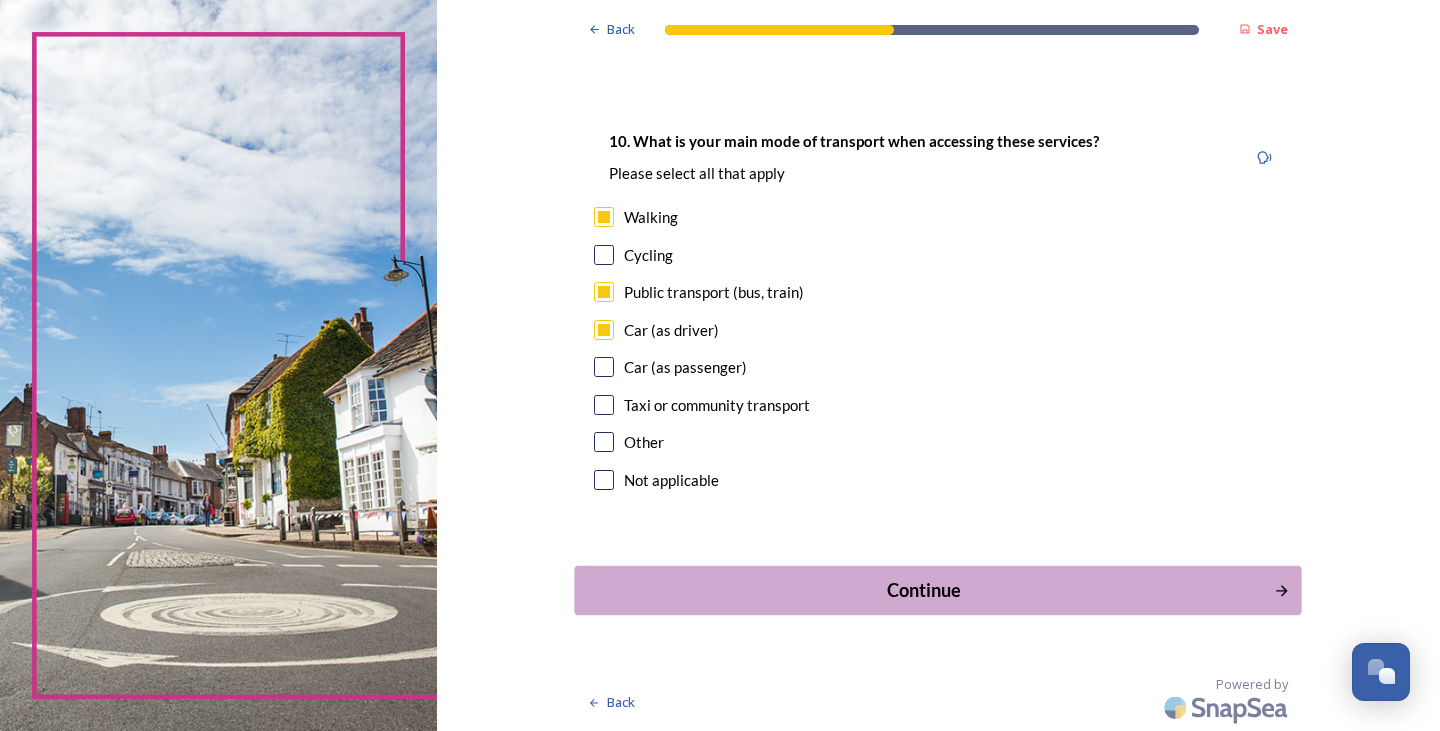 click on "Continue" at bounding box center [924, 590] 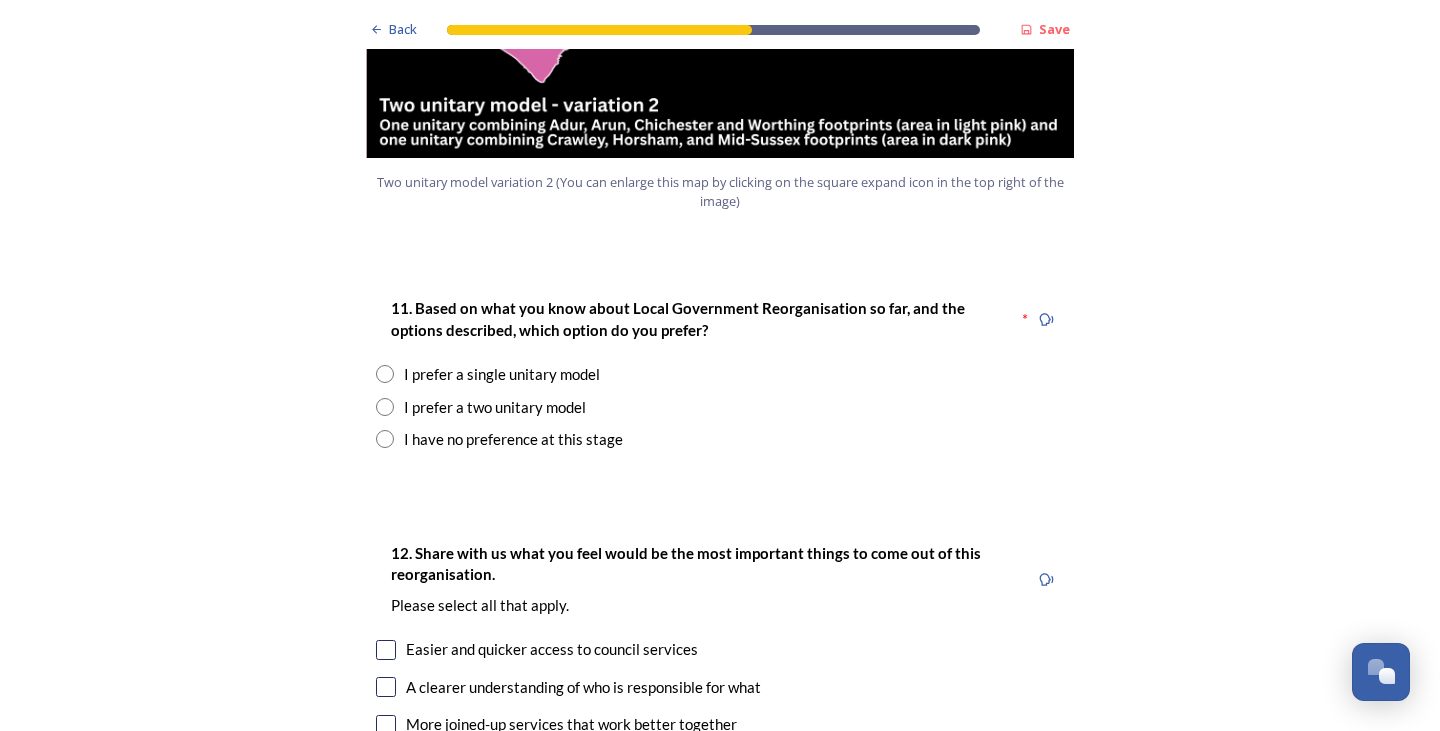 scroll, scrollTop: 2500, scrollLeft: 0, axis: vertical 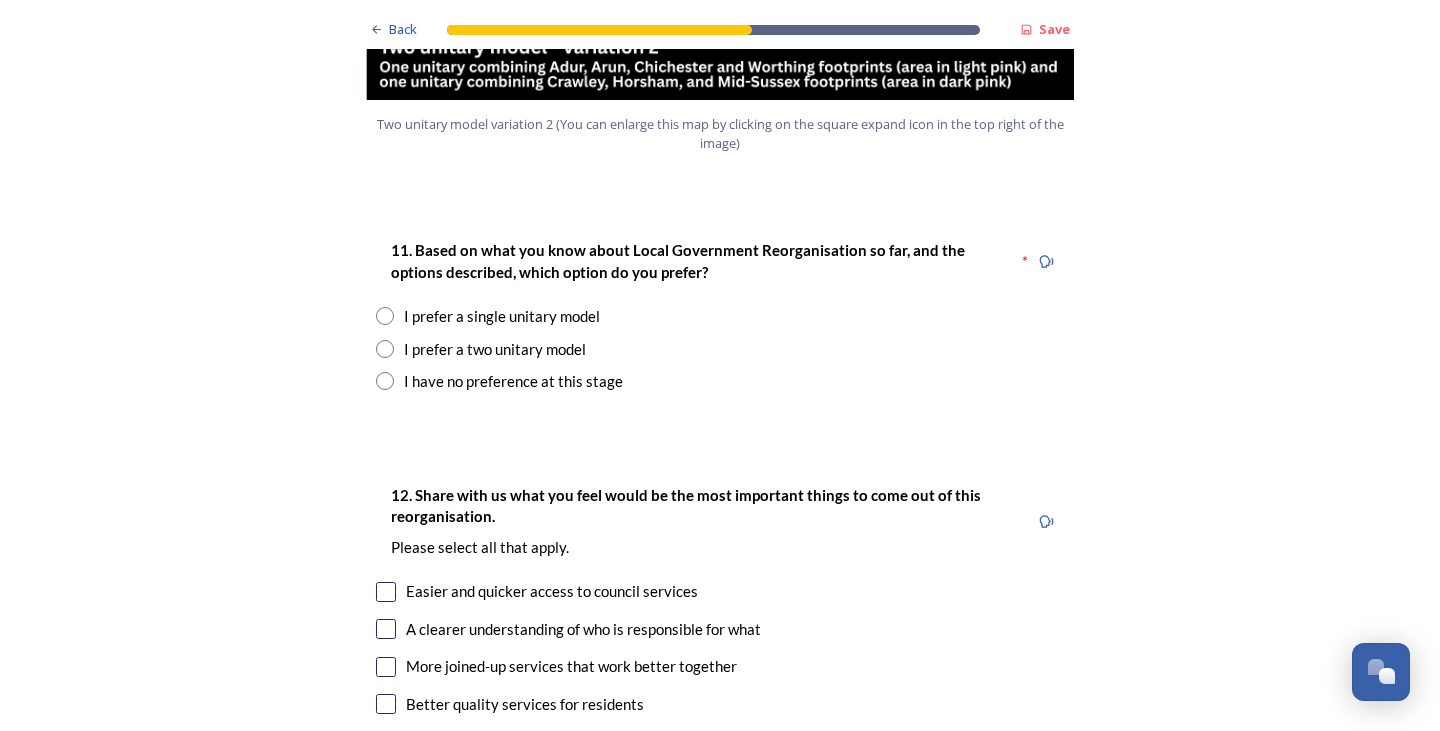click at bounding box center [385, 349] 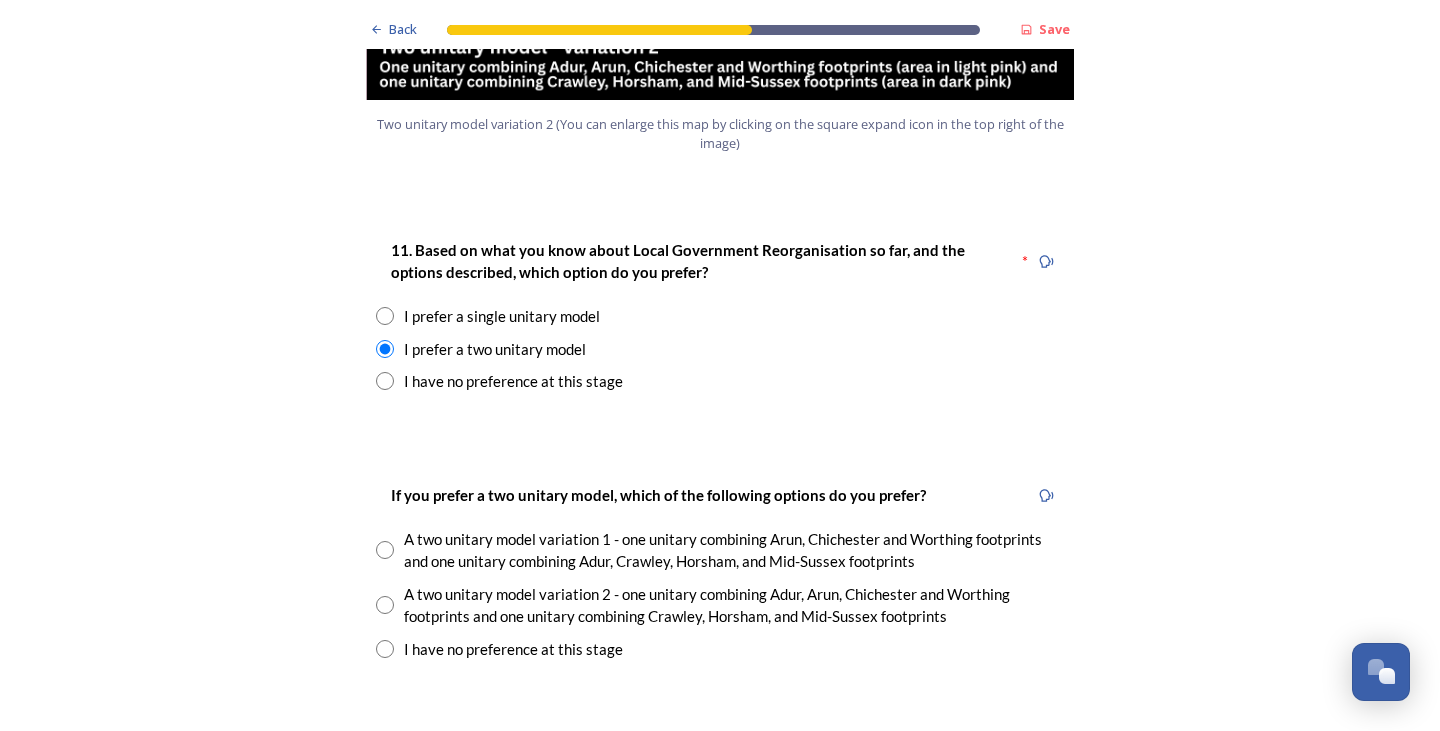 scroll, scrollTop: 2600, scrollLeft: 0, axis: vertical 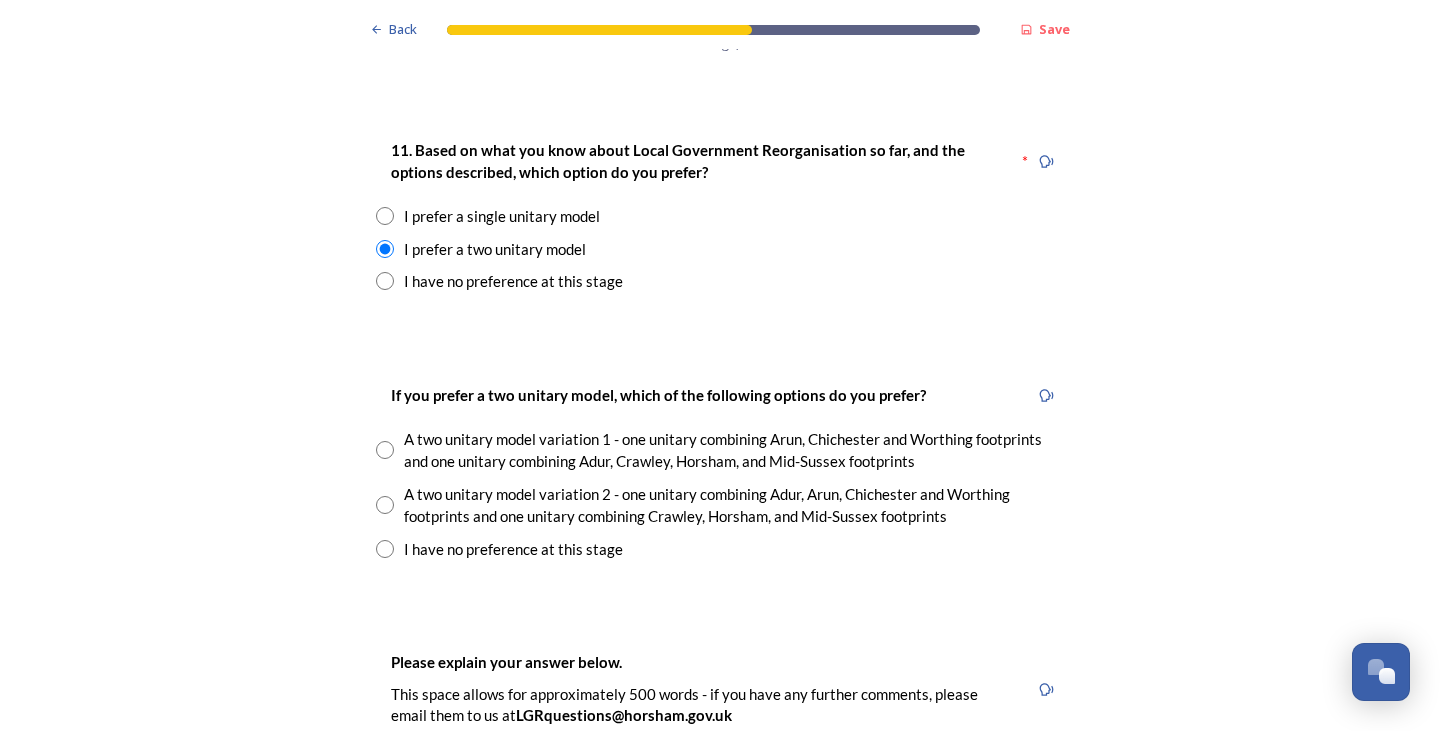 click at bounding box center (385, 505) 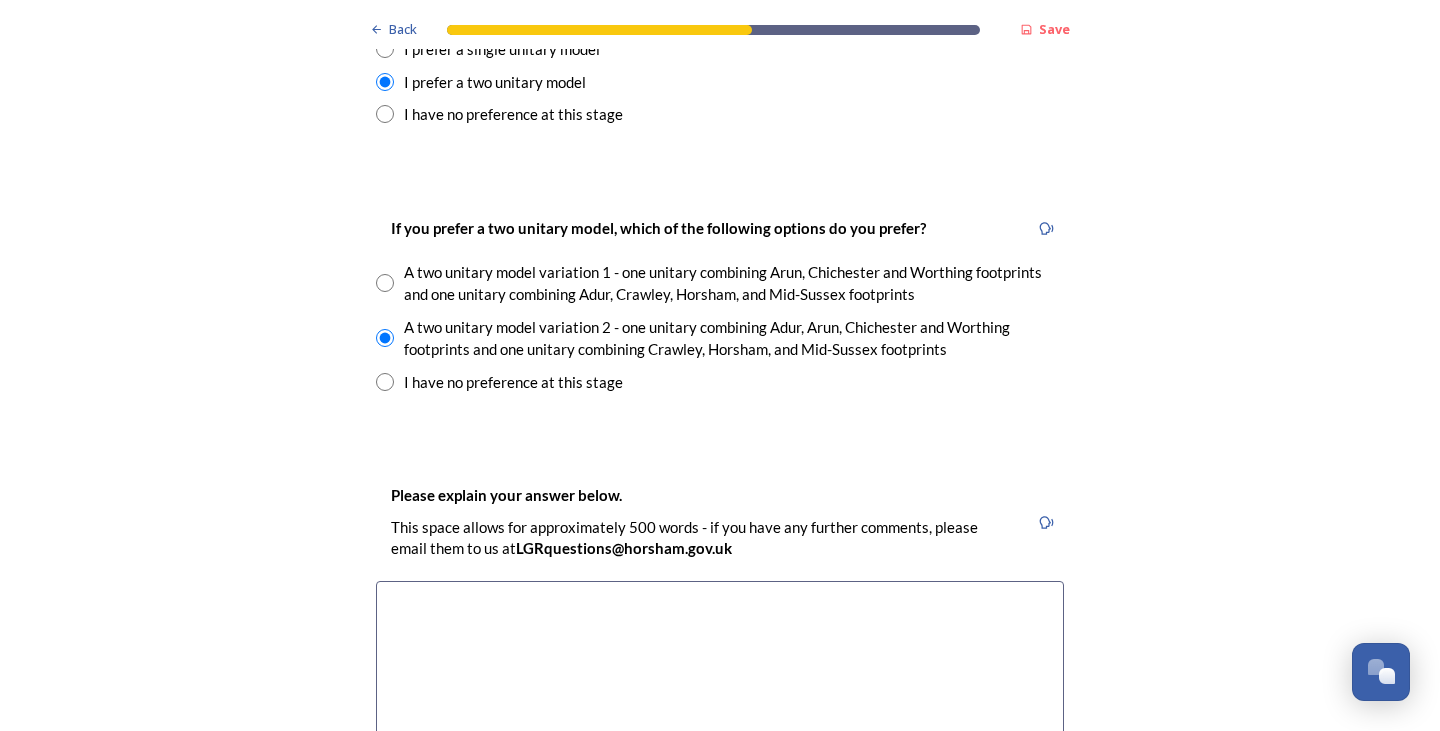 scroll, scrollTop: 2800, scrollLeft: 0, axis: vertical 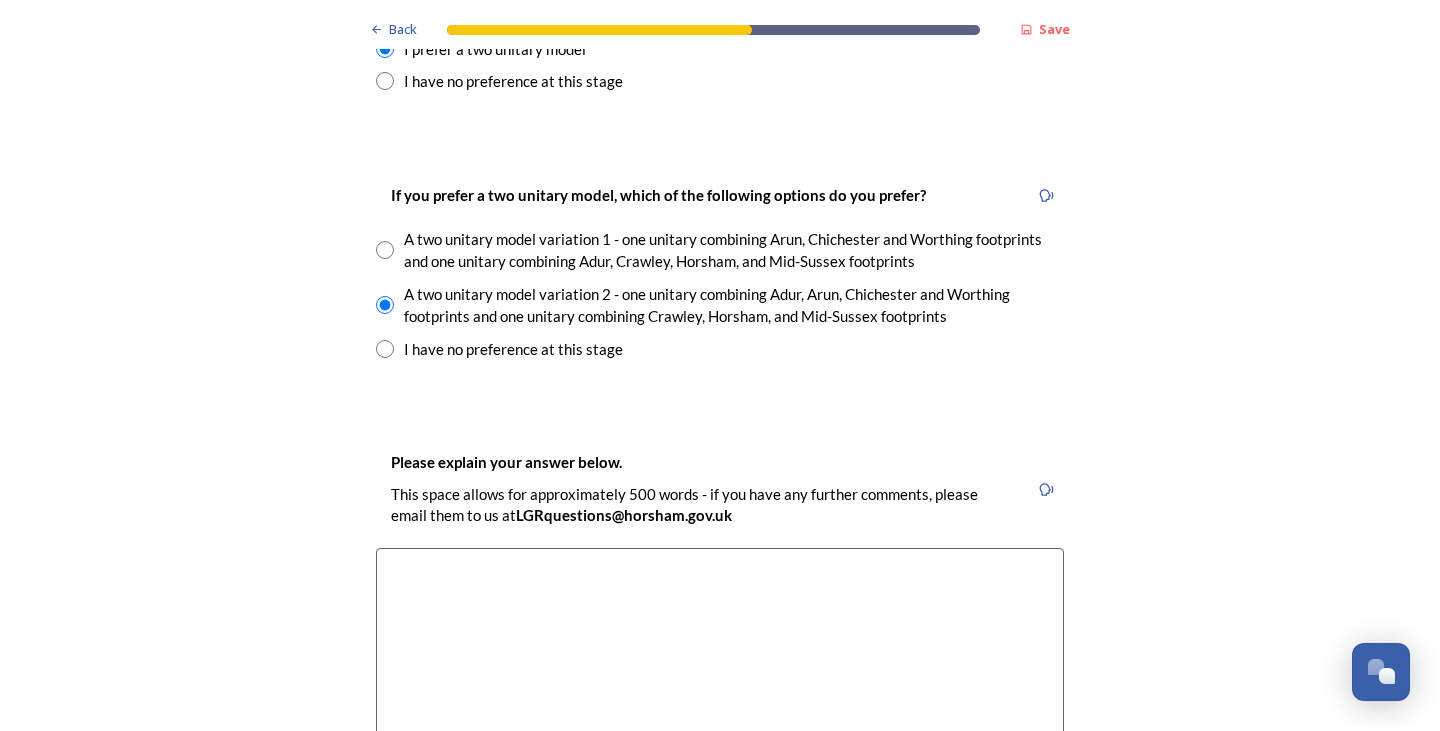 click at bounding box center [720, 660] 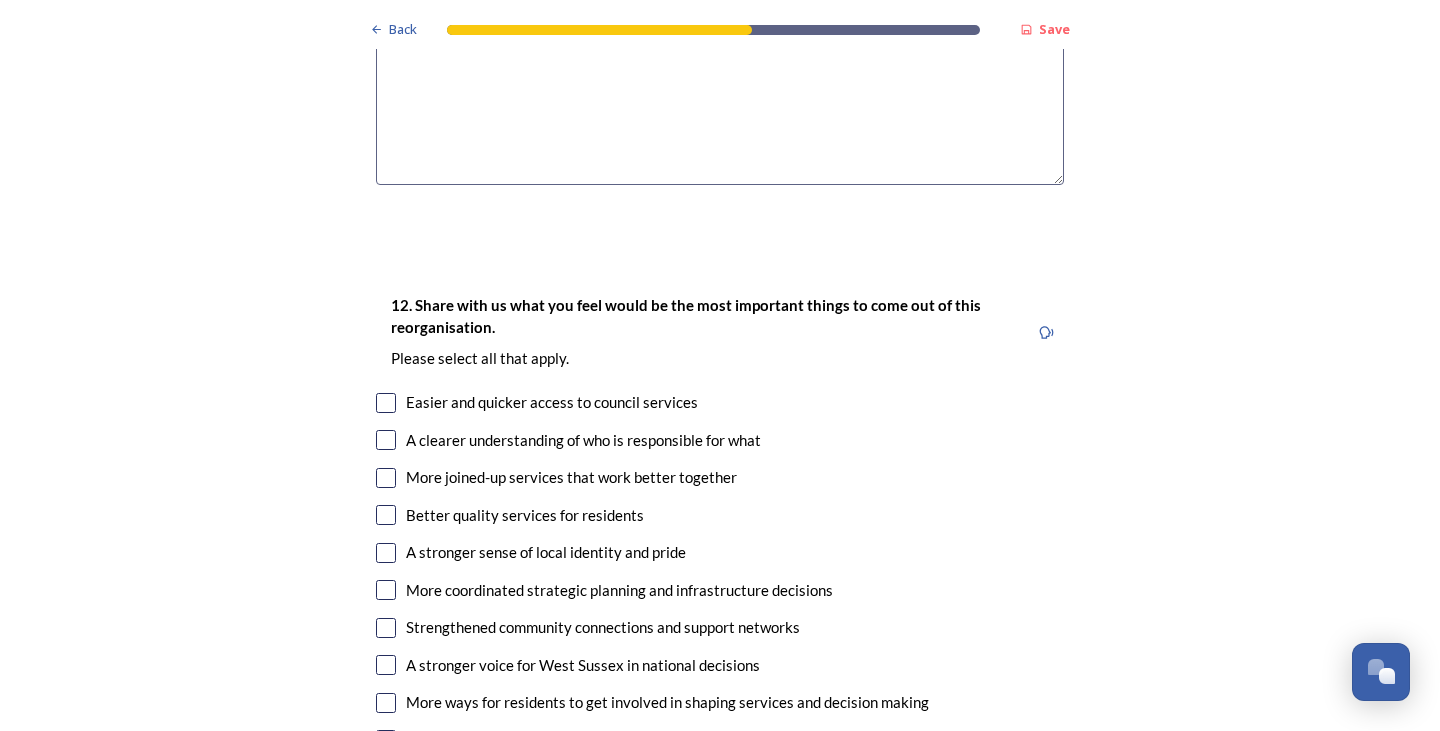 scroll, scrollTop: 3400, scrollLeft: 0, axis: vertical 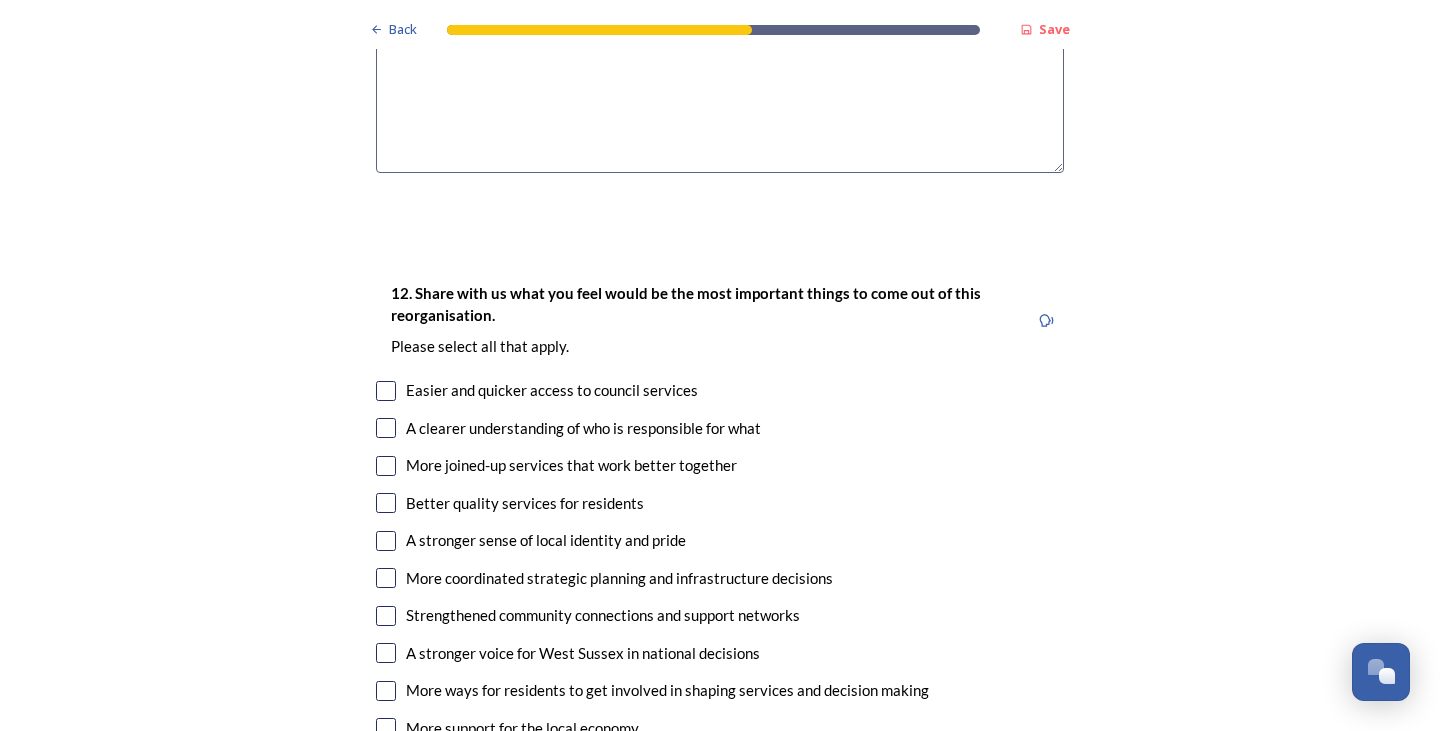 type on "I believe this would be the best solution for my home [CITY]." 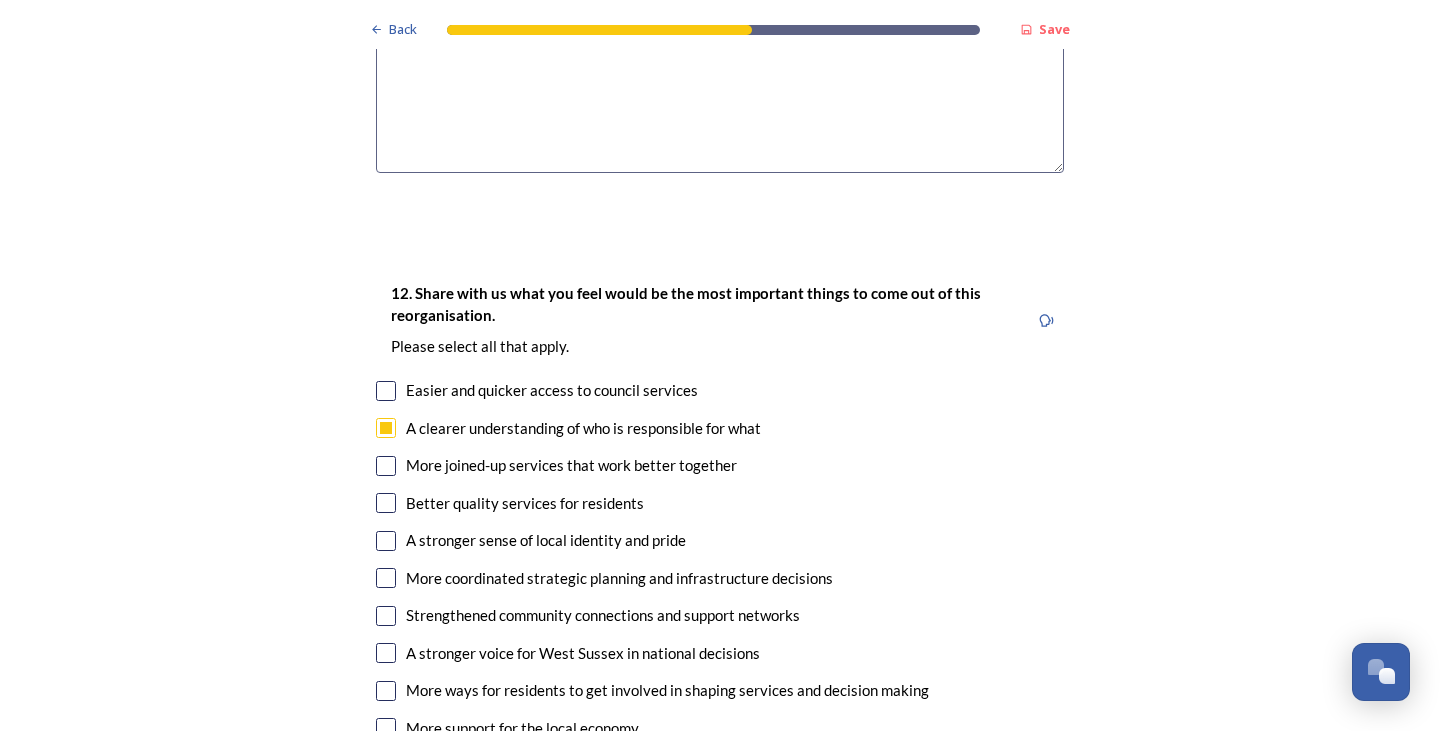 scroll, scrollTop: 3500, scrollLeft: 0, axis: vertical 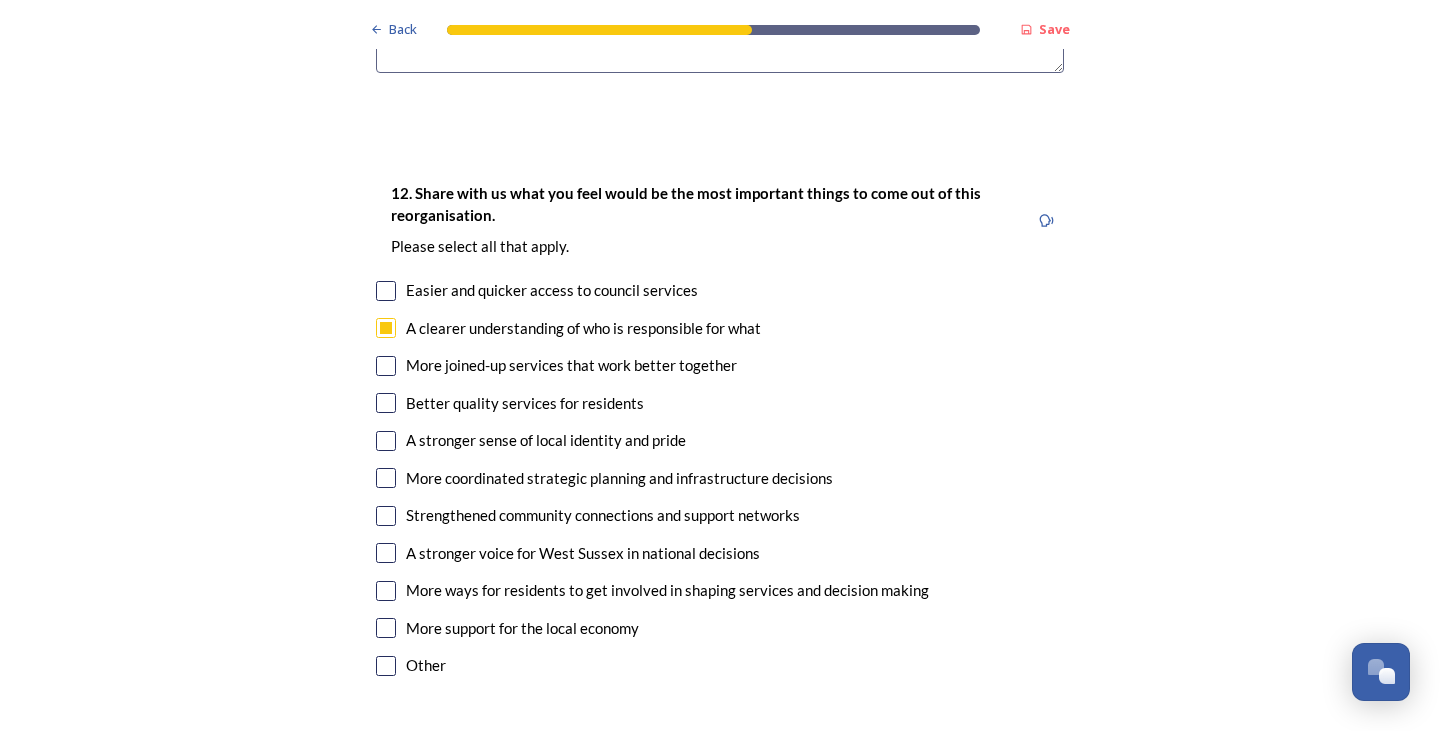 click at bounding box center (386, 403) 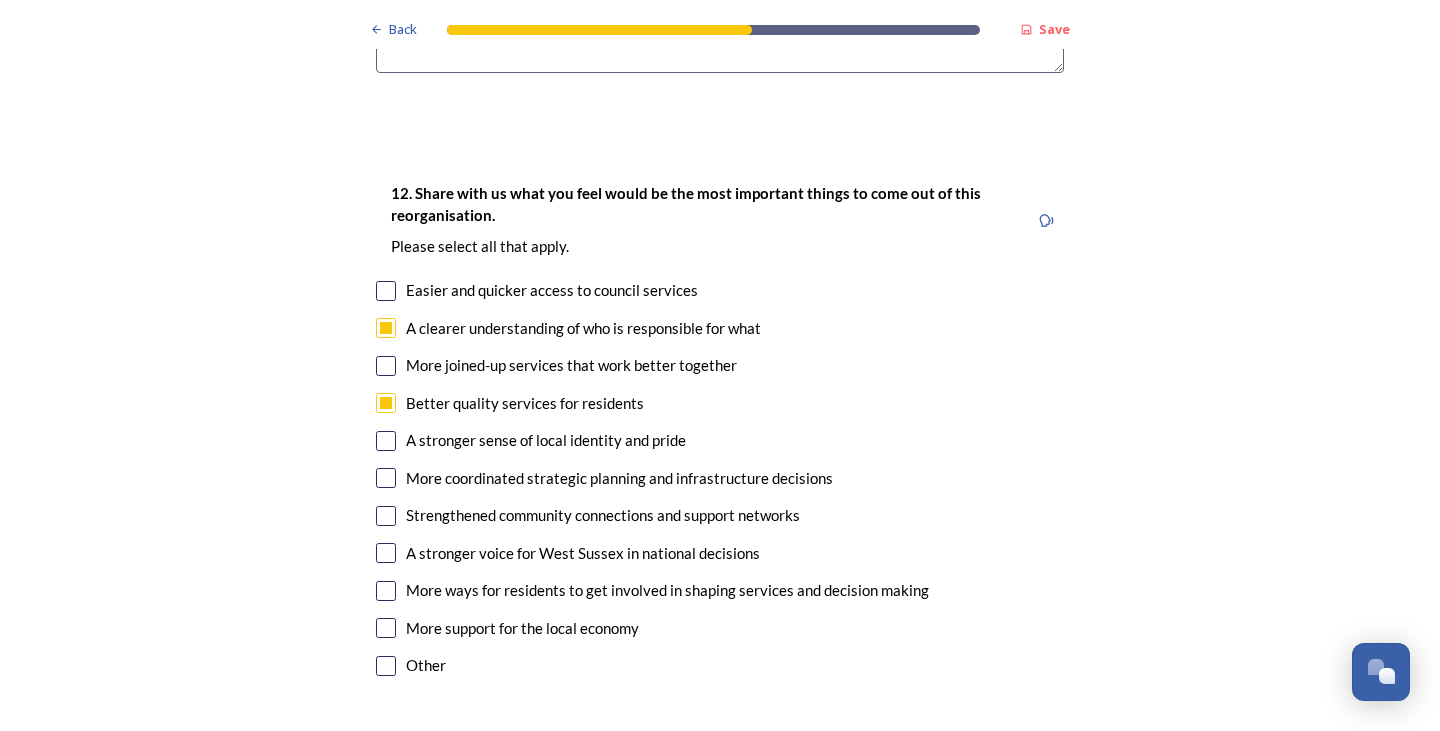 click at bounding box center [386, 441] 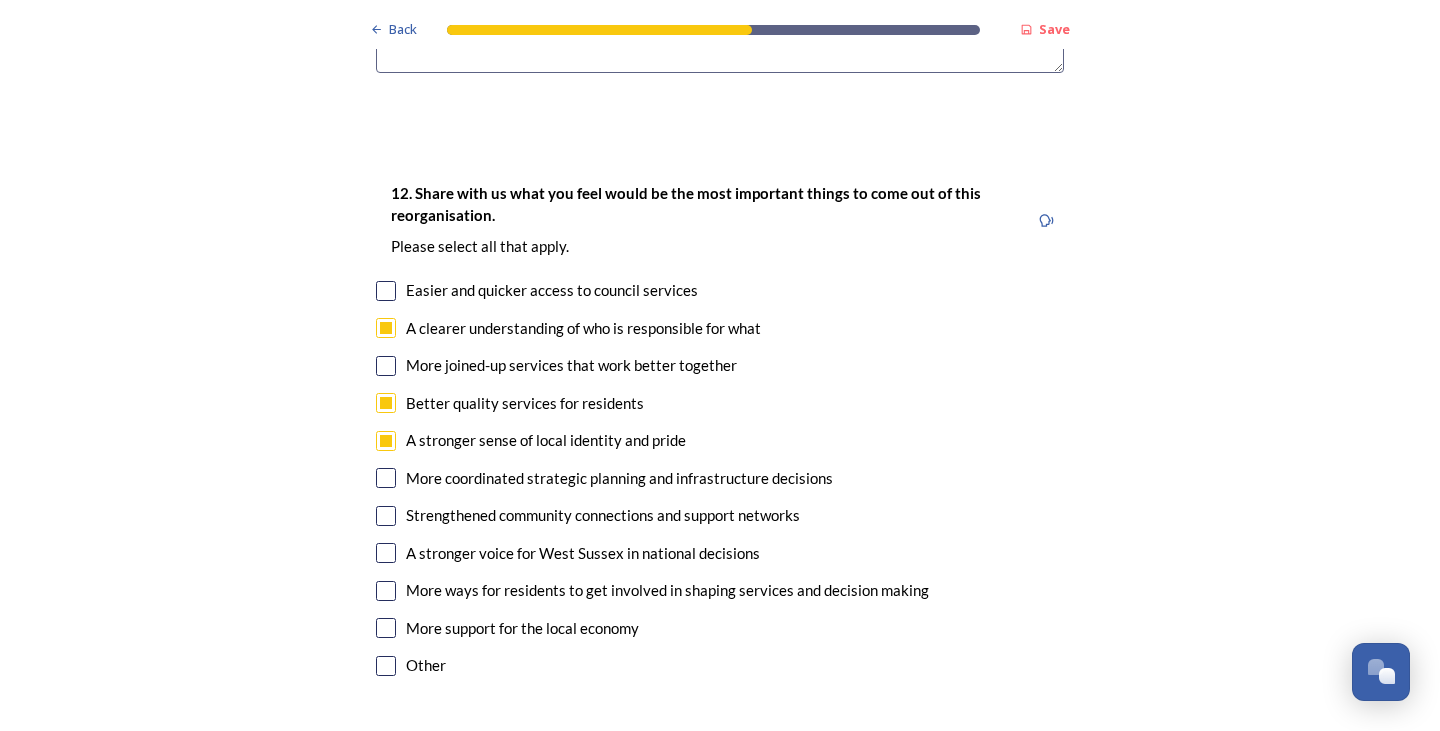 scroll, scrollTop: 3600, scrollLeft: 0, axis: vertical 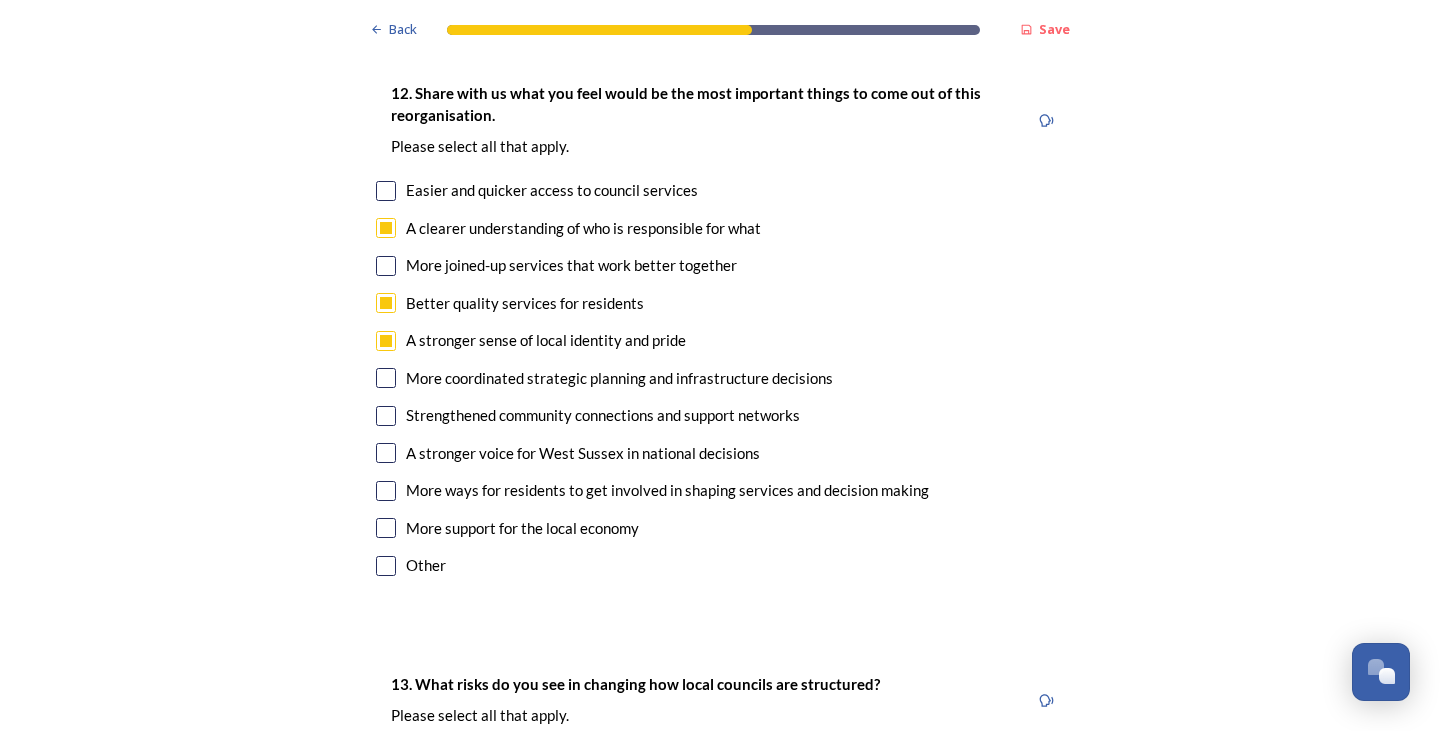 click at bounding box center [386, 378] 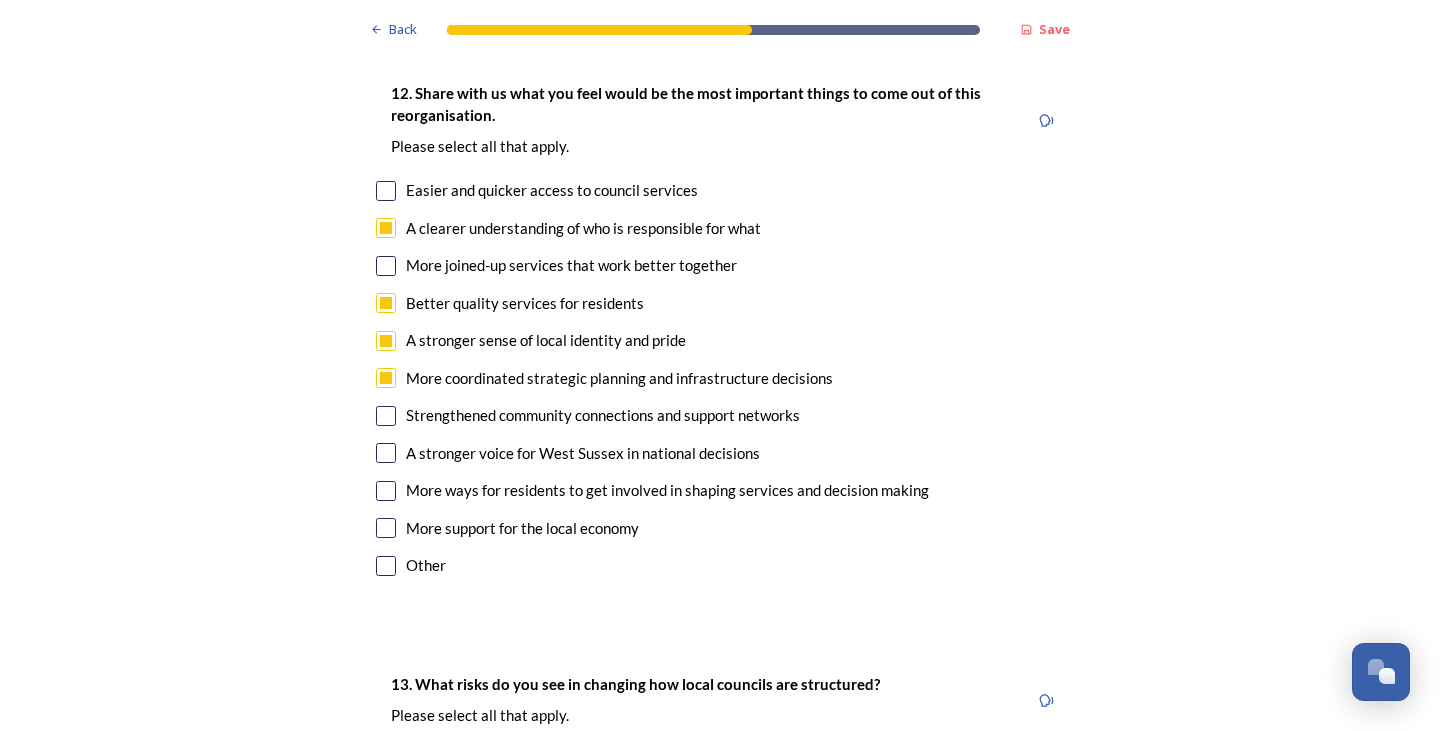 click at bounding box center [386, 528] 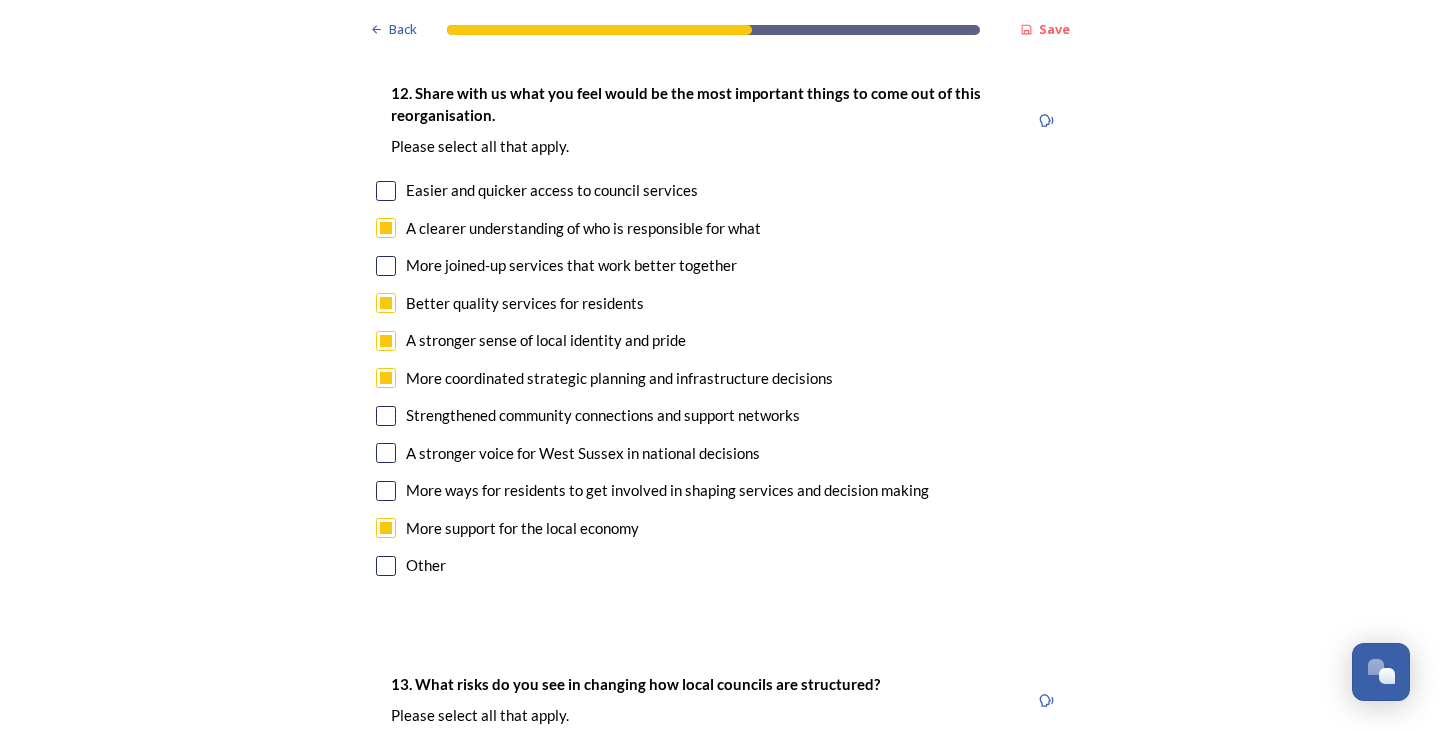 click at bounding box center [386, 453] 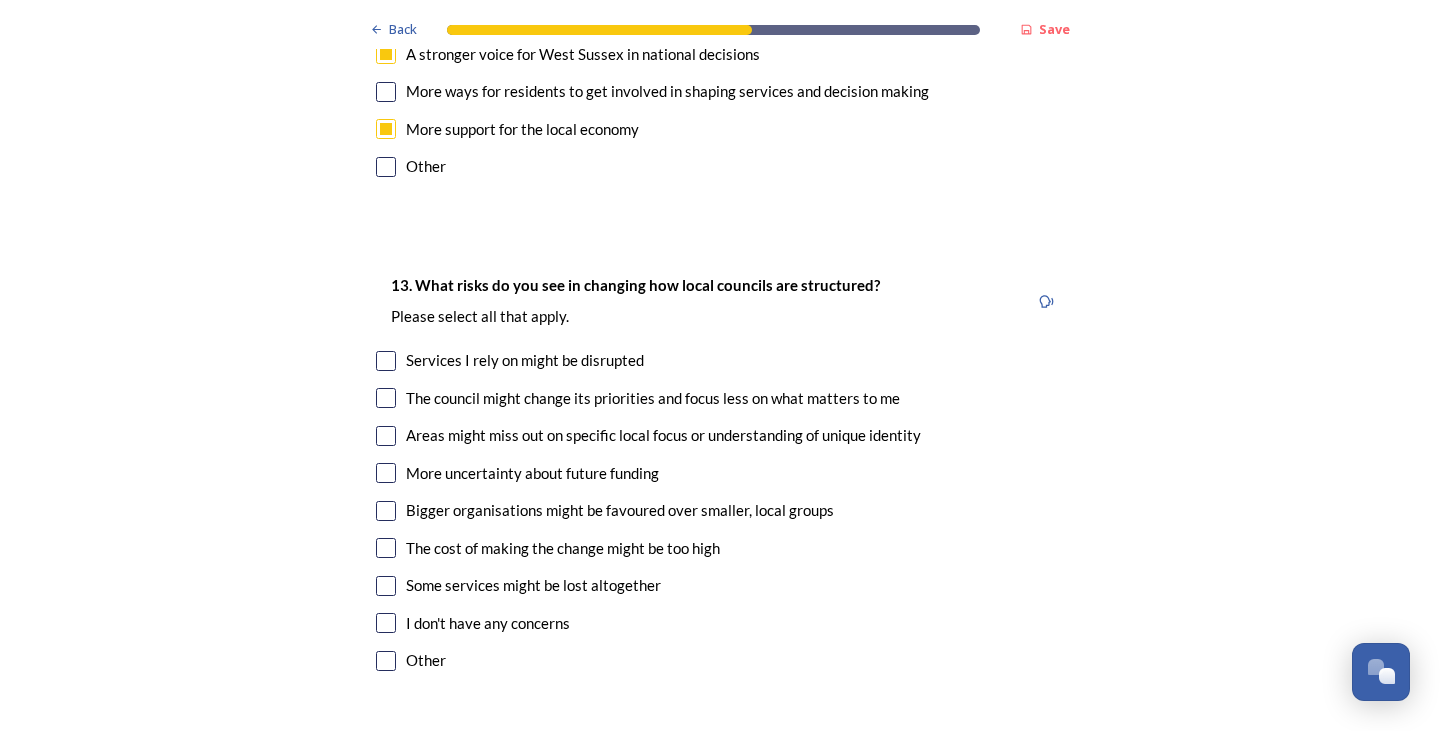 scroll, scrollTop: 4000, scrollLeft: 0, axis: vertical 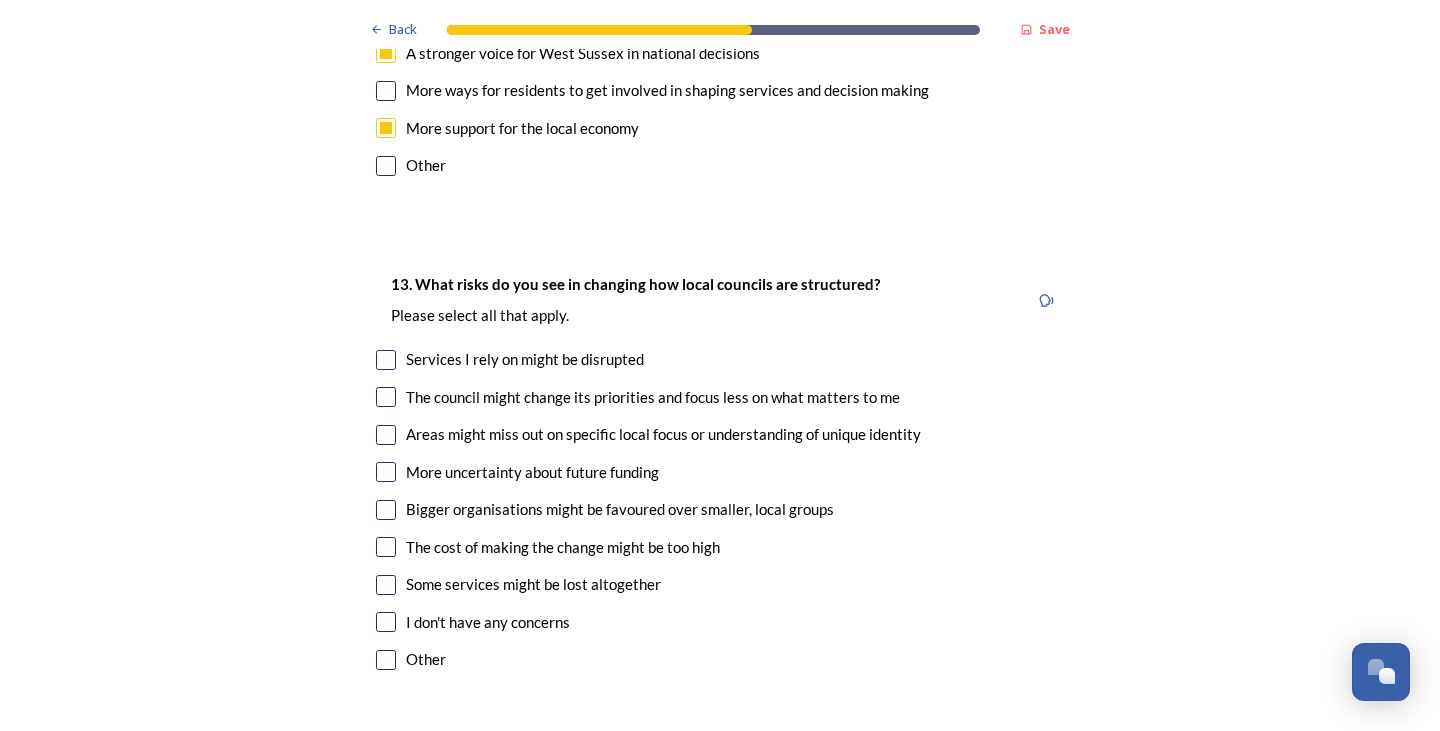 click at bounding box center (386, 397) 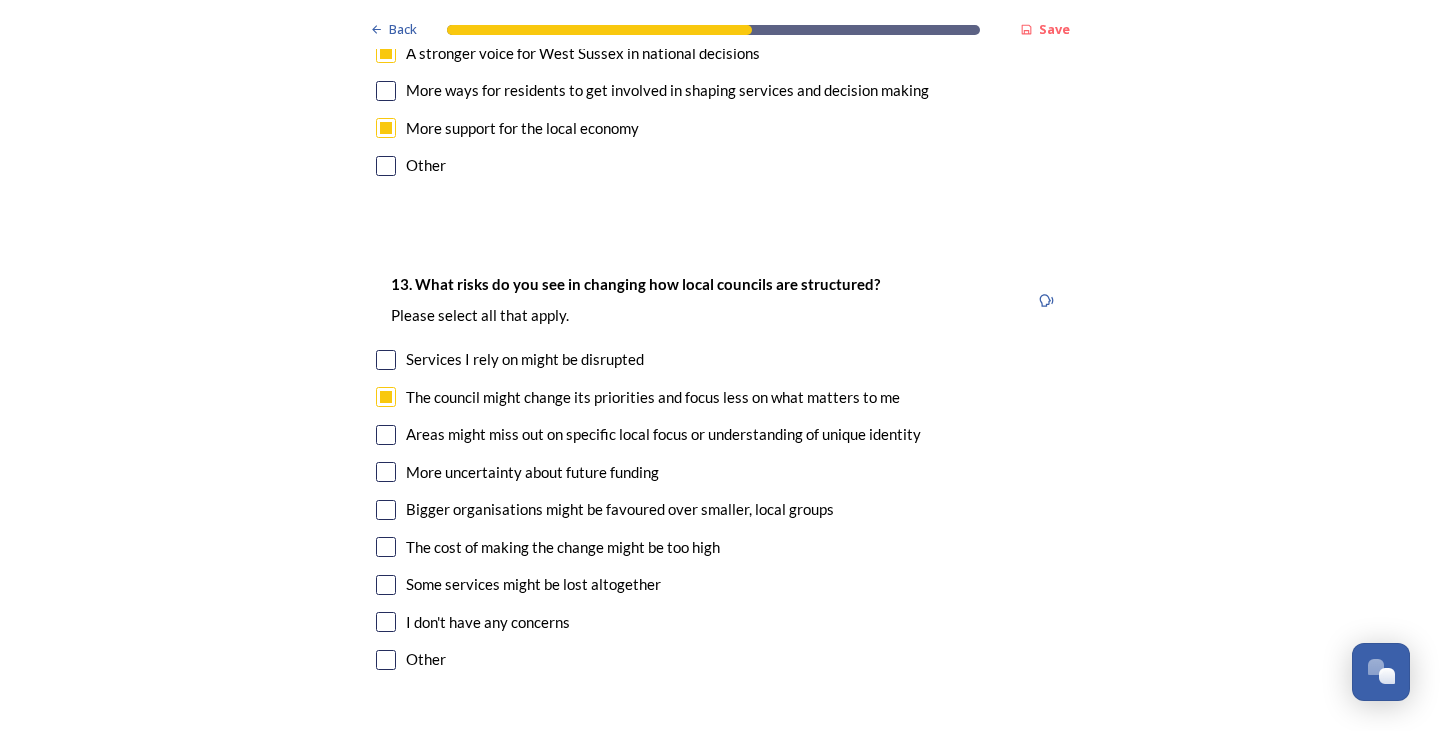 scroll, scrollTop: 4100, scrollLeft: 0, axis: vertical 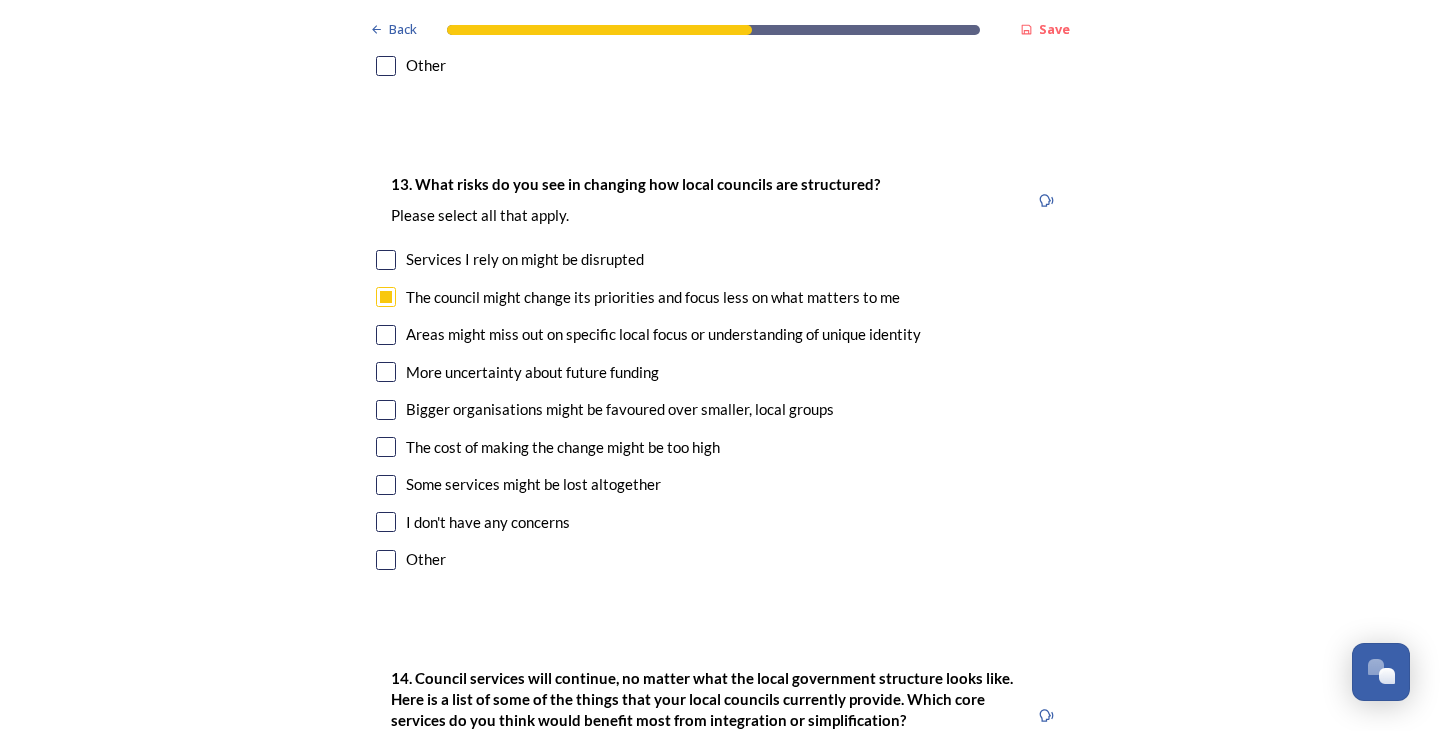 click at bounding box center [386, 335] 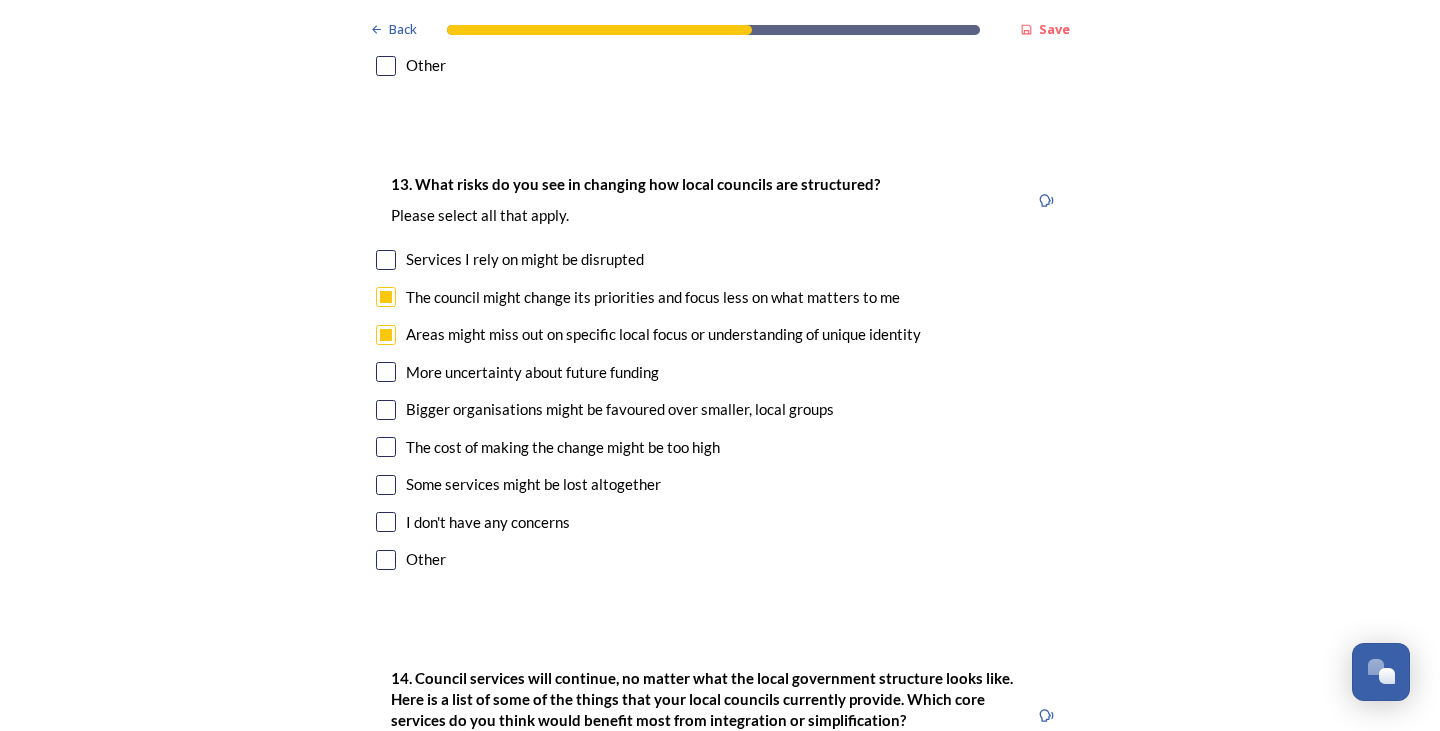 click at bounding box center [386, 372] 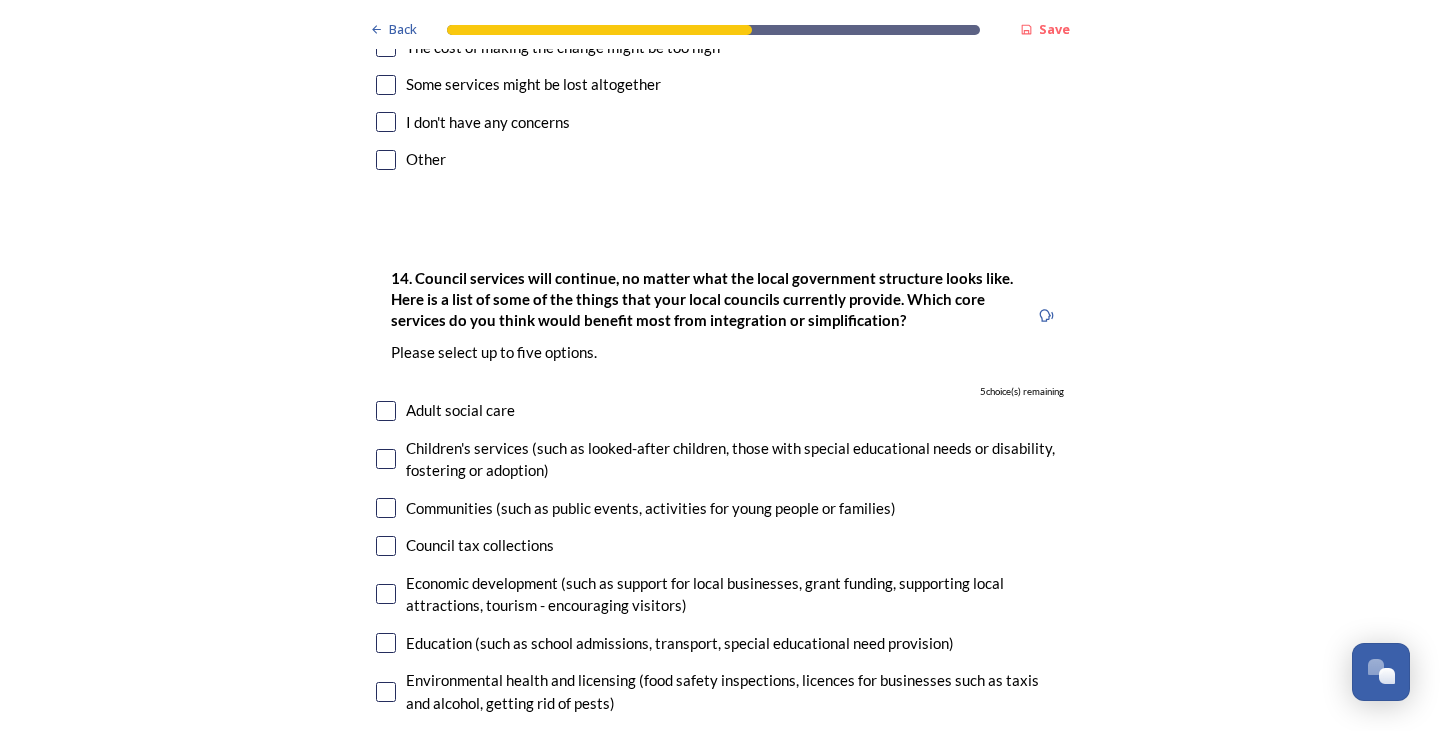 scroll, scrollTop: 4600, scrollLeft: 0, axis: vertical 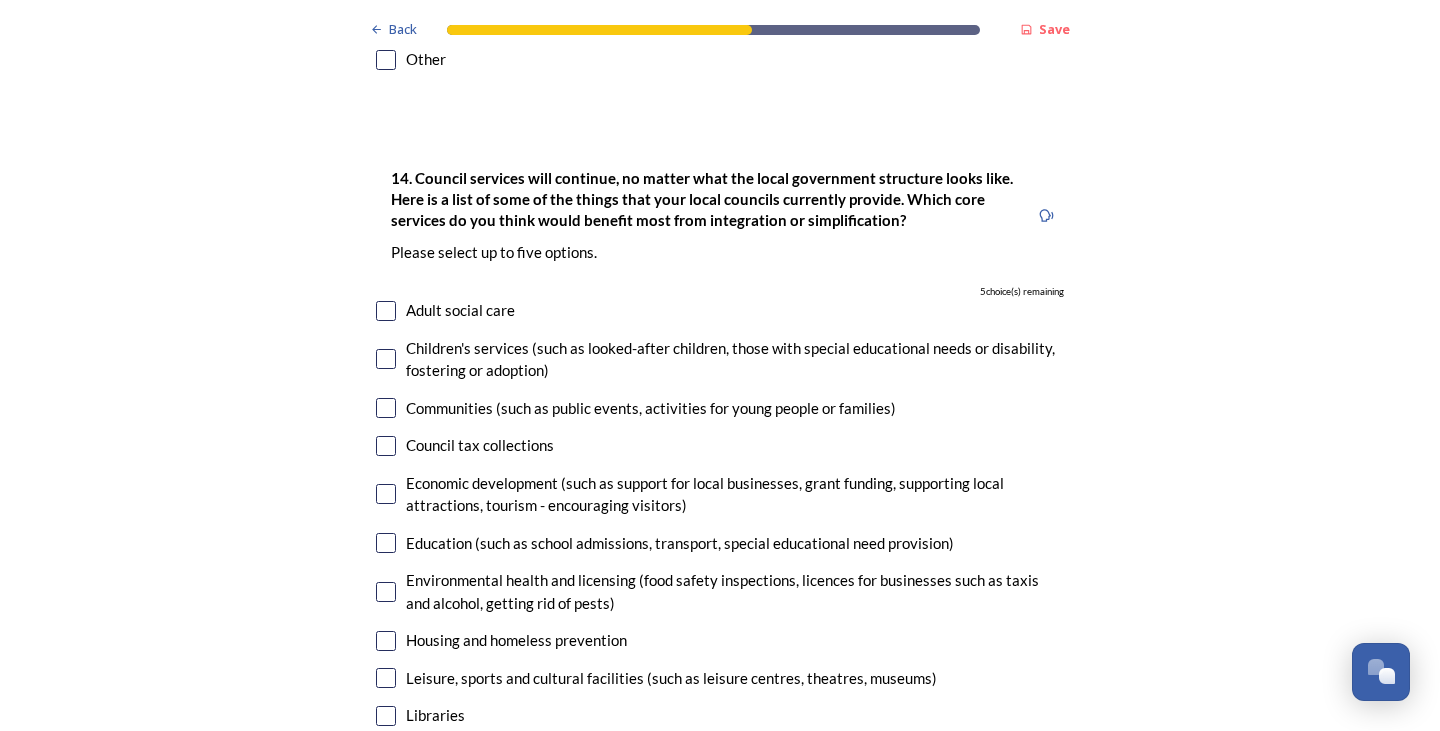 click at bounding box center (386, 494) 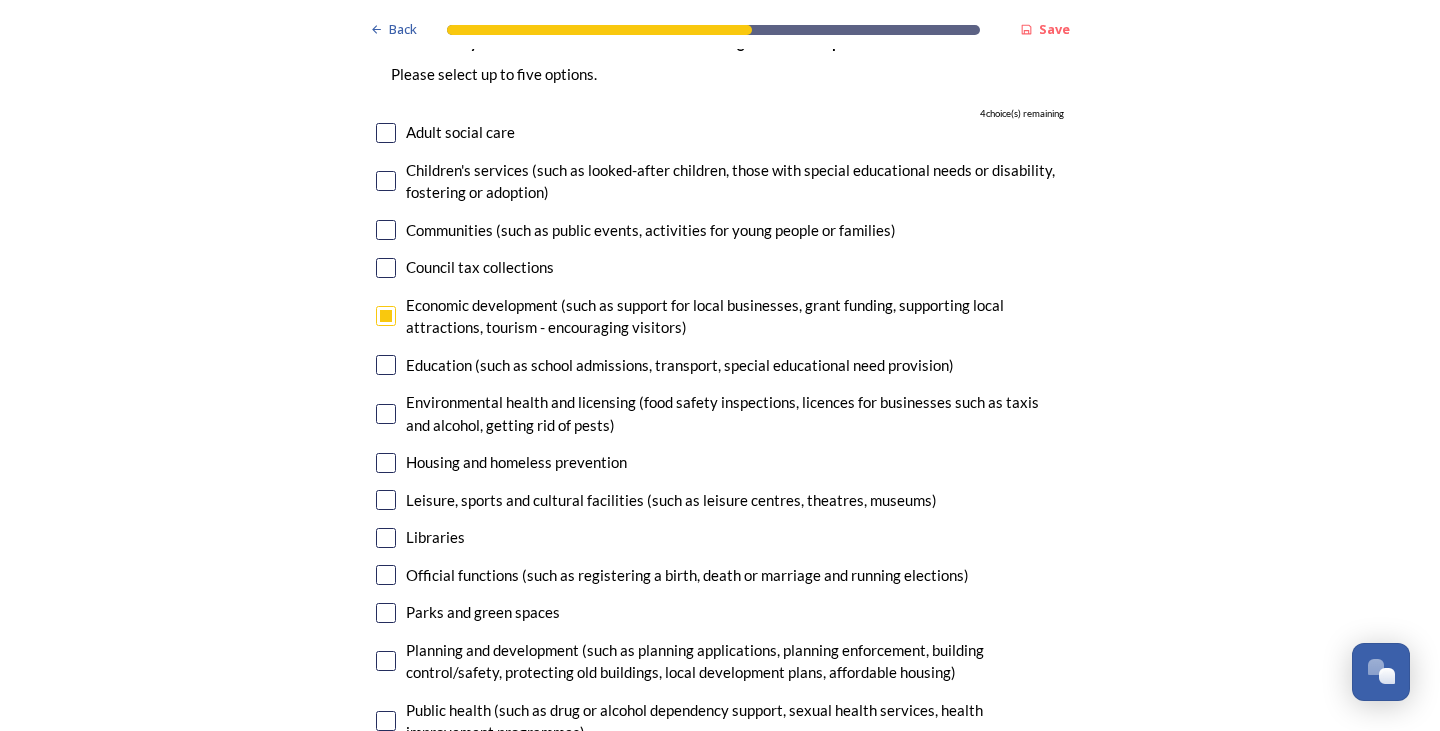 scroll, scrollTop: 4800, scrollLeft: 0, axis: vertical 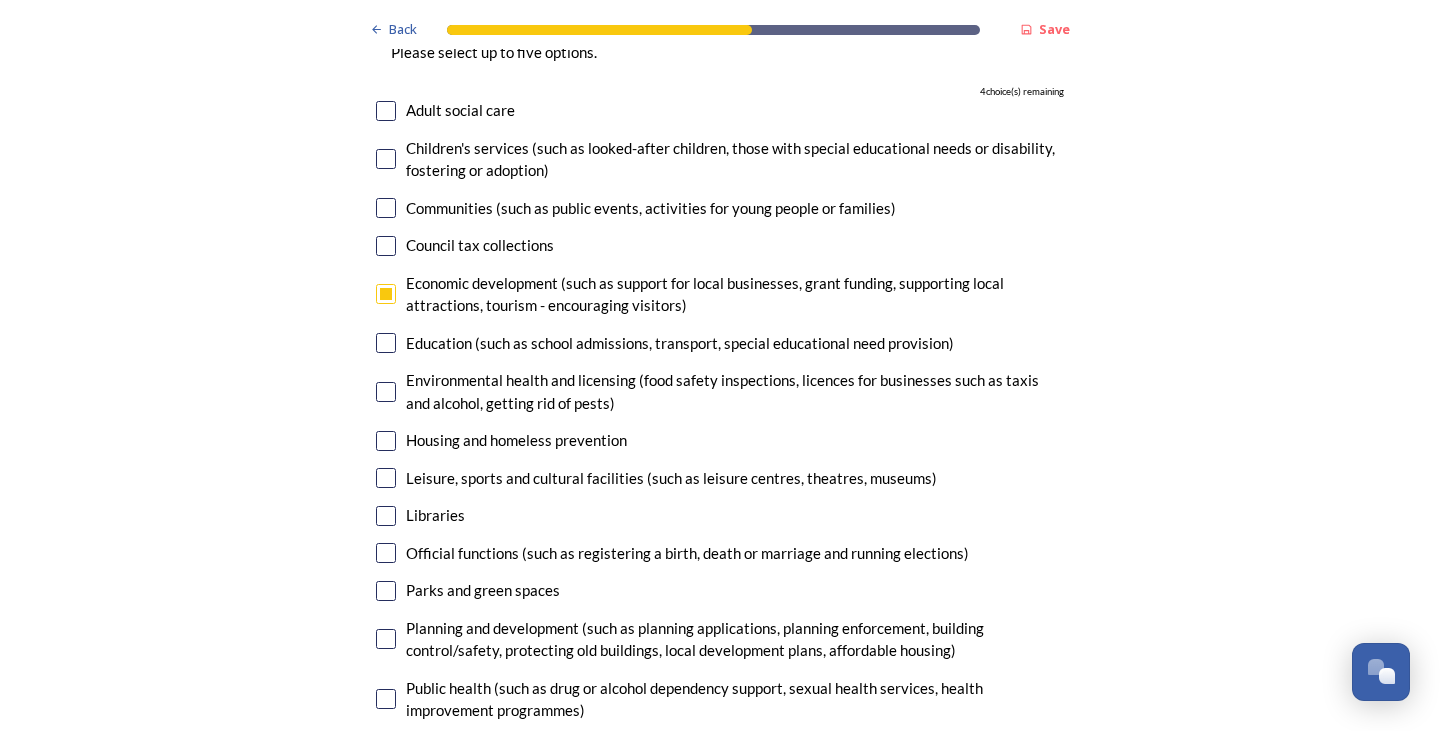click at bounding box center [386, 441] 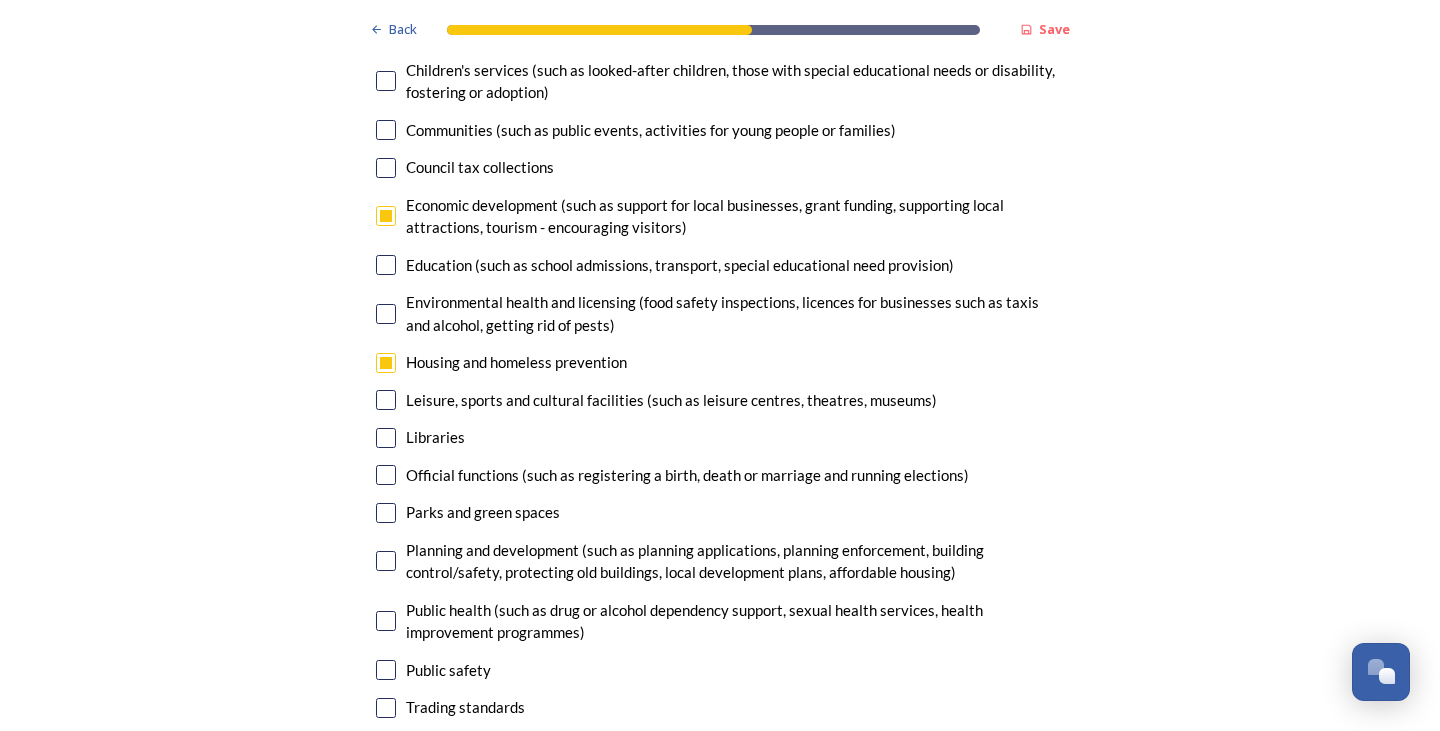 scroll, scrollTop: 4900, scrollLeft: 0, axis: vertical 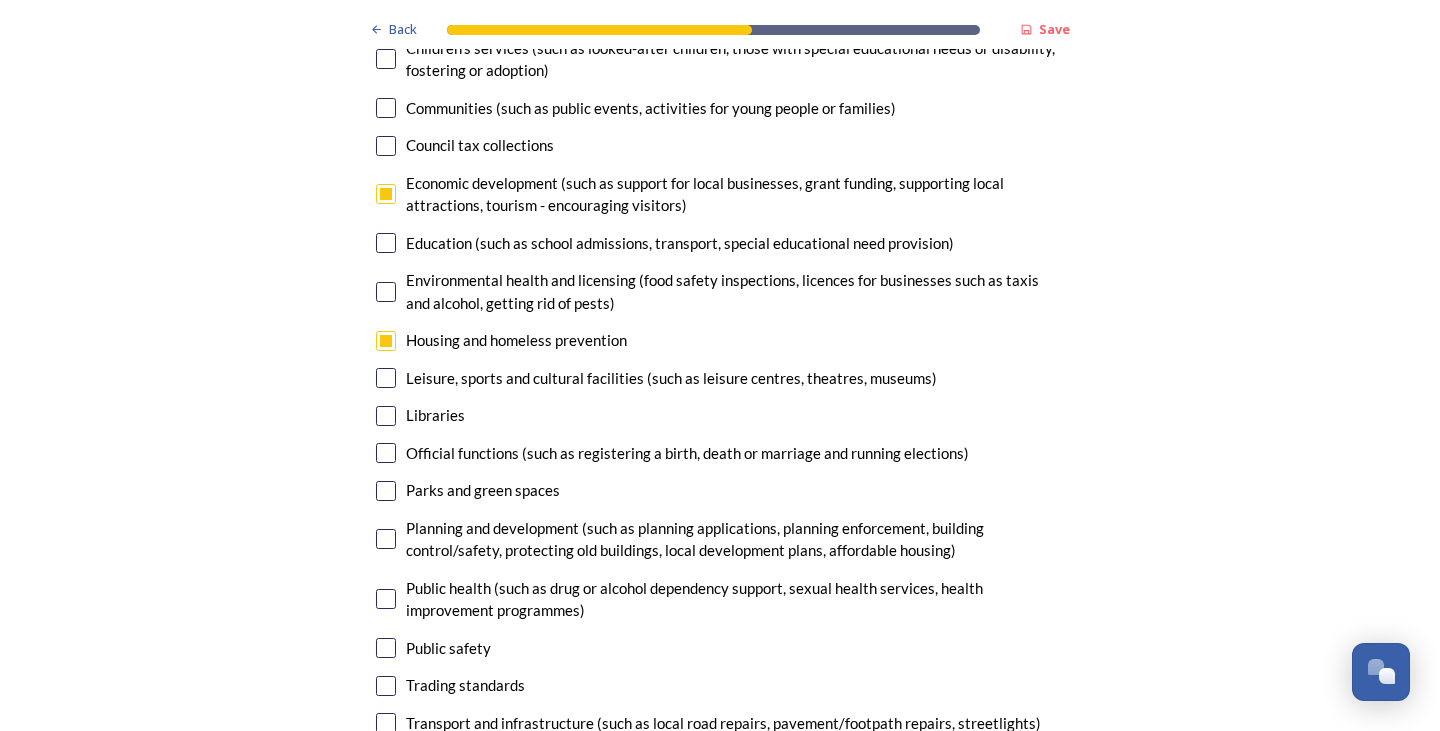 click at bounding box center (386, 491) 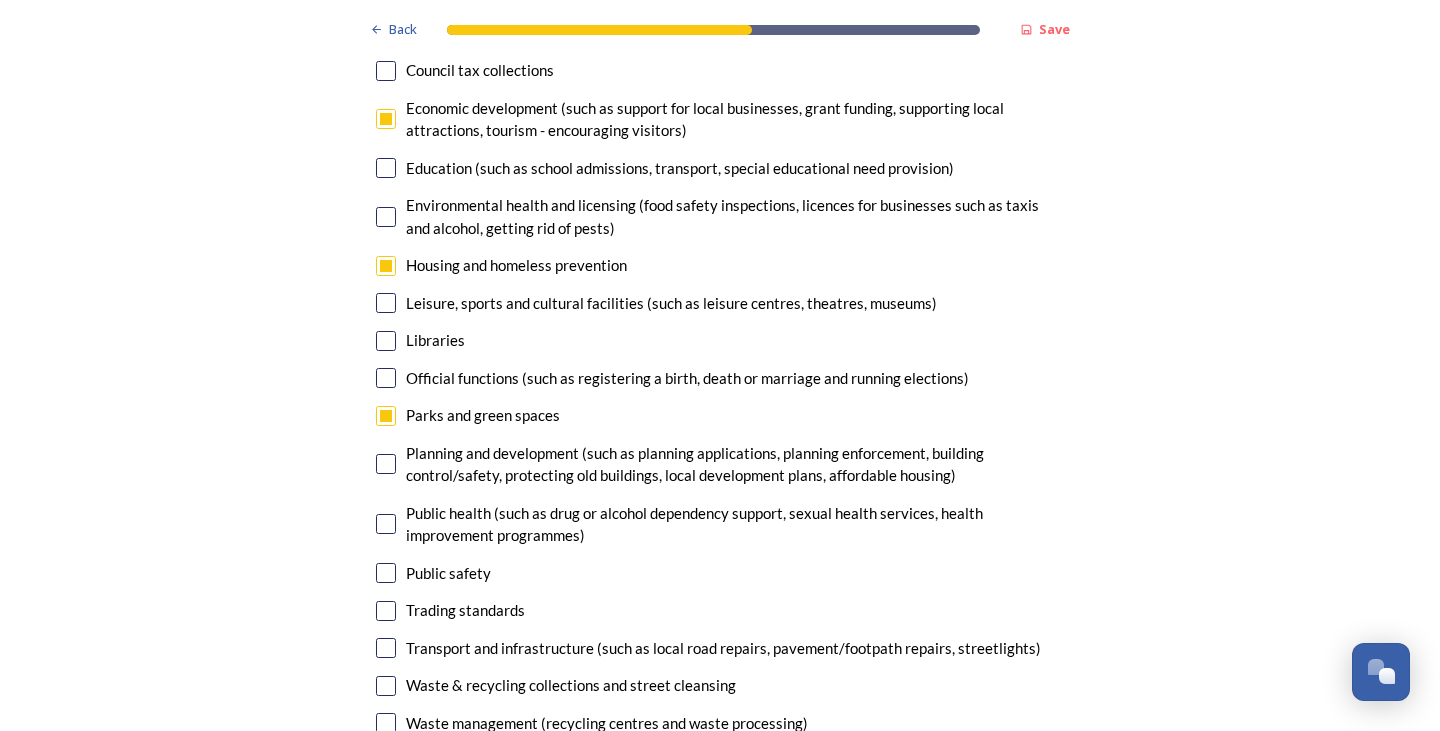 scroll, scrollTop: 5100, scrollLeft: 0, axis: vertical 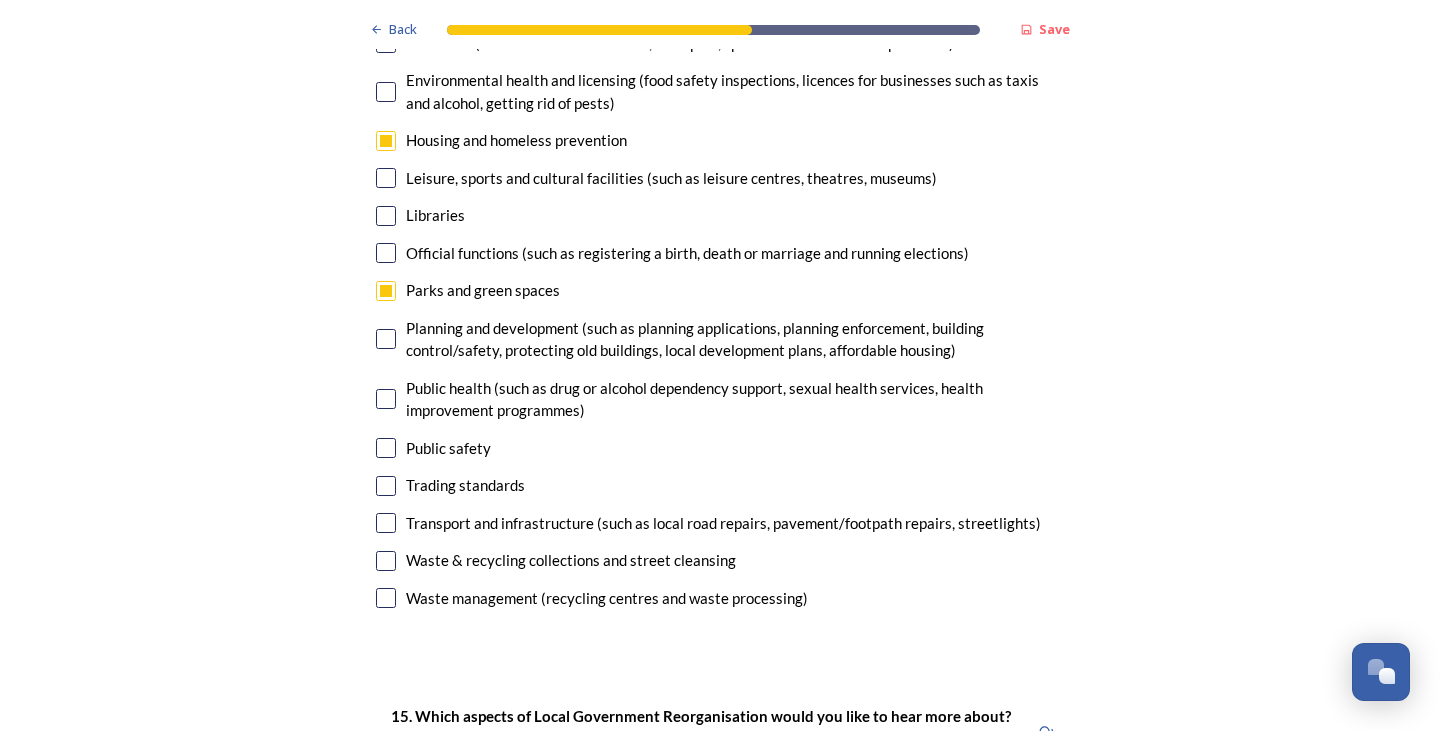 click at bounding box center [386, 339] 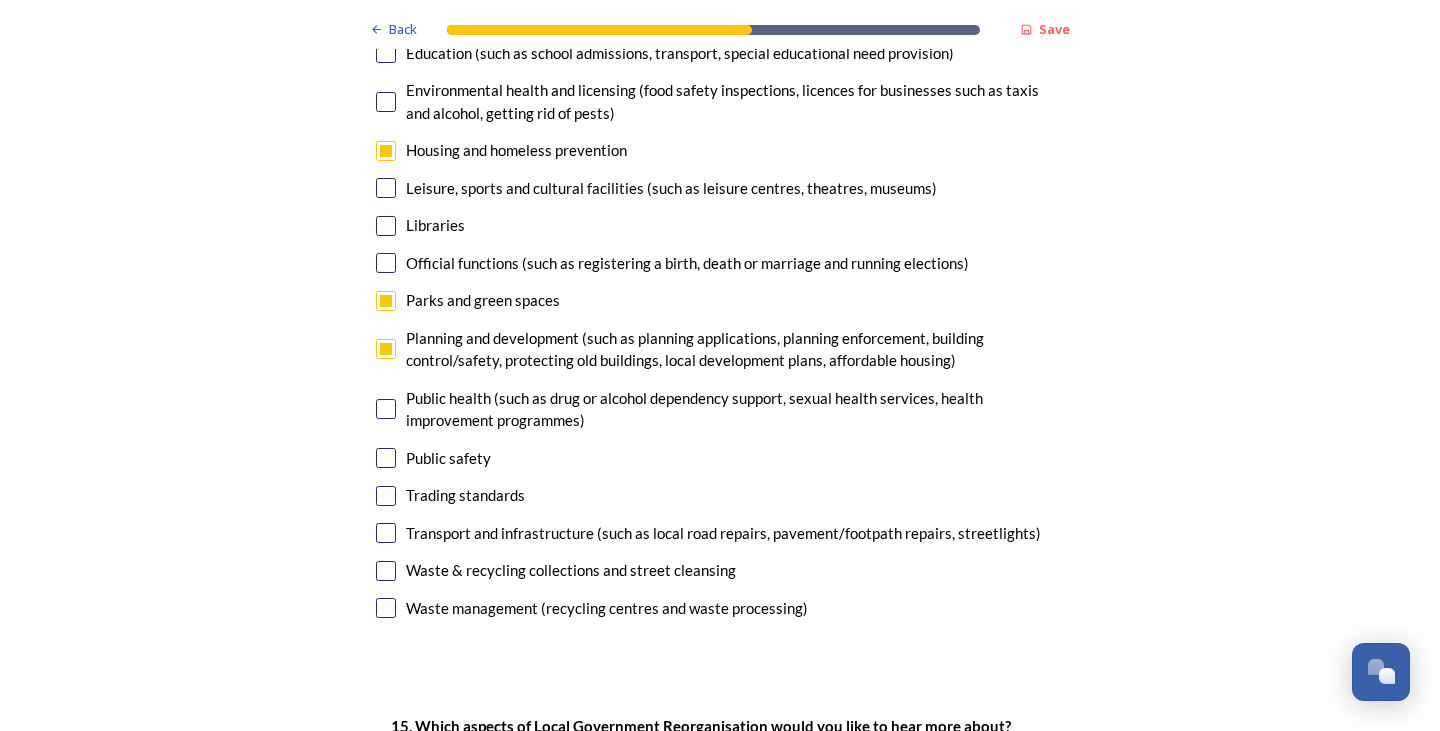scroll, scrollTop: 5100, scrollLeft: 0, axis: vertical 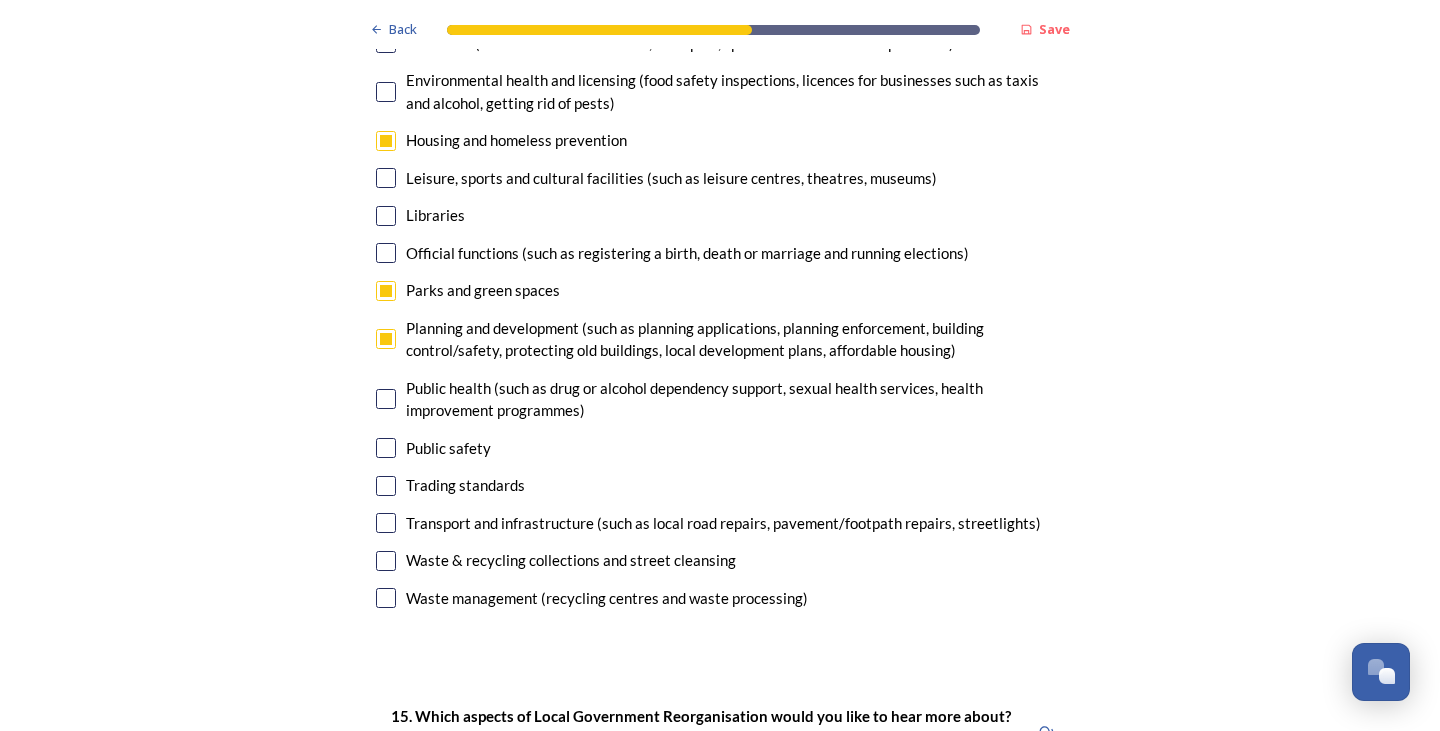 click at bounding box center [386, 523] 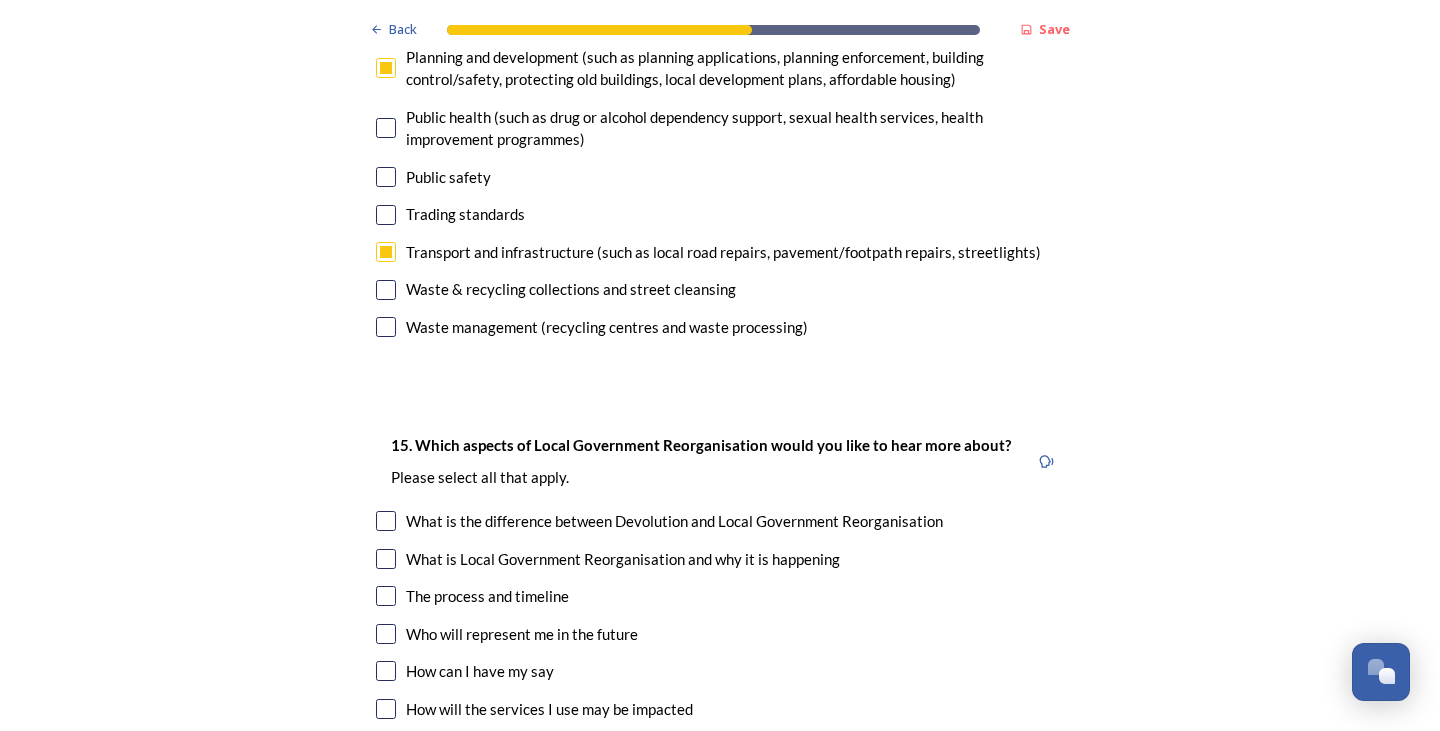 scroll, scrollTop: 5500, scrollLeft: 0, axis: vertical 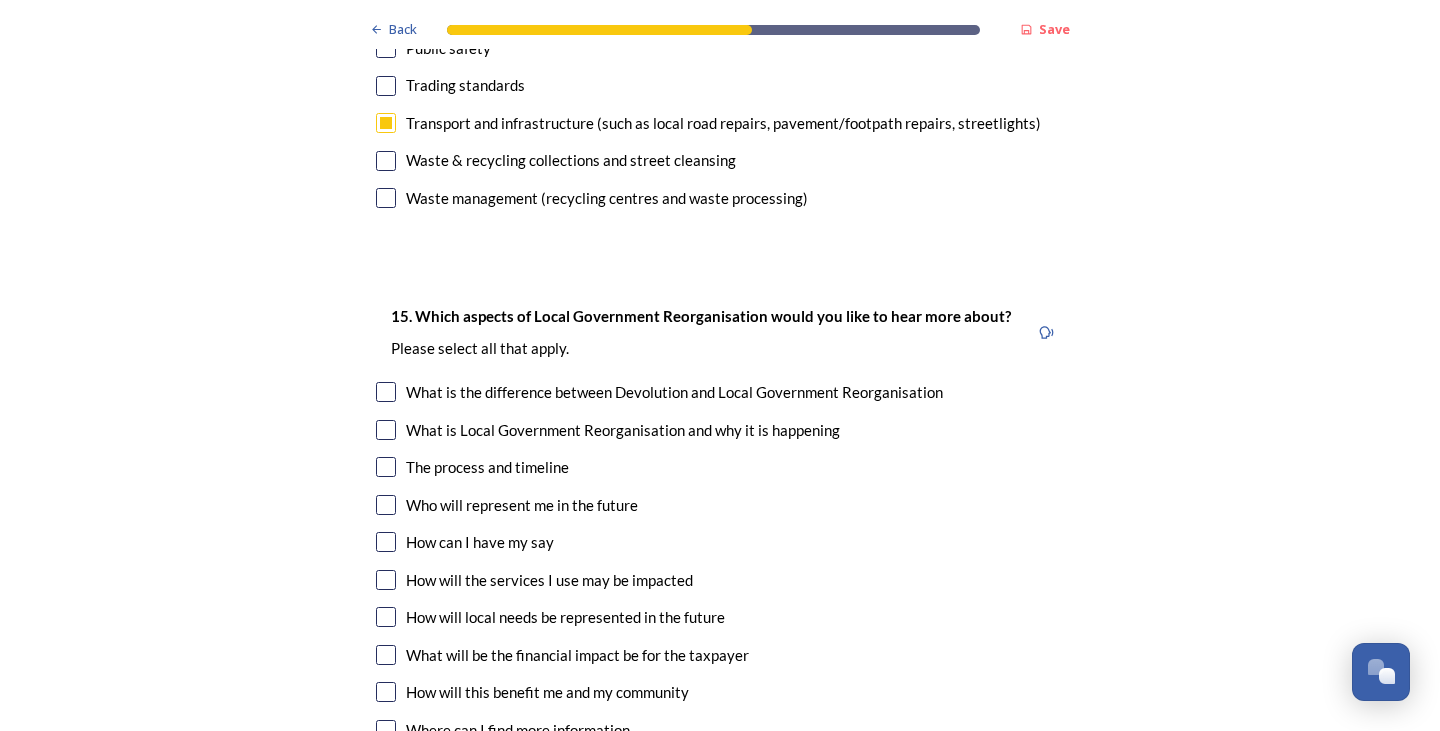 click at bounding box center (386, 392) 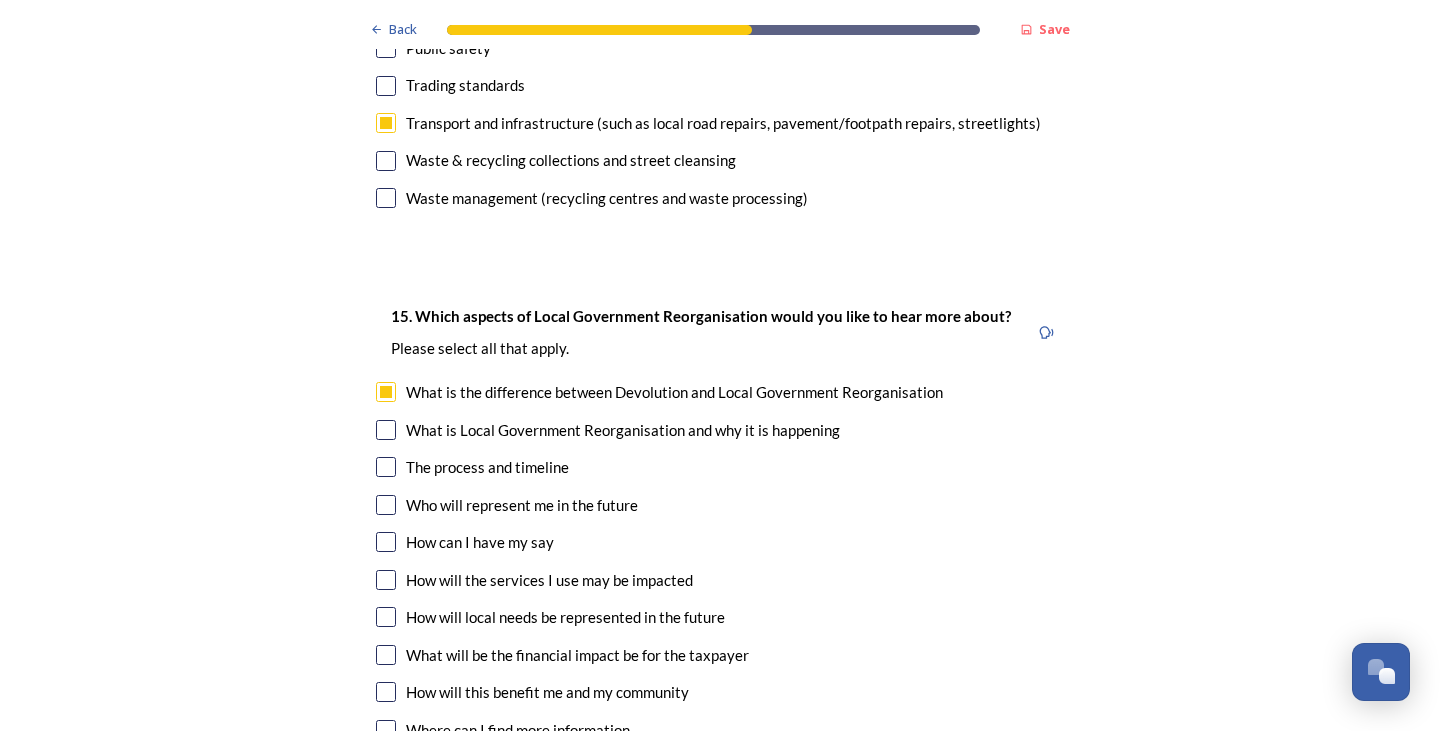 click at bounding box center (386, 467) 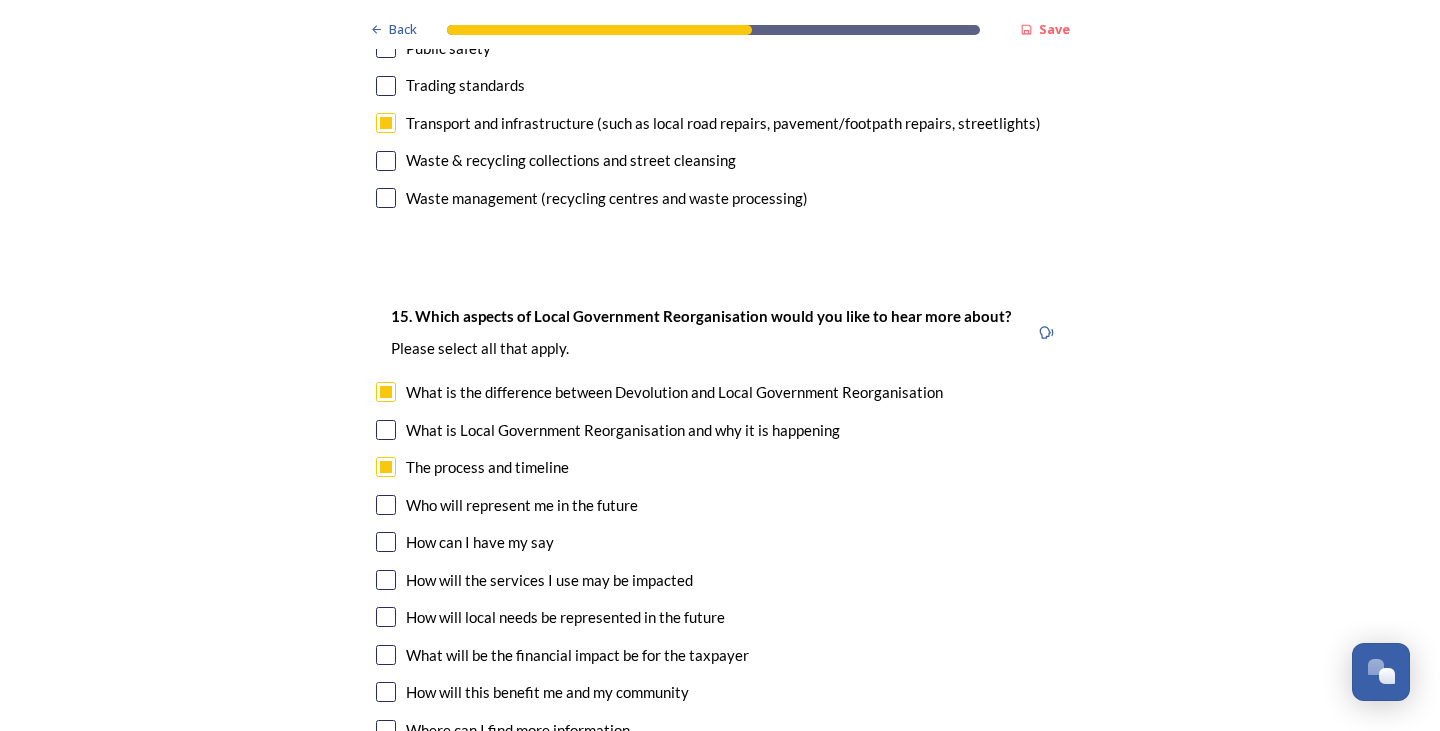 click at bounding box center (386, 505) 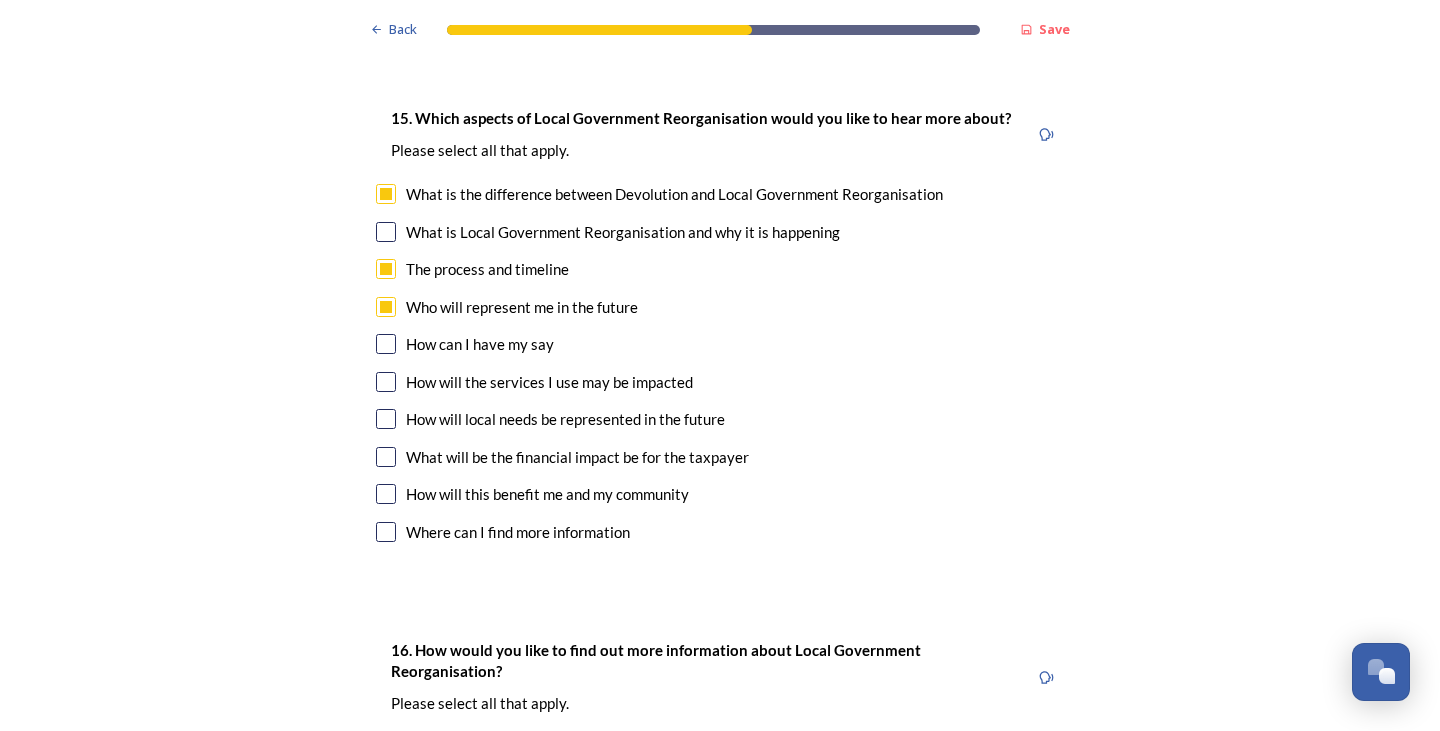 scroll, scrollTop: 5700, scrollLeft: 0, axis: vertical 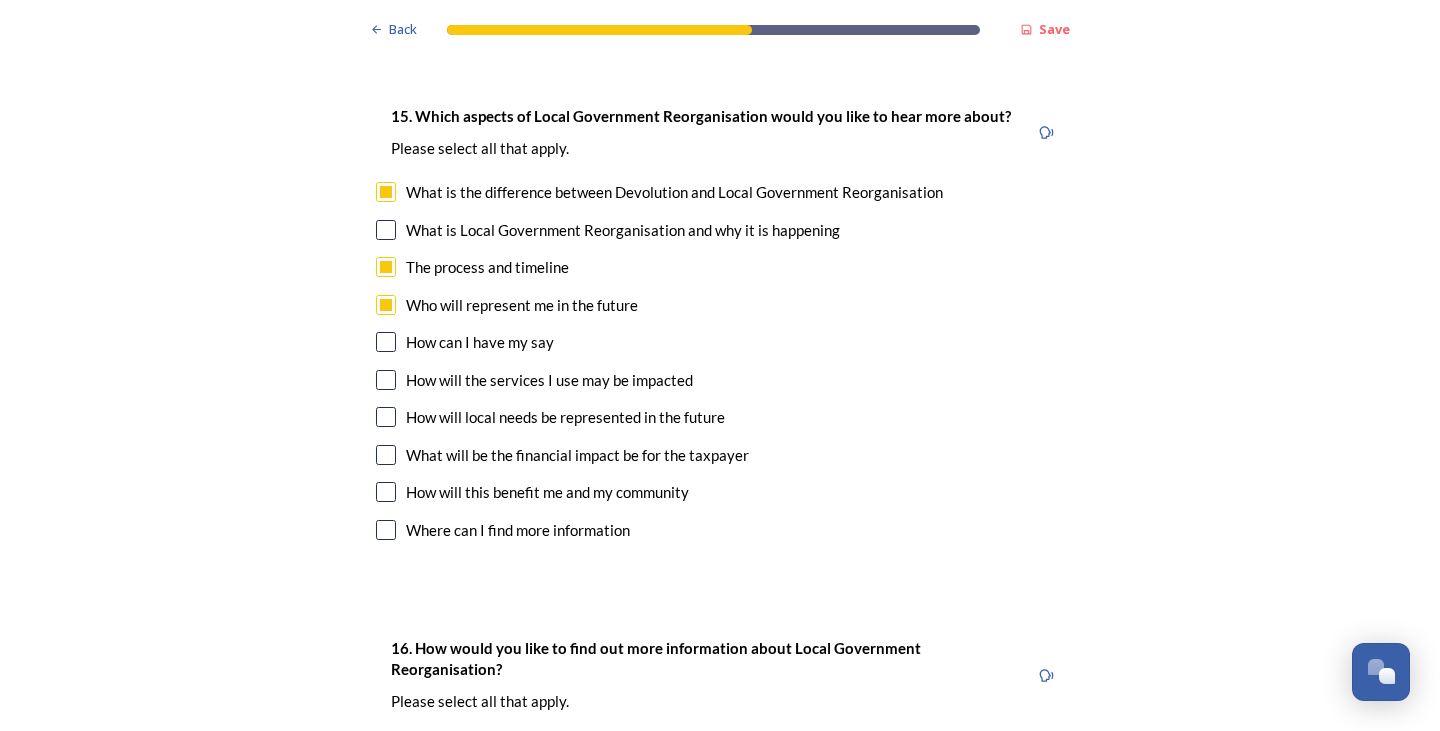 click at bounding box center [386, 492] 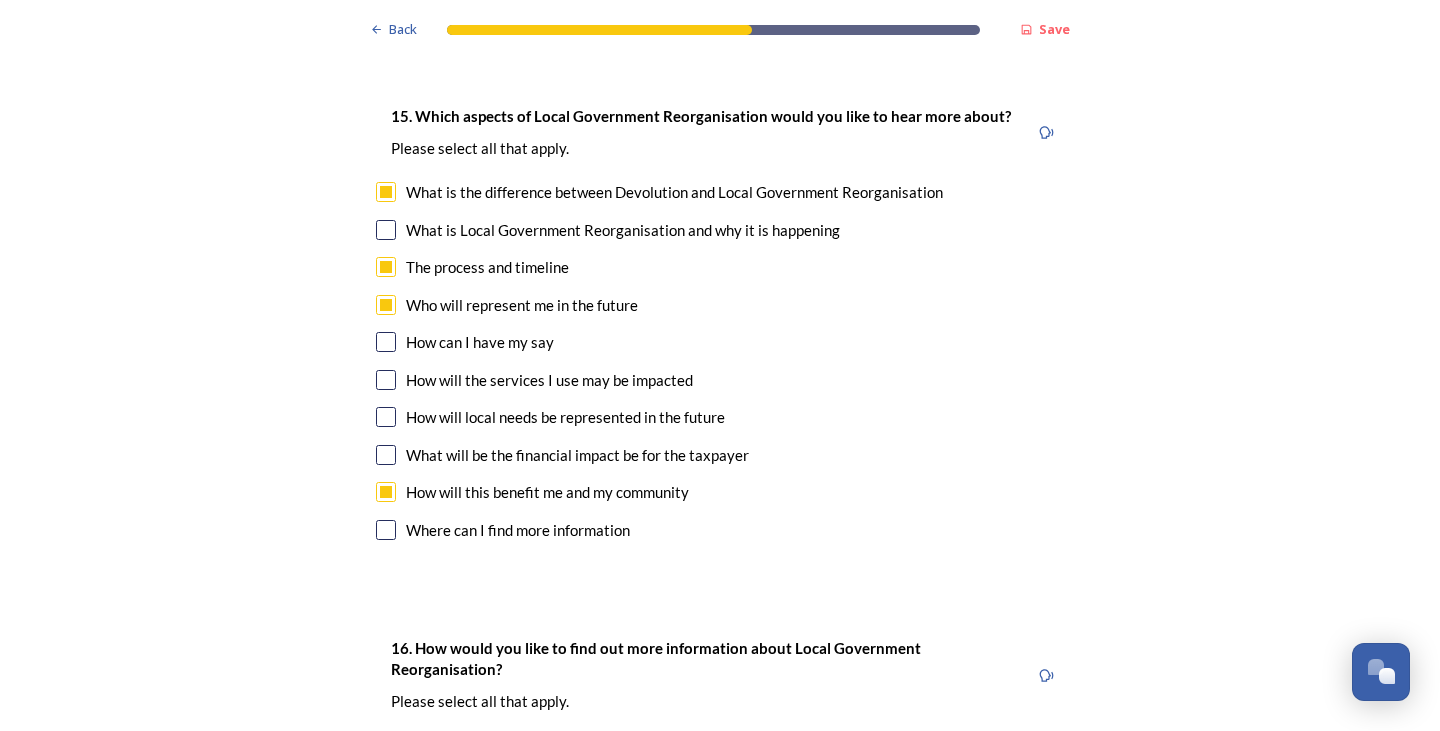 click at bounding box center [386, 455] 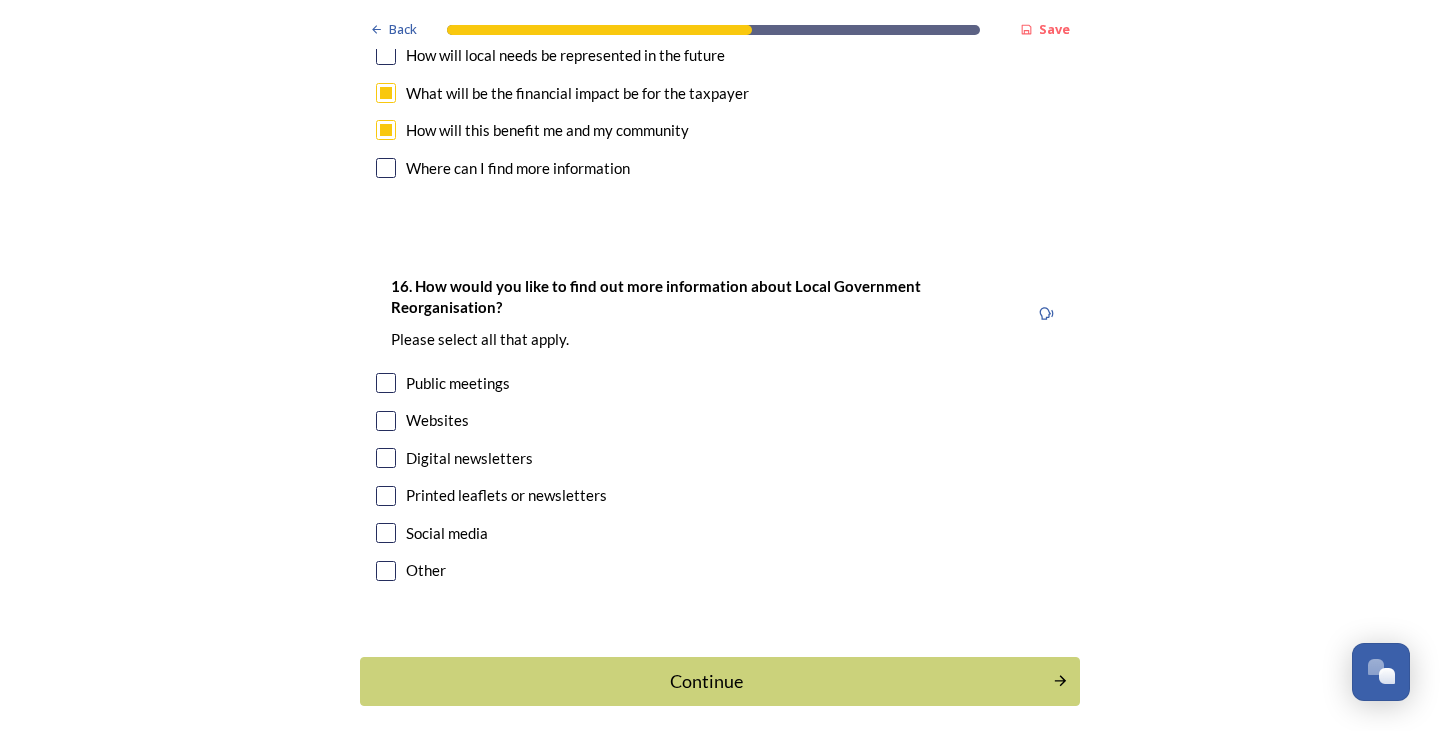scroll, scrollTop: 6100, scrollLeft: 0, axis: vertical 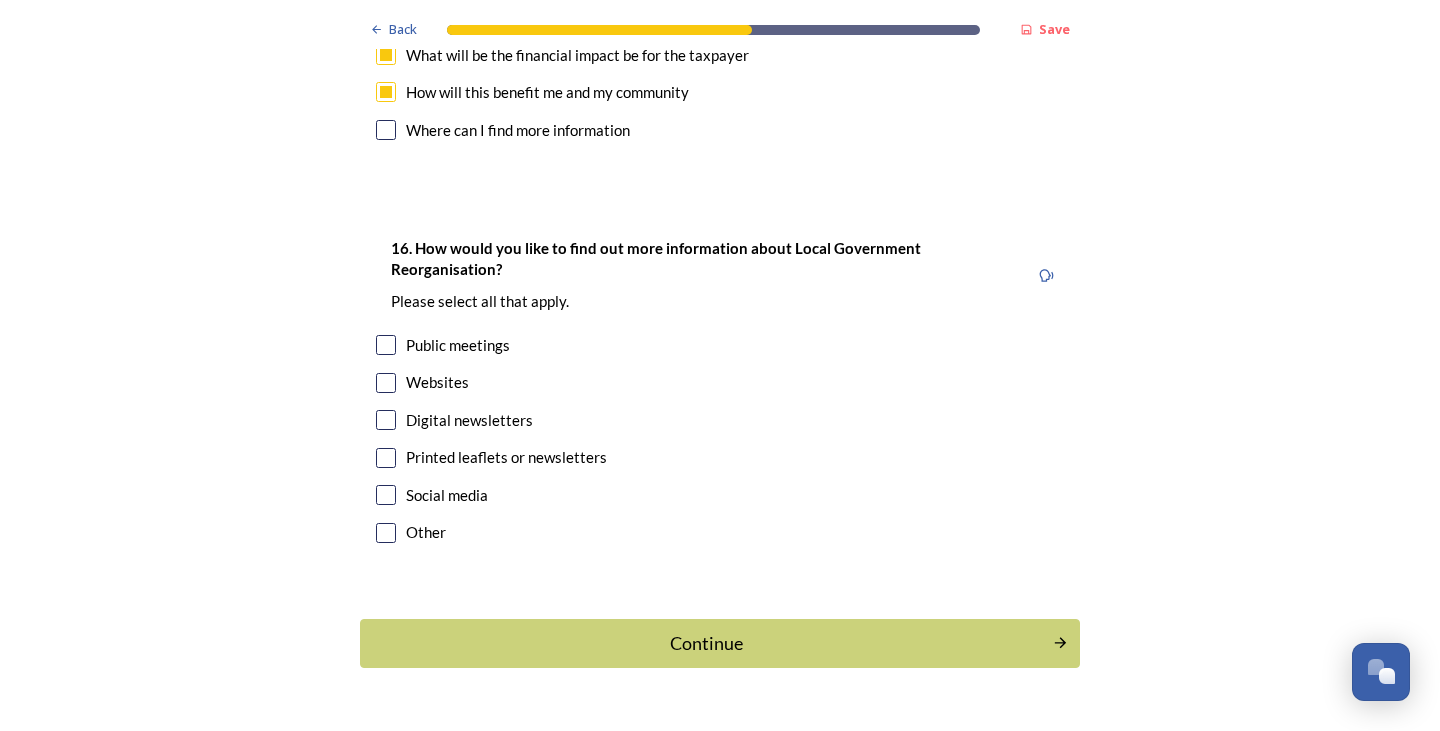 click at bounding box center (386, 383) 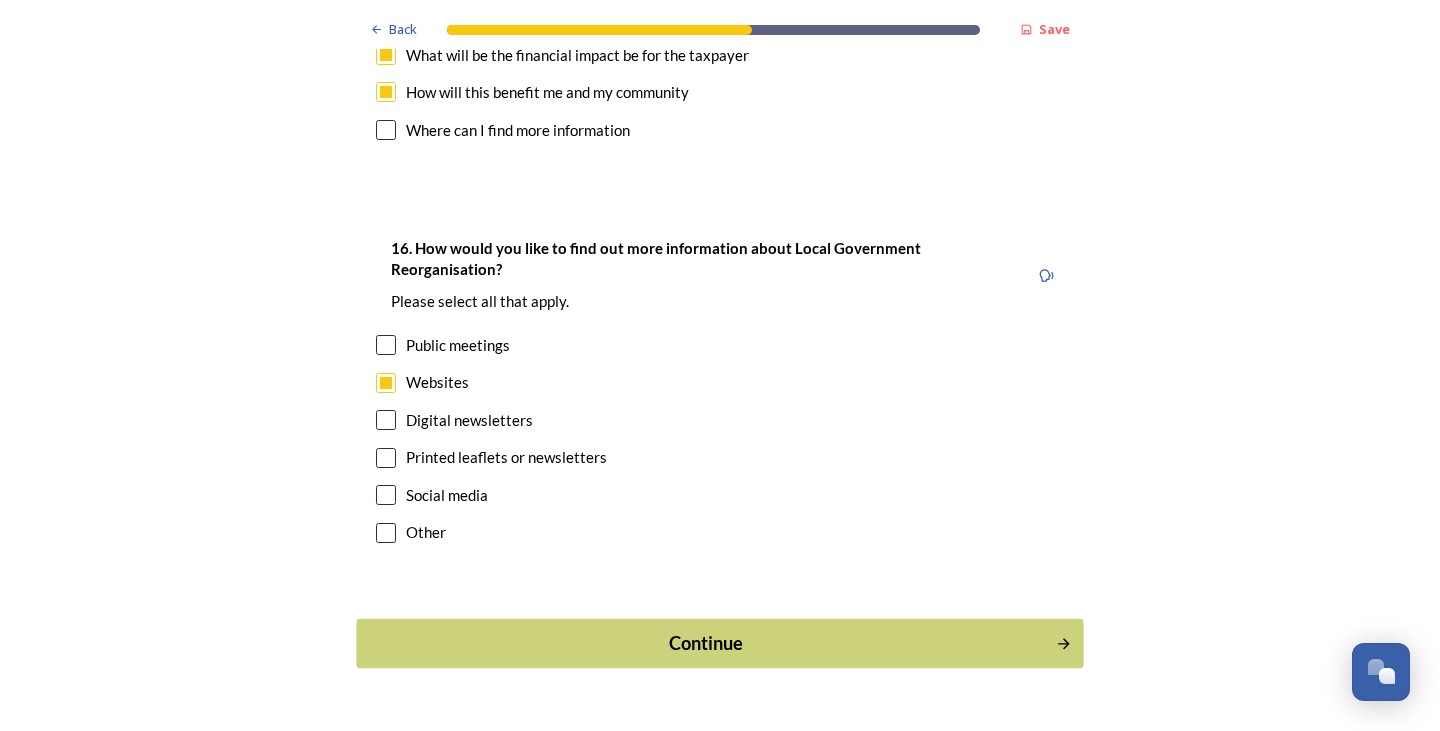 click on "Continue" at bounding box center (706, 643) 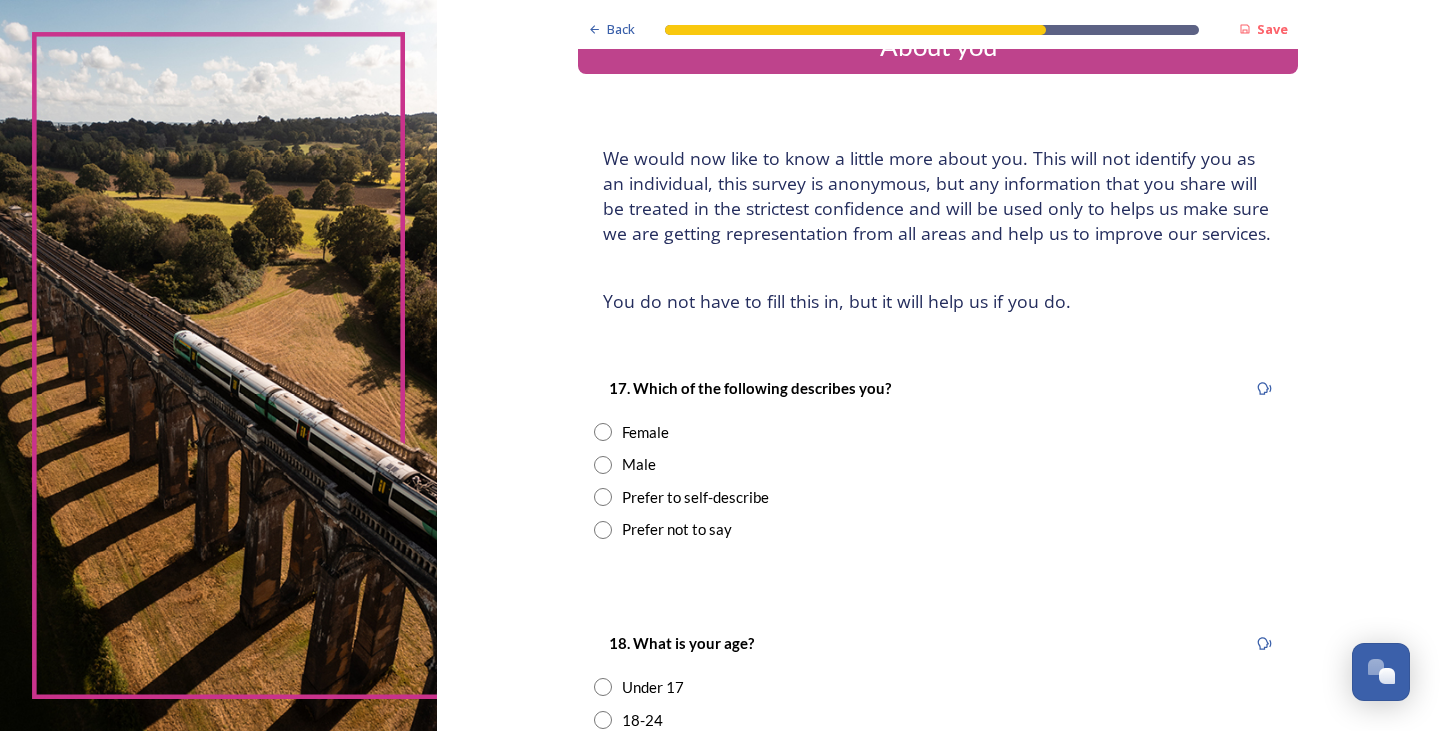 scroll, scrollTop: 100, scrollLeft: 0, axis: vertical 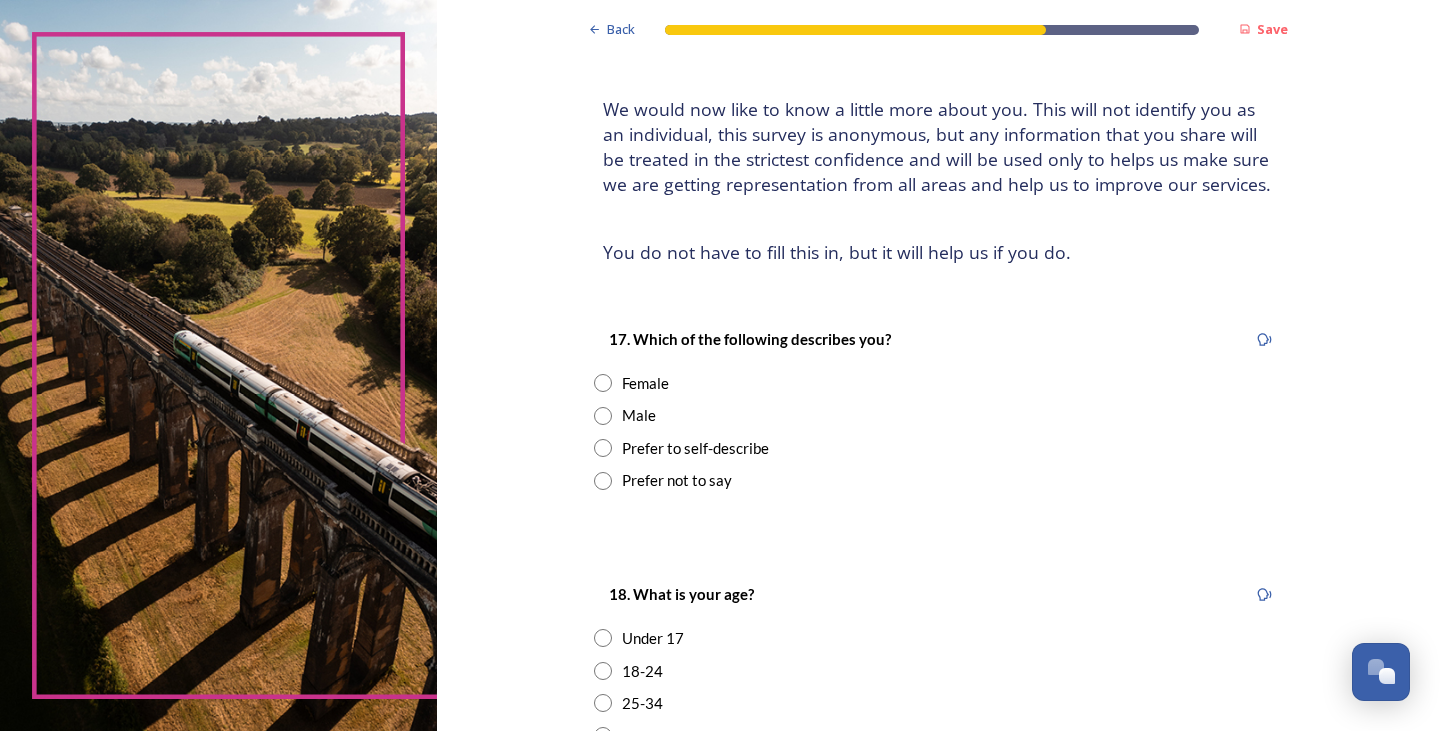 click at bounding box center (603, 416) 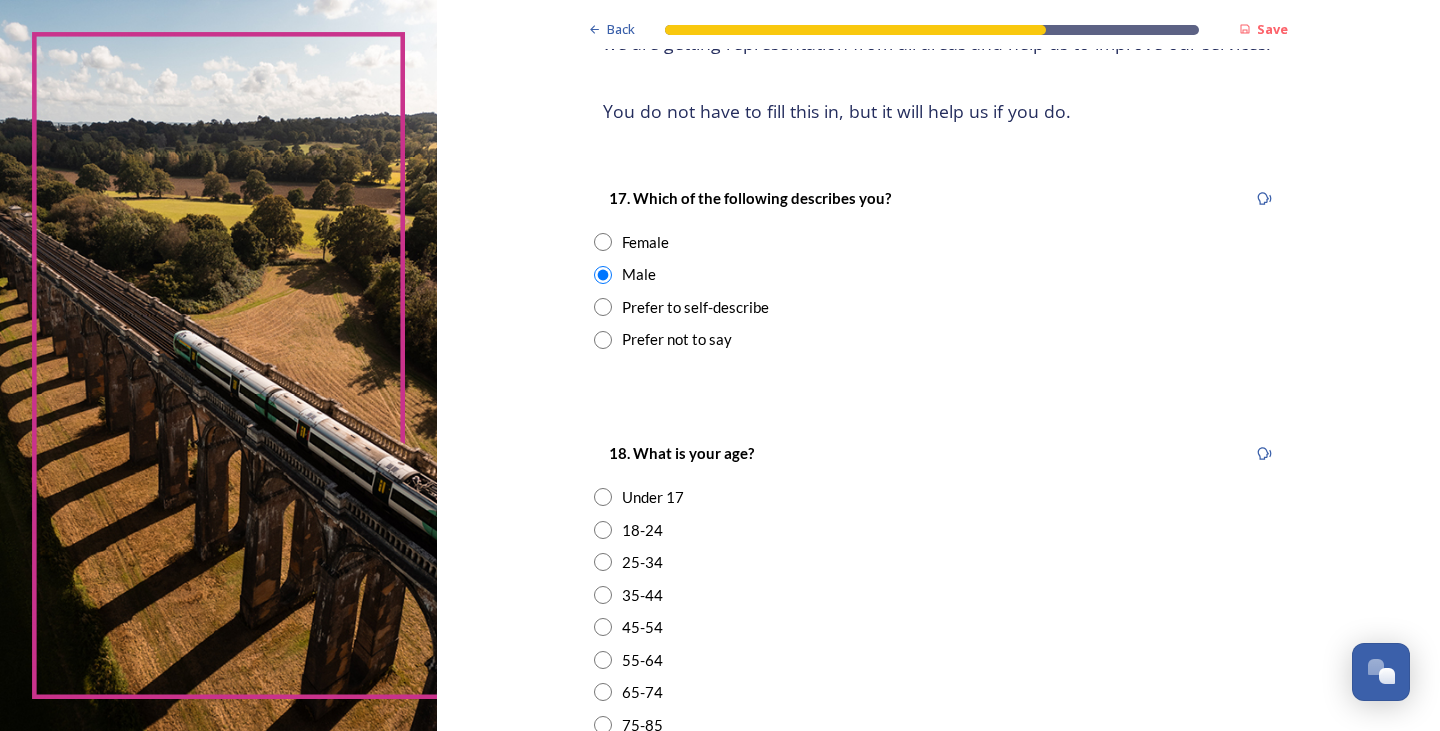 scroll, scrollTop: 400, scrollLeft: 0, axis: vertical 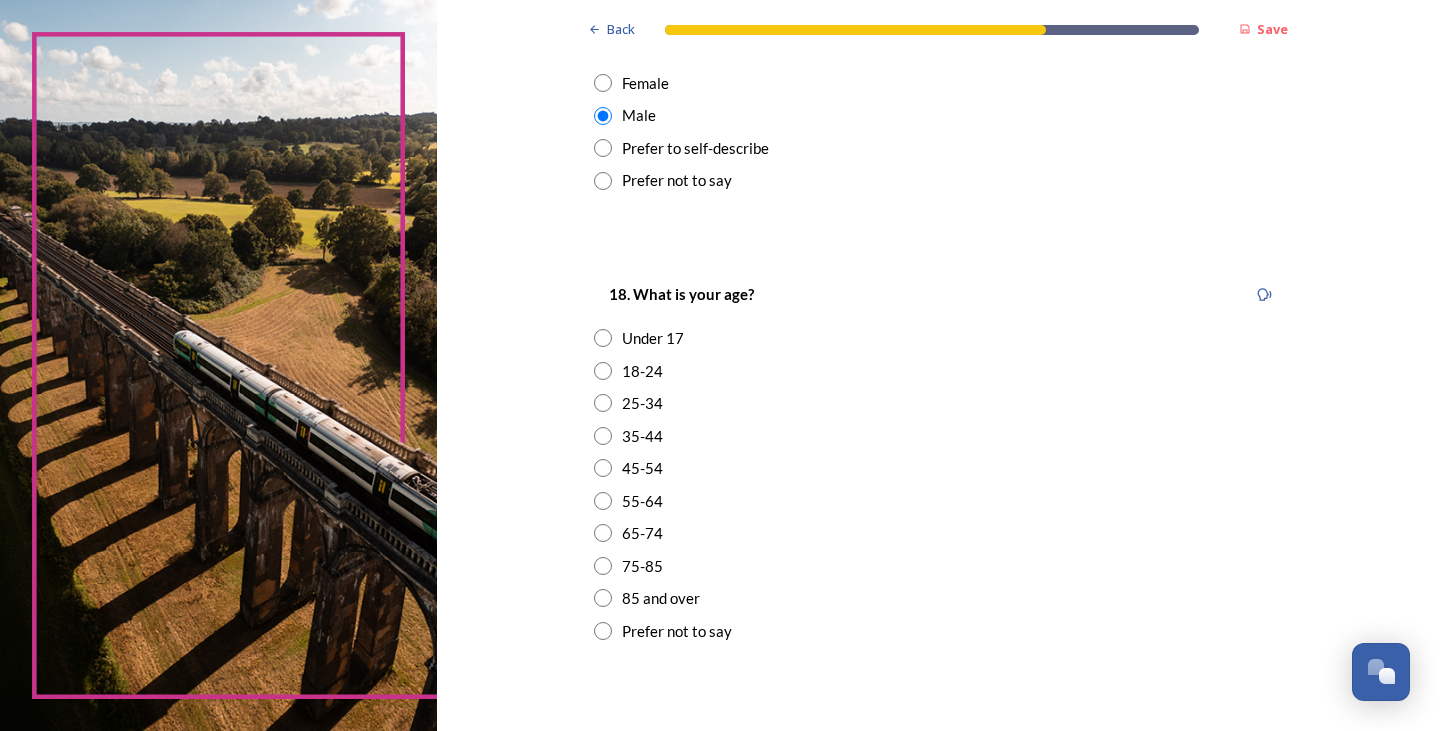 click at bounding box center [603, 566] 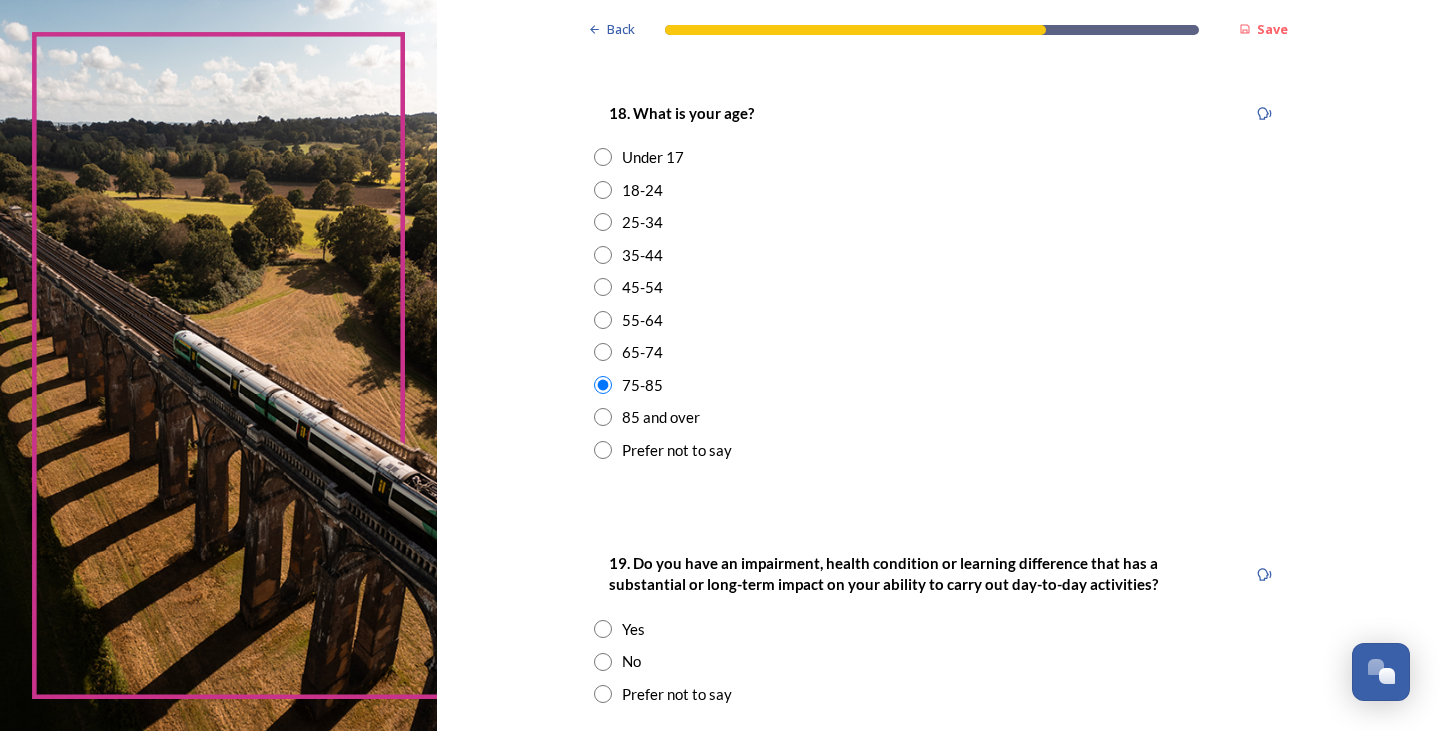 scroll, scrollTop: 800, scrollLeft: 0, axis: vertical 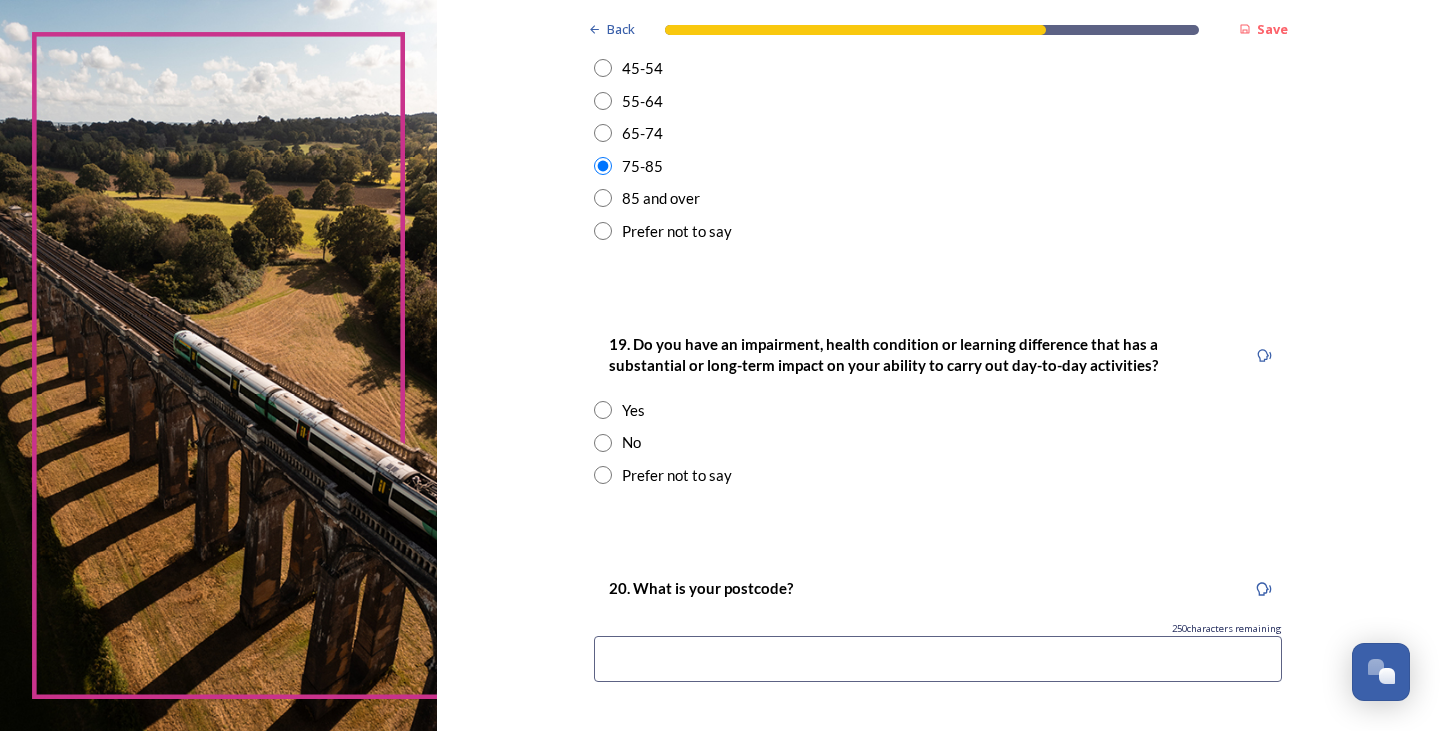 click at bounding box center [603, 443] 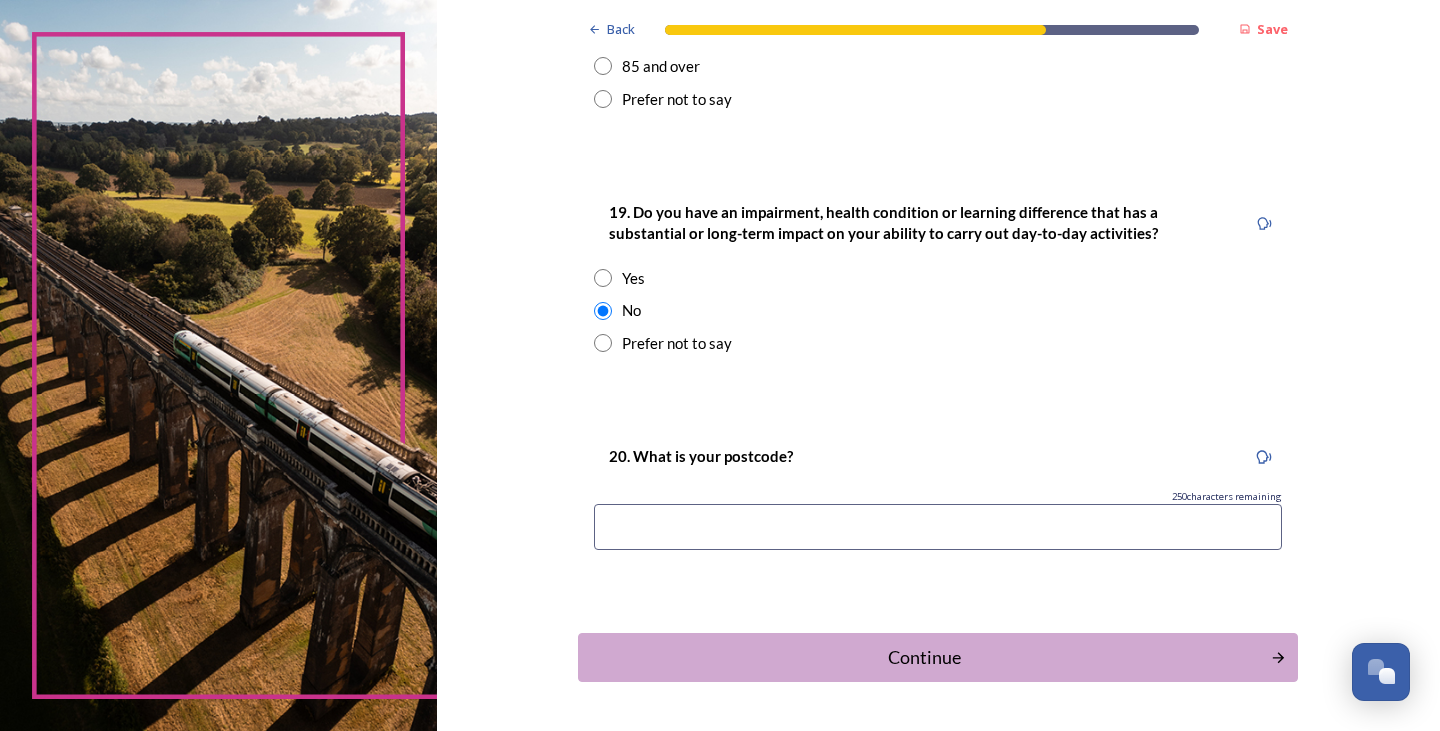 scroll, scrollTop: 999, scrollLeft: 0, axis: vertical 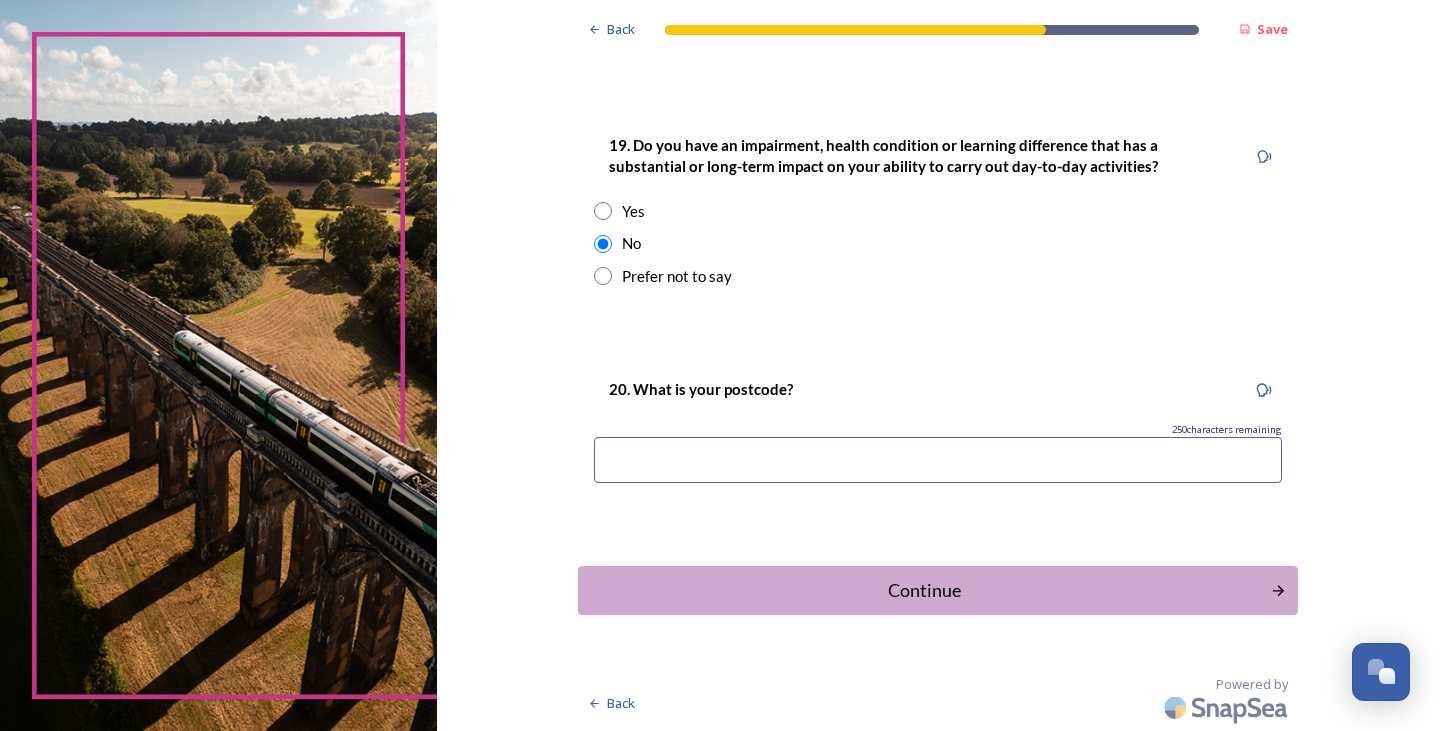 click at bounding box center [938, 460] 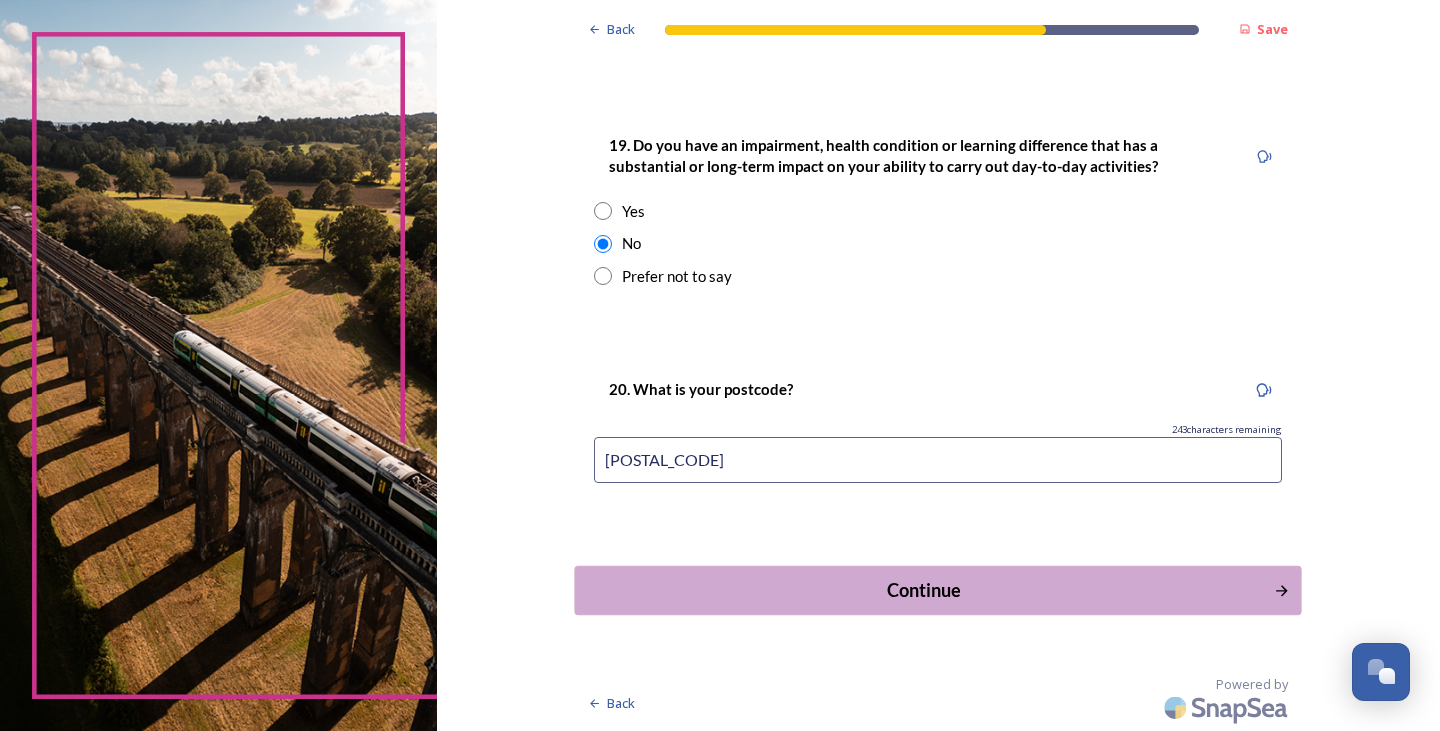 type on "[POSTAL_CODE]" 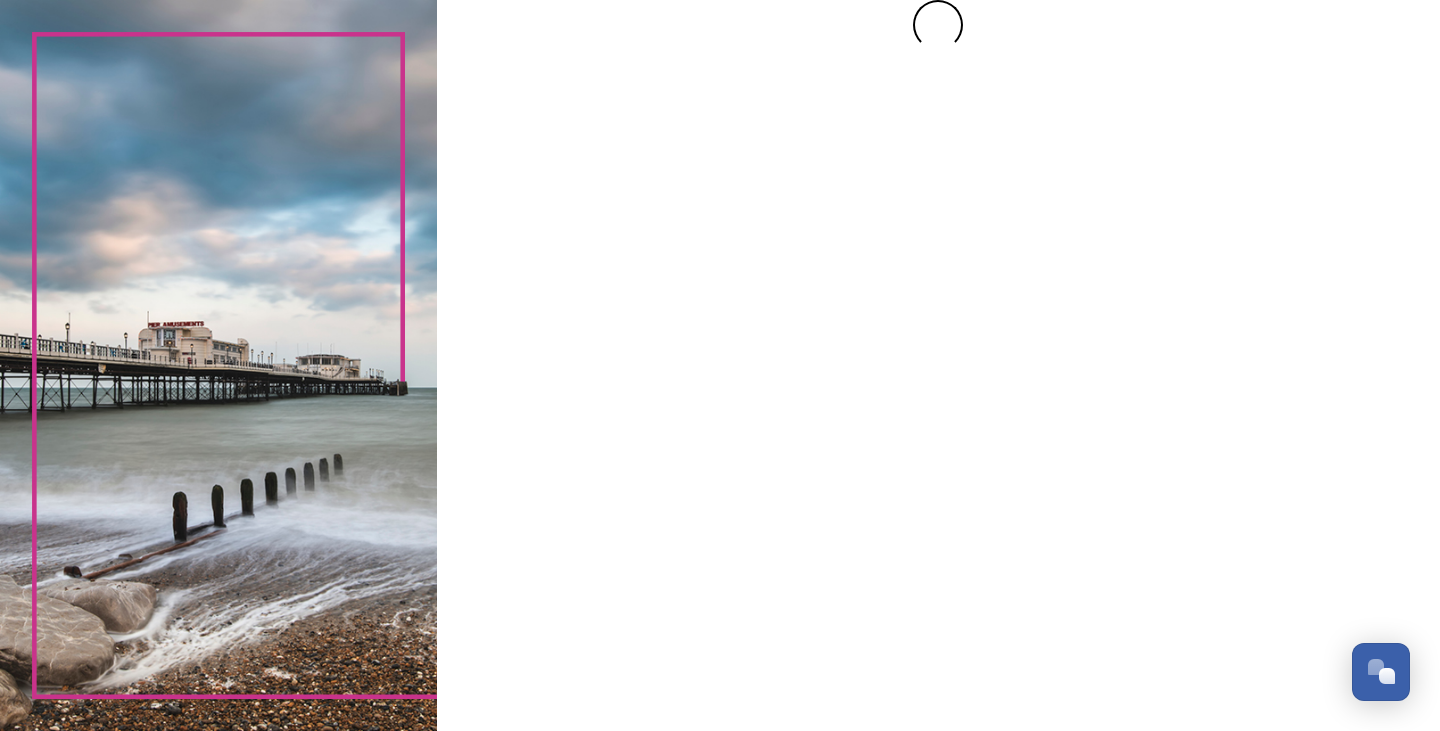scroll, scrollTop: 0, scrollLeft: 0, axis: both 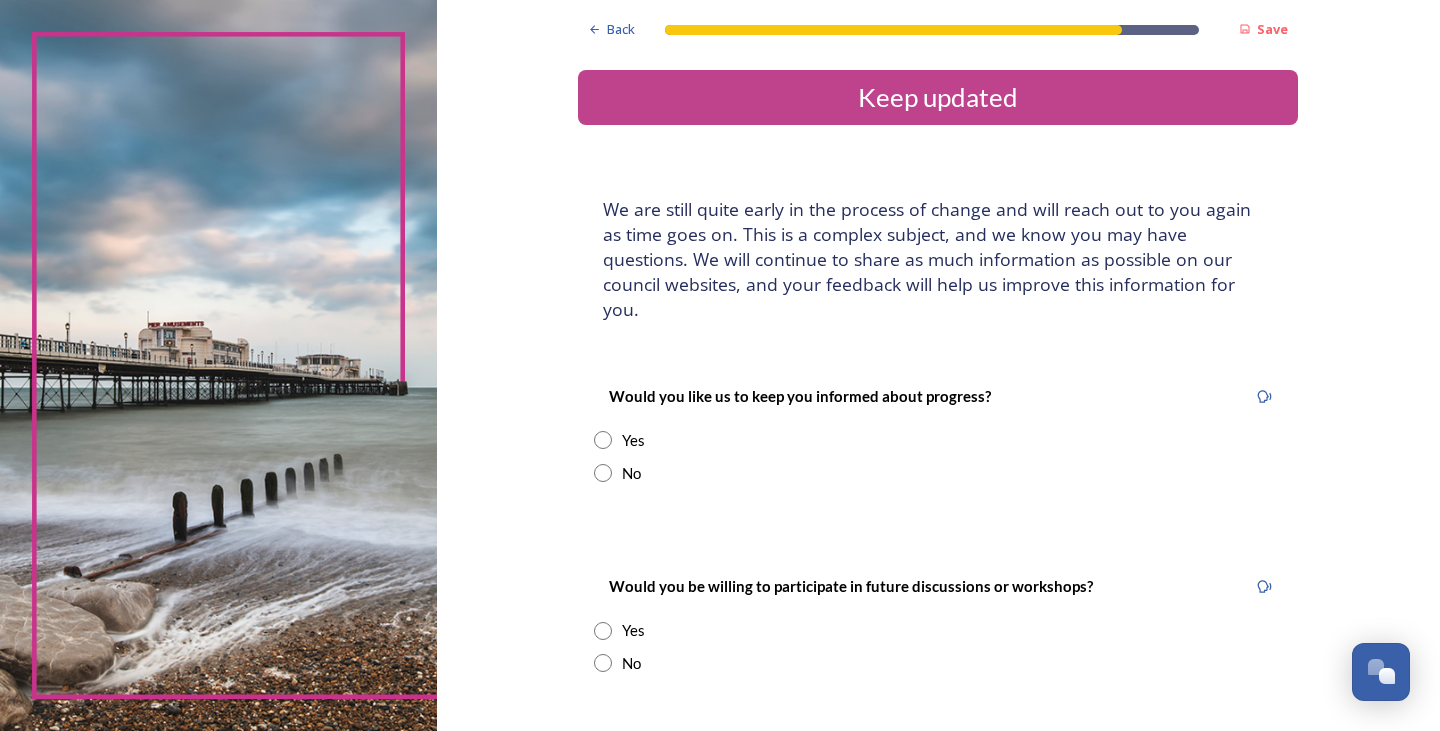 click at bounding box center (603, 440) 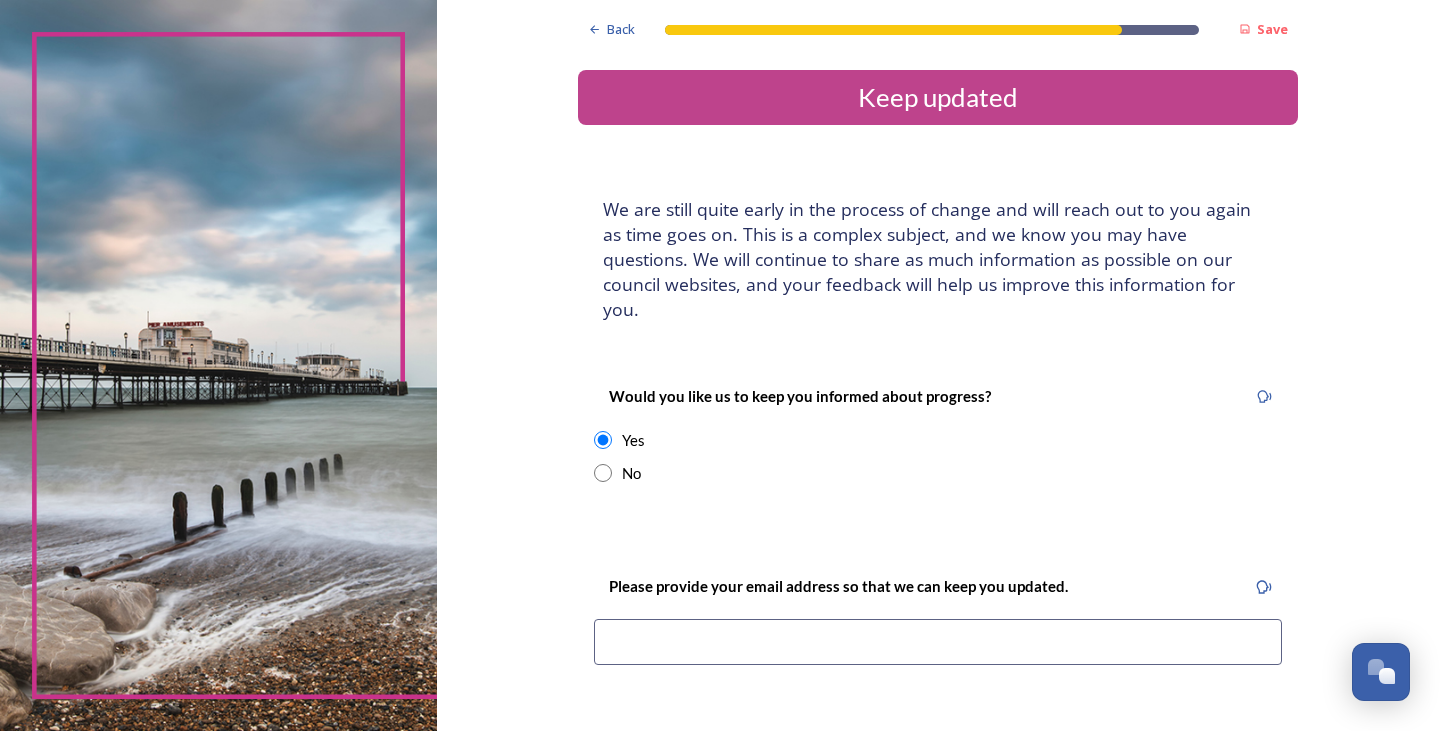 click at bounding box center [938, 642] 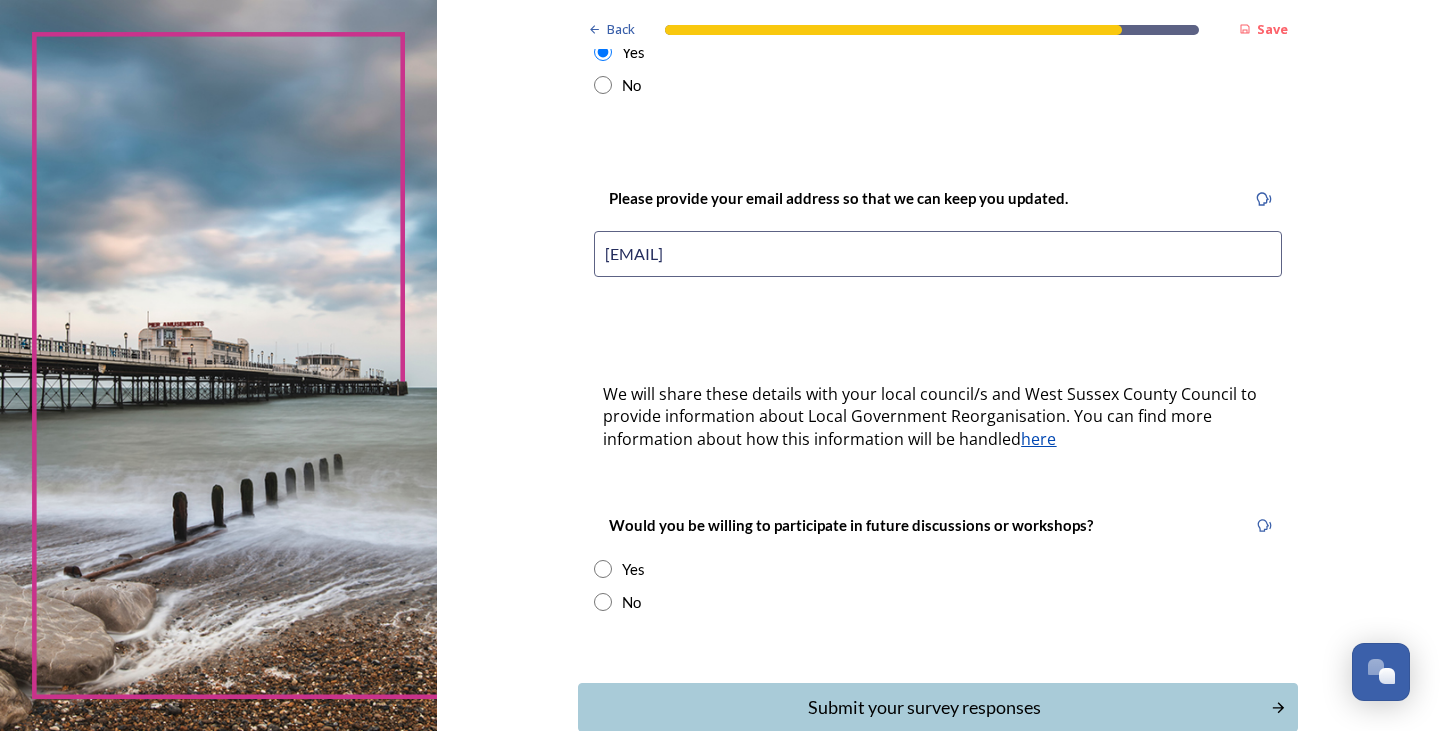 scroll, scrollTop: 400, scrollLeft: 0, axis: vertical 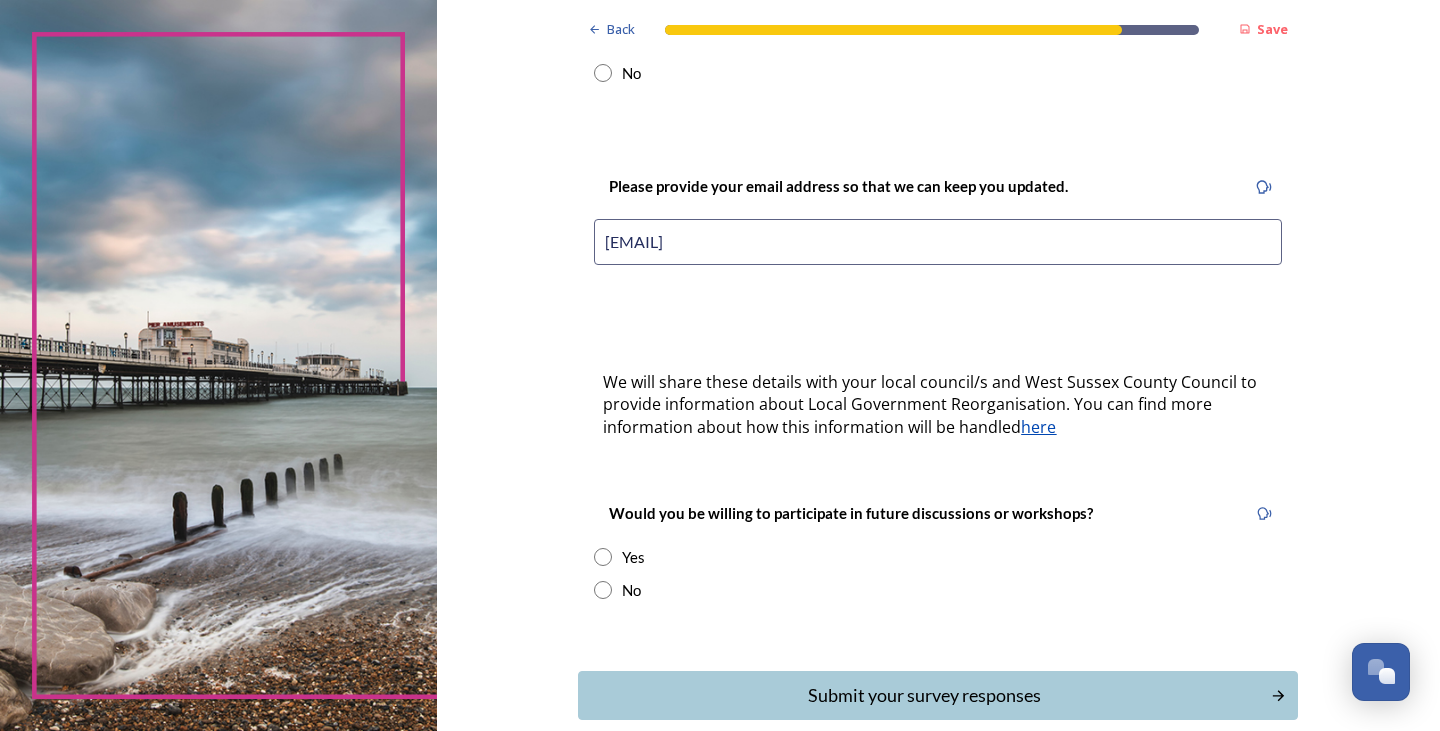 click at bounding box center [603, 590] 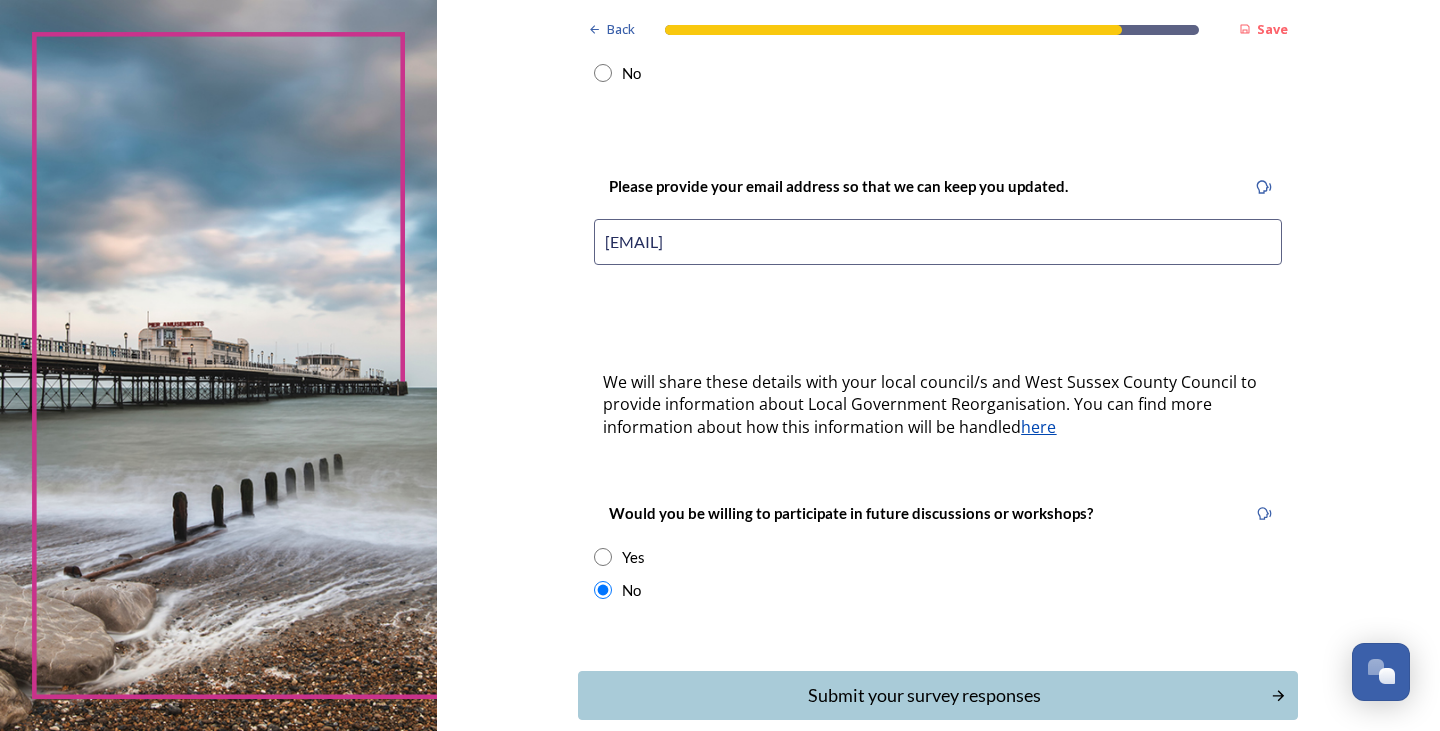 click at bounding box center [603, 557] 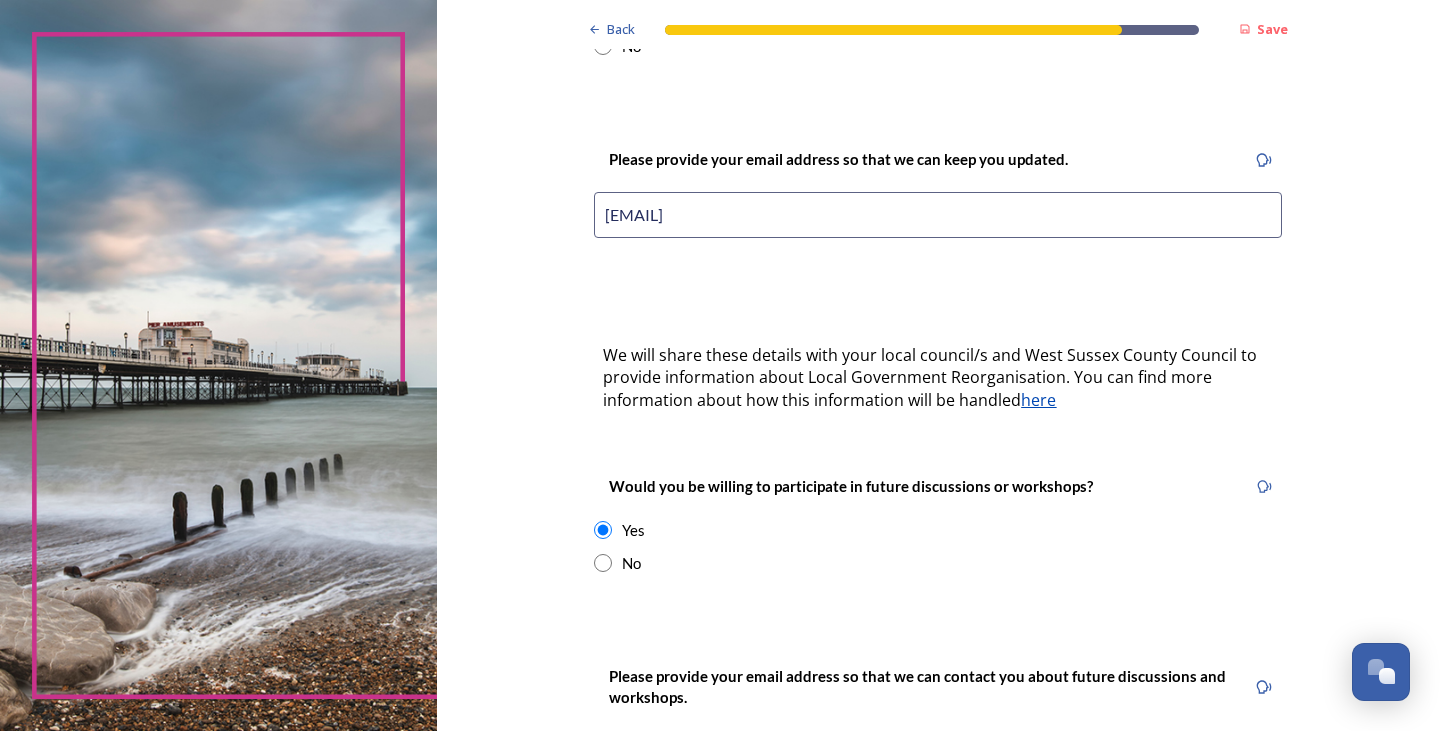 scroll, scrollTop: 600, scrollLeft: 0, axis: vertical 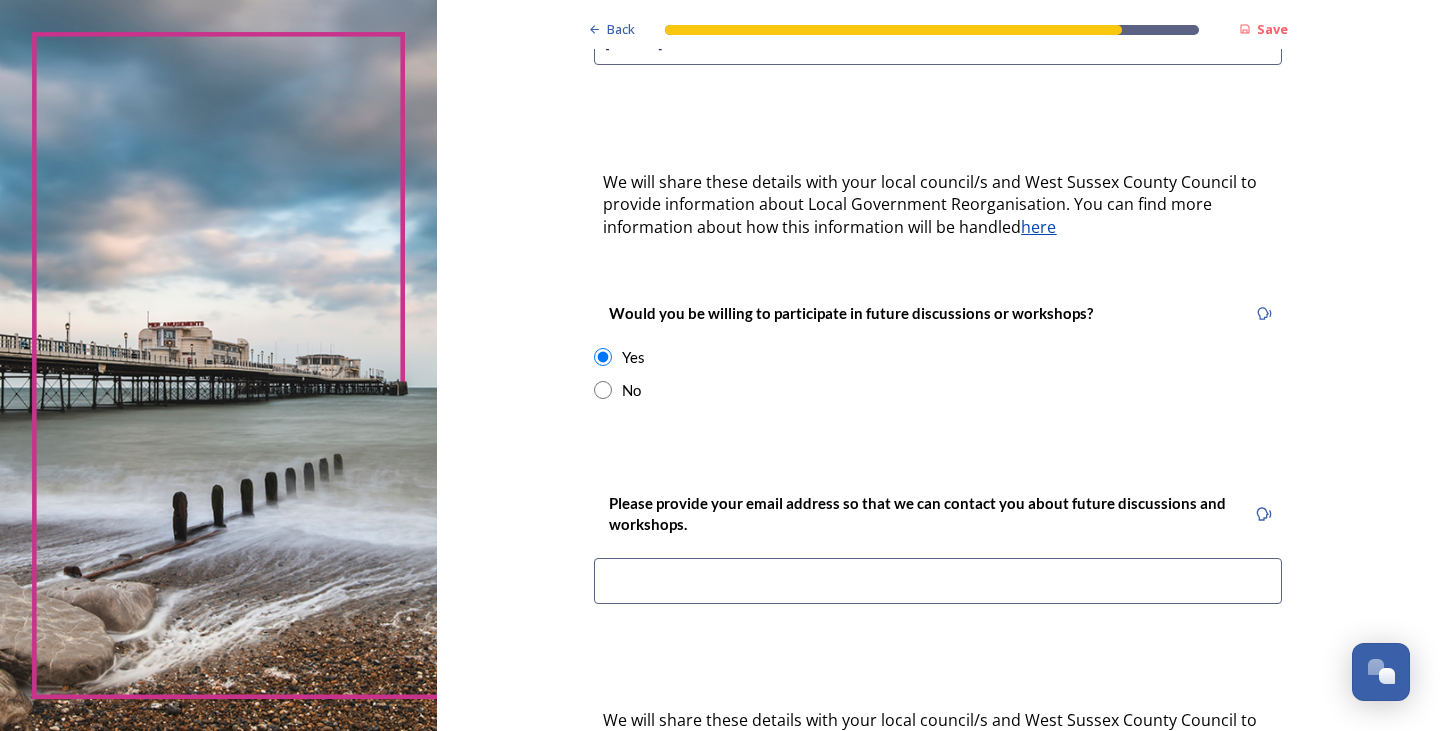 click at bounding box center (938, 581) 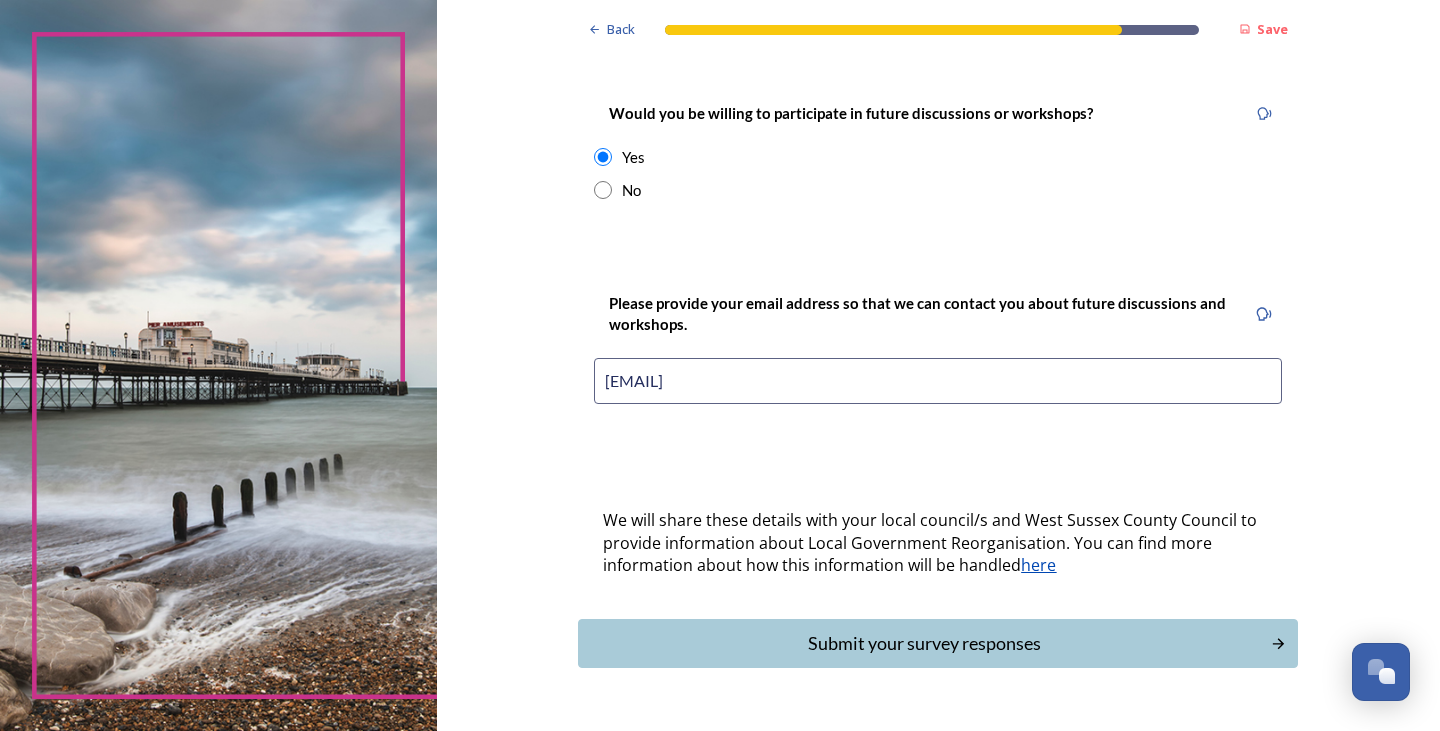 scroll, scrollTop: 828, scrollLeft: 0, axis: vertical 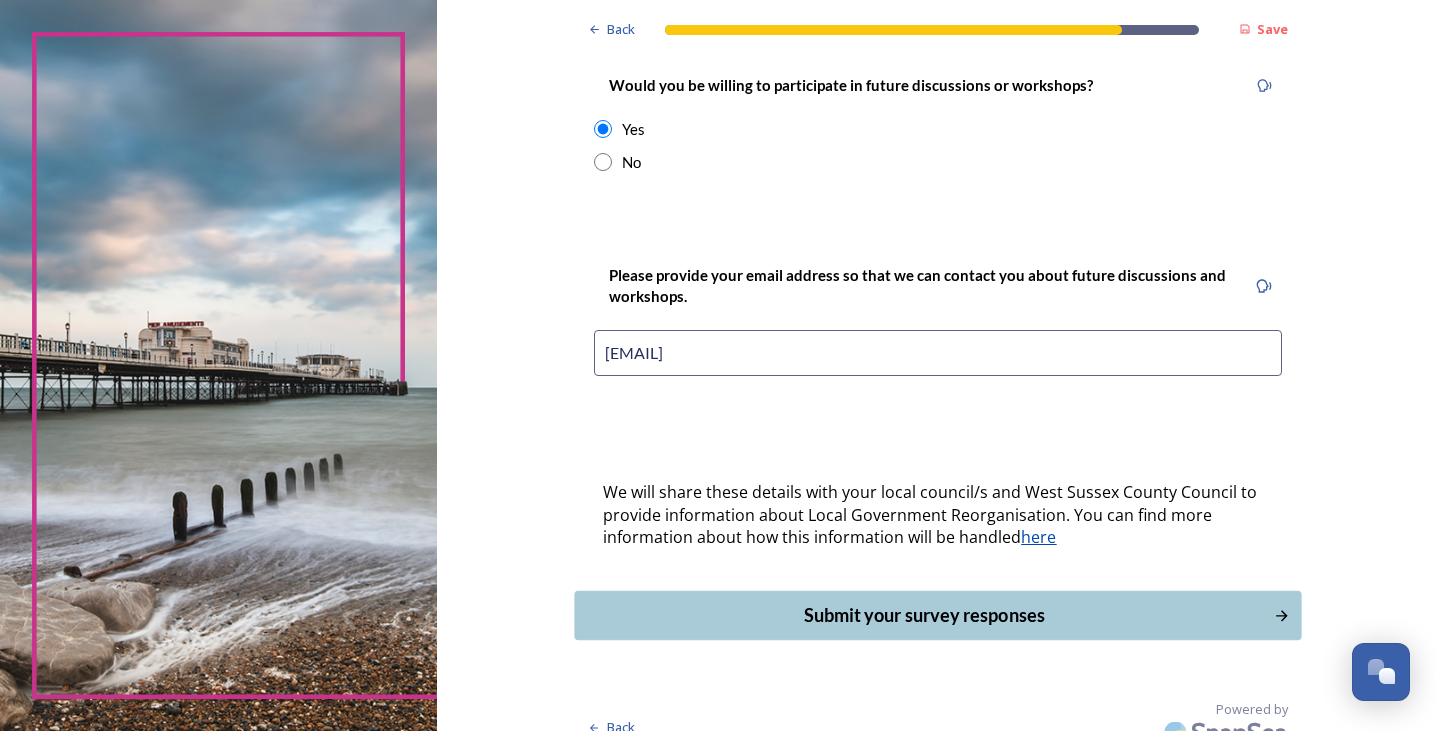 click on "Submit your survey responses" at bounding box center (924, 615) 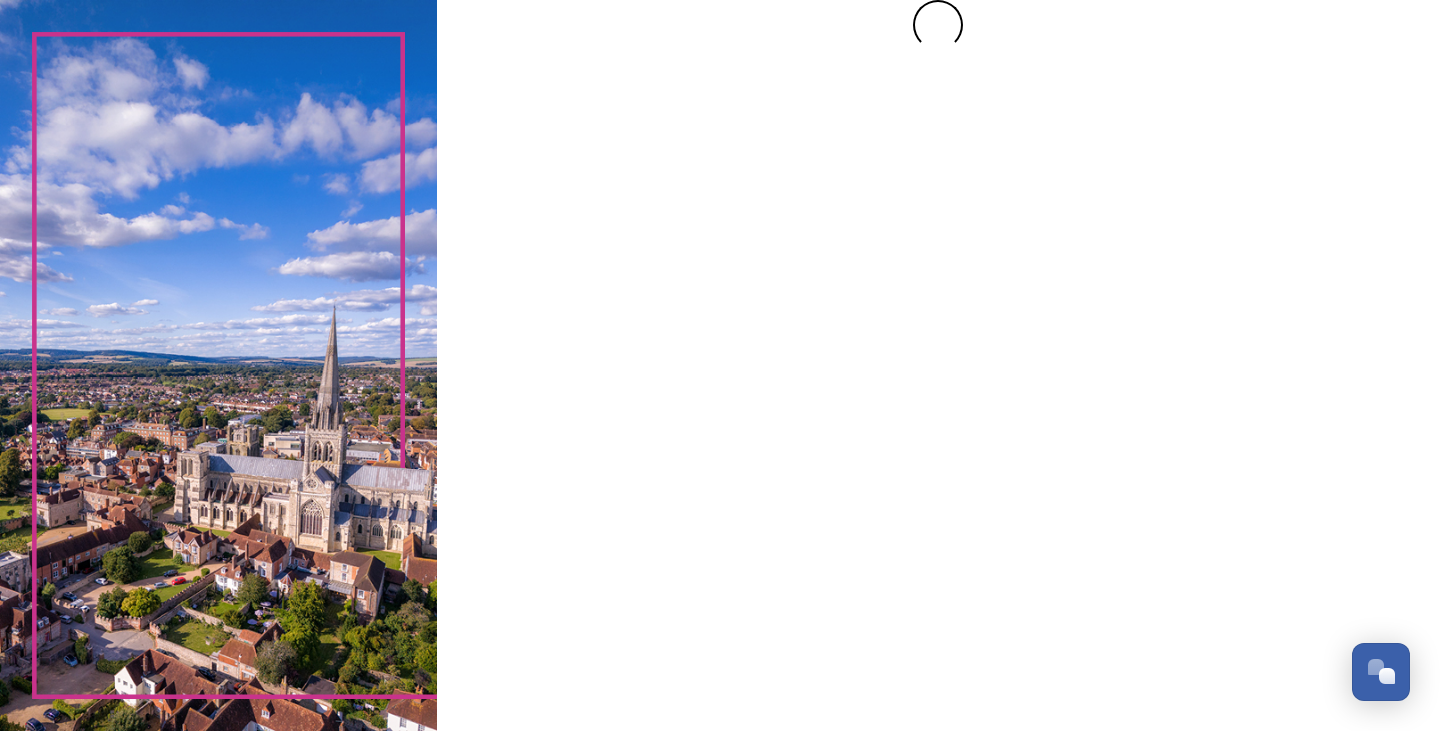 scroll, scrollTop: 0, scrollLeft: 0, axis: both 